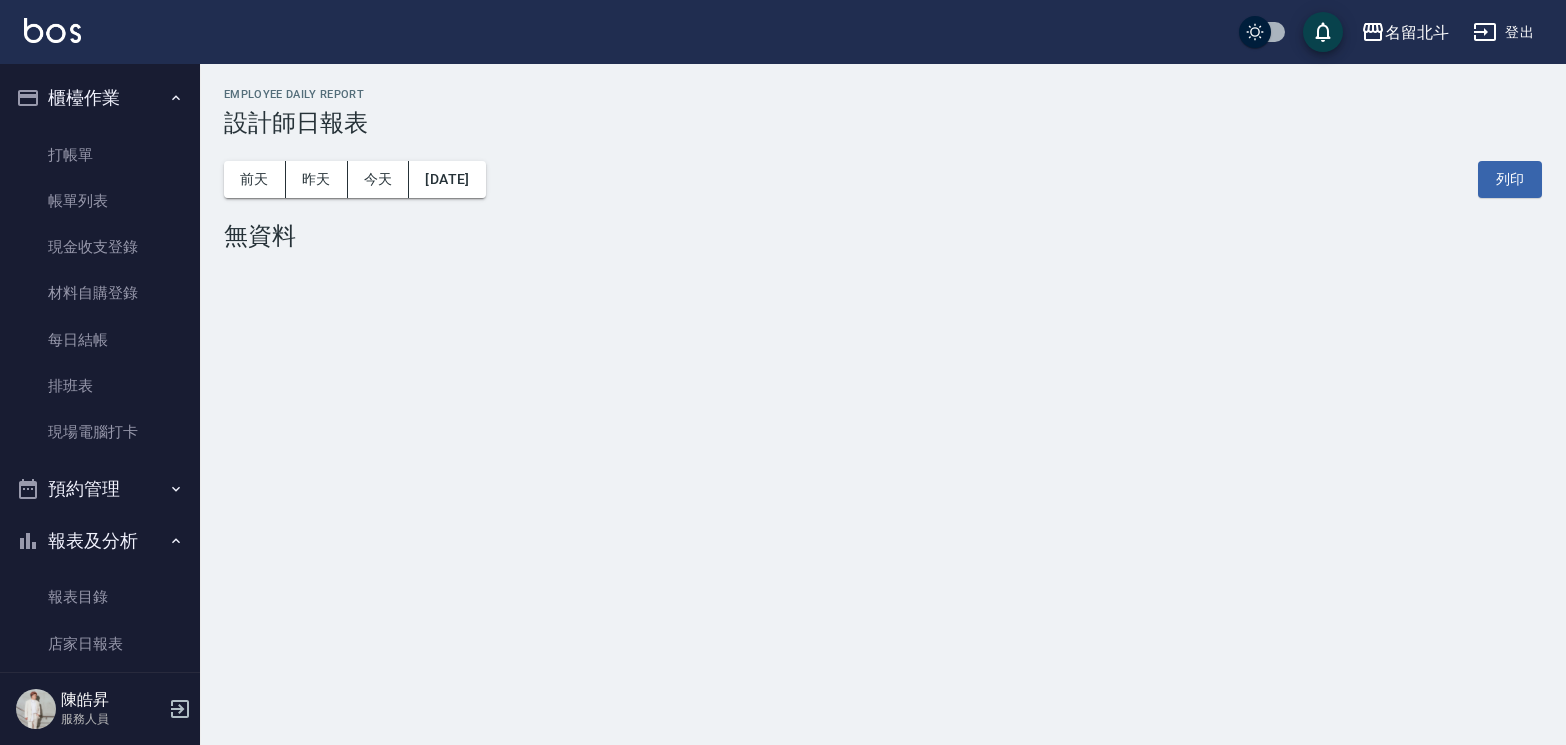 scroll, scrollTop: 0, scrollLeft: 0, axis: both 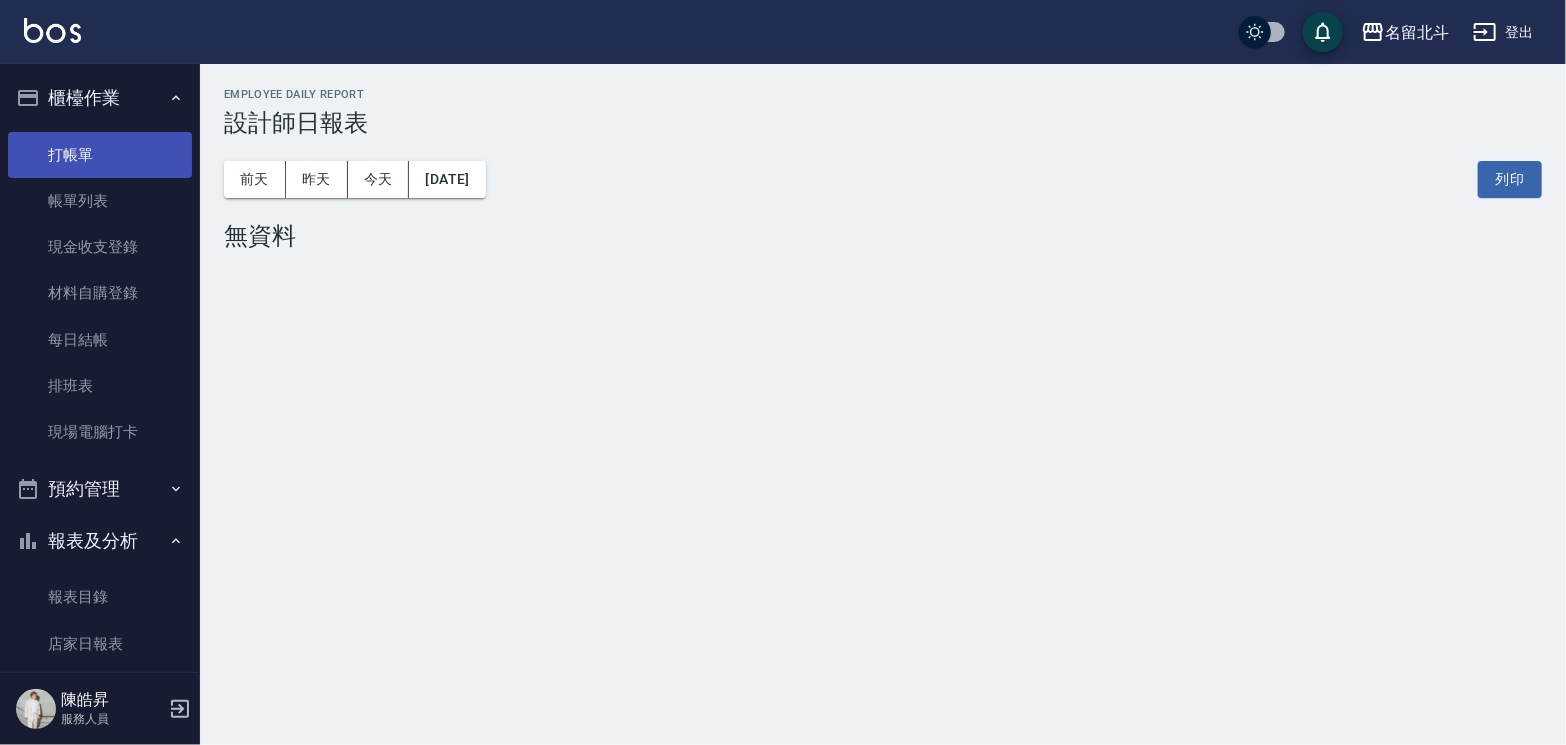 click on "打帳單" at bounding box center [100, 155] 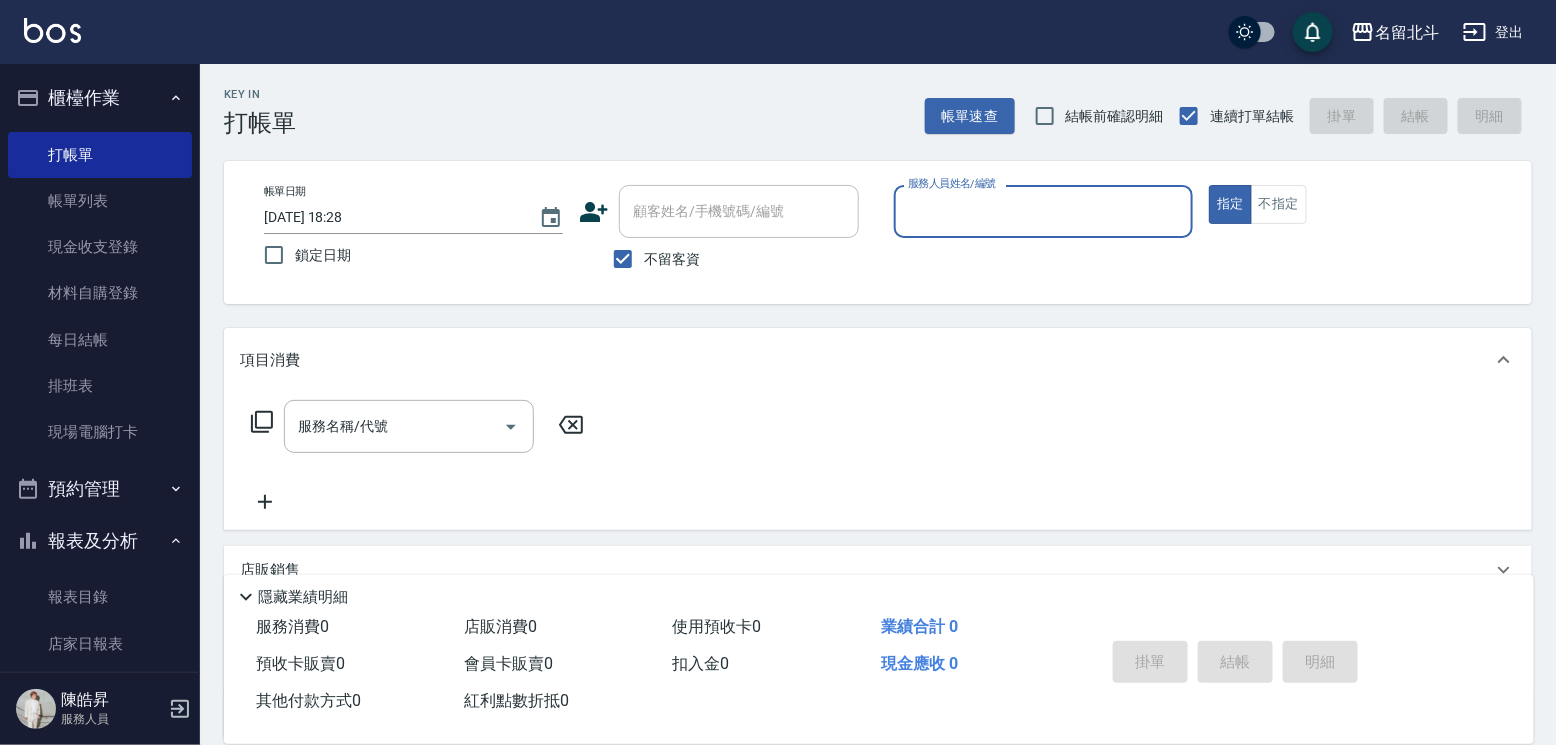 type on "ㄇ" 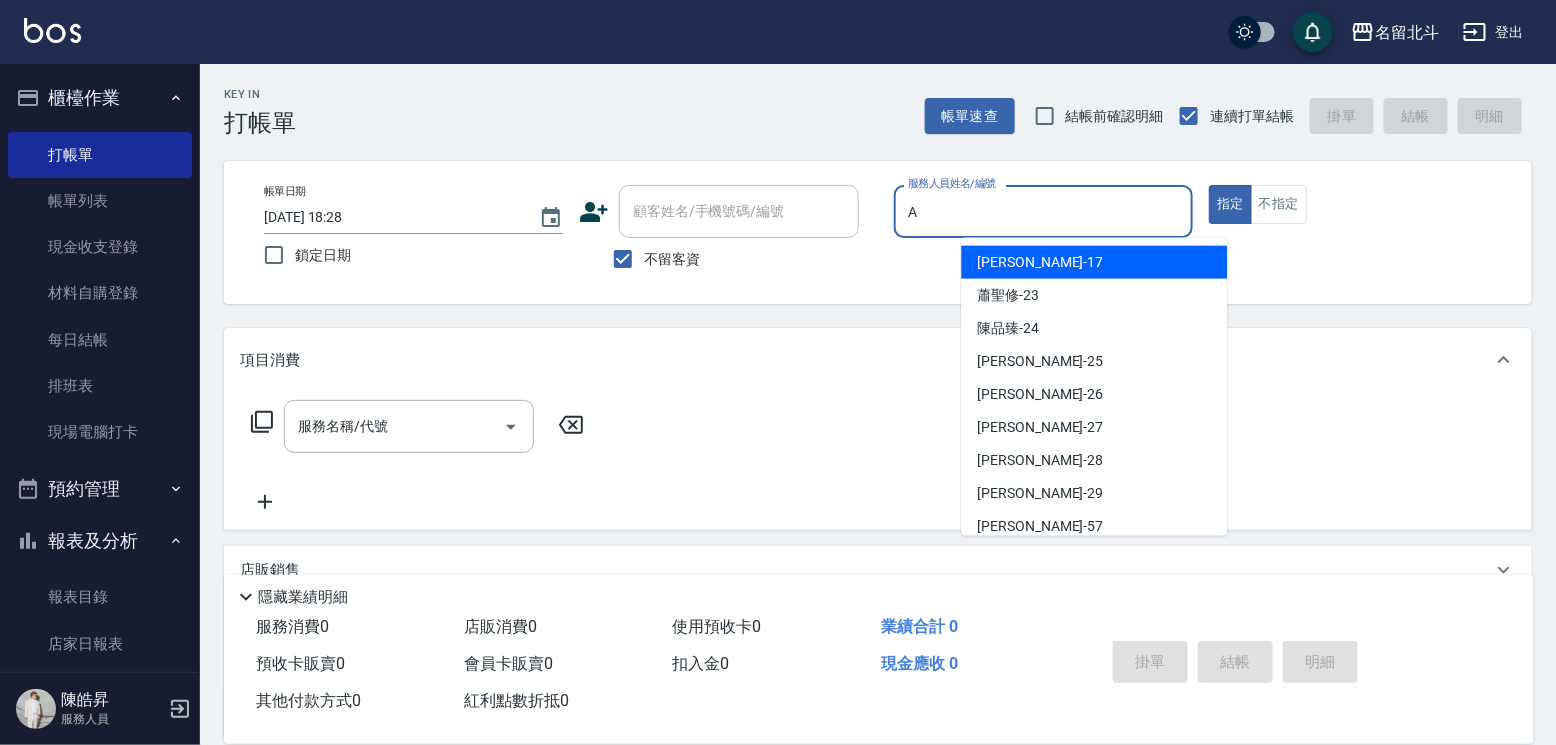type on "[PERSON_NAME]-a" 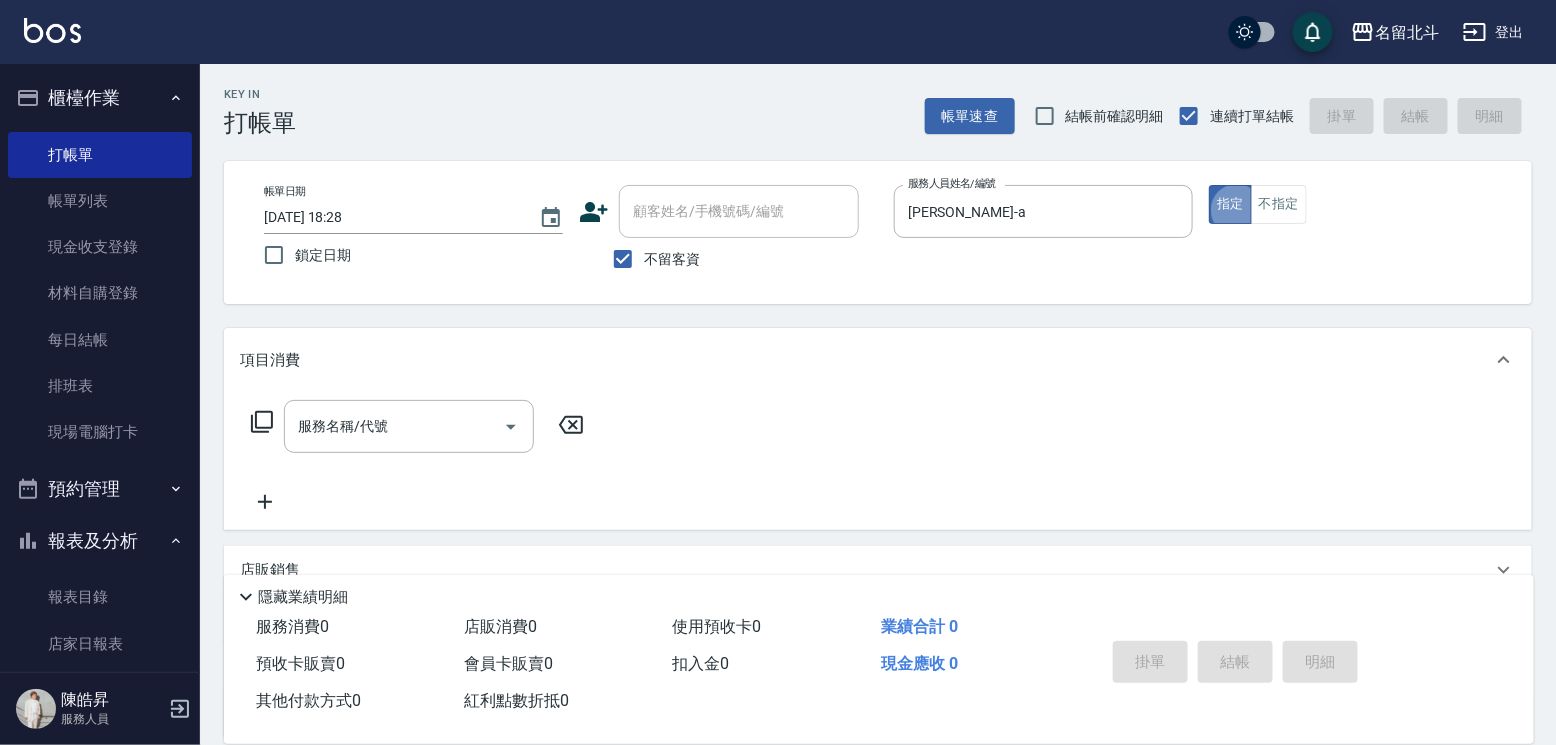 type on "true" 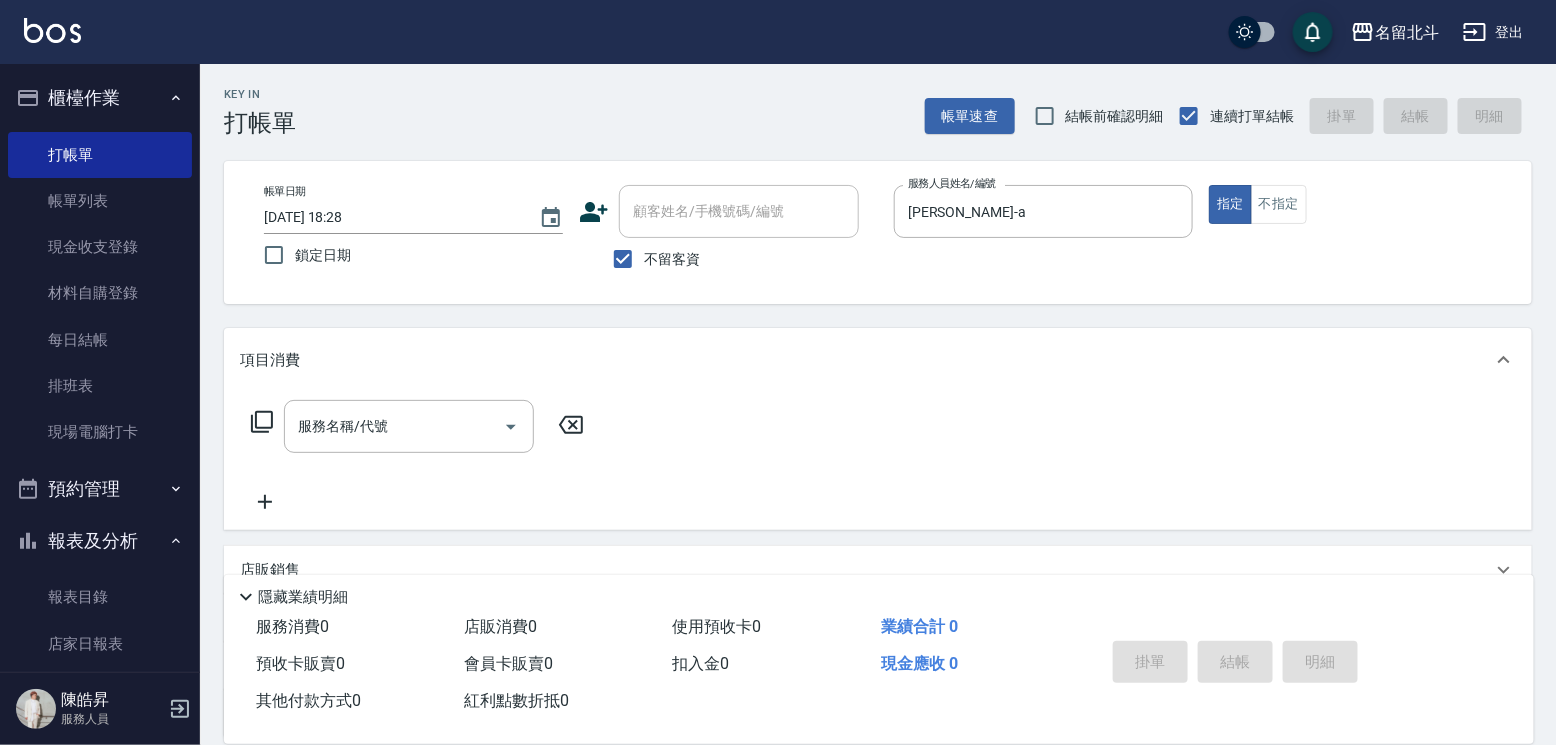 click 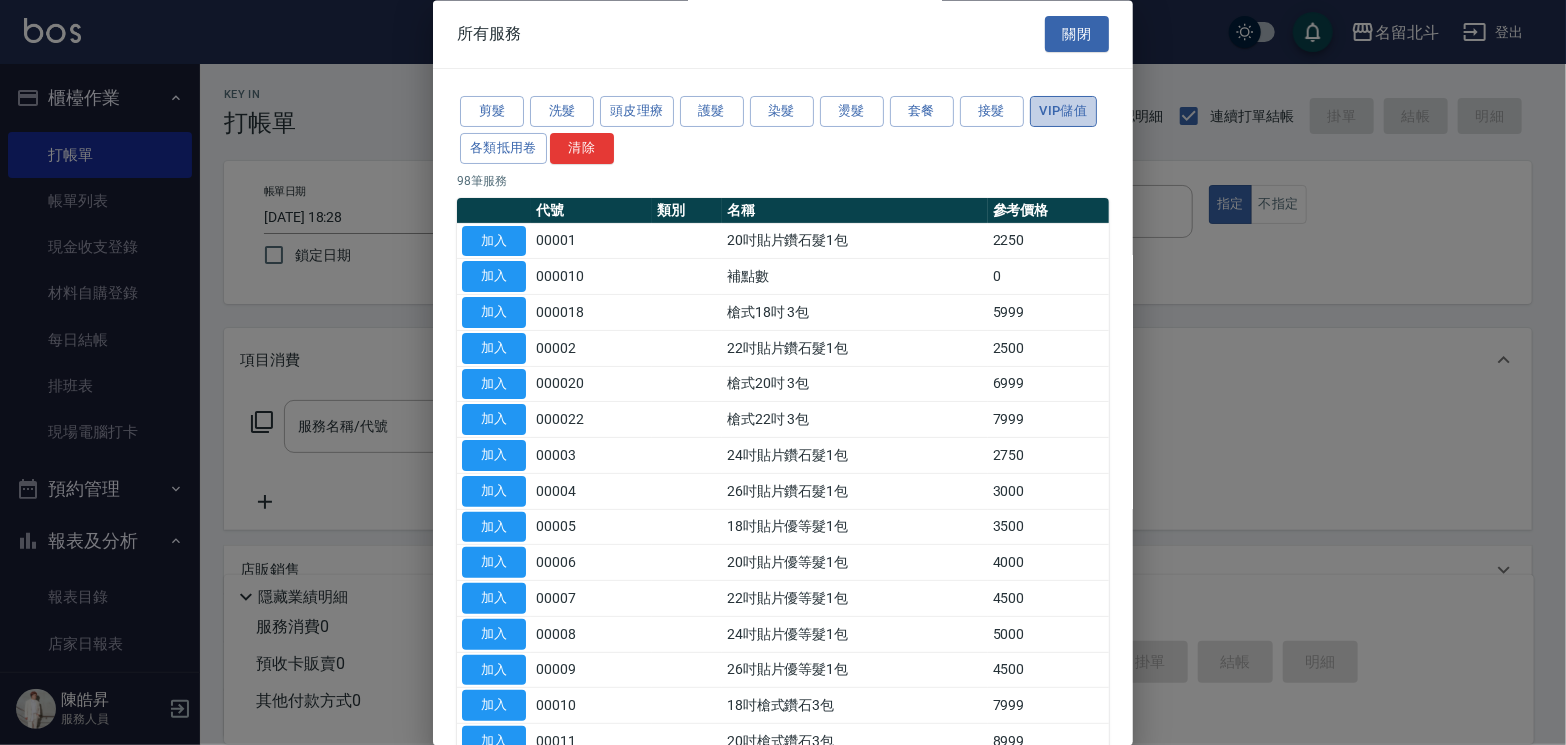 click on "VIP儲值" at bounding box center [1064, 112] 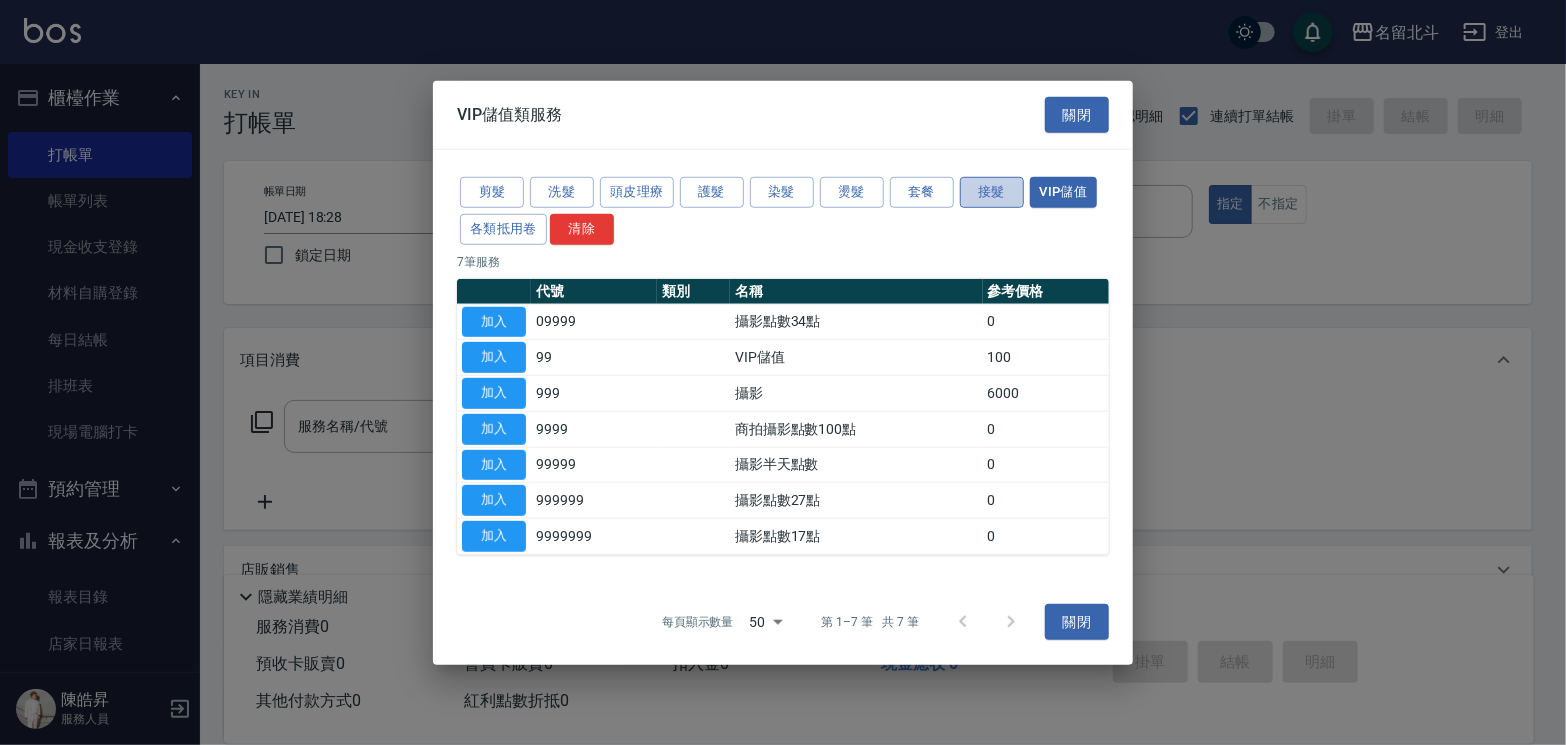 click on "接髮" at bounding box center (992, 192) 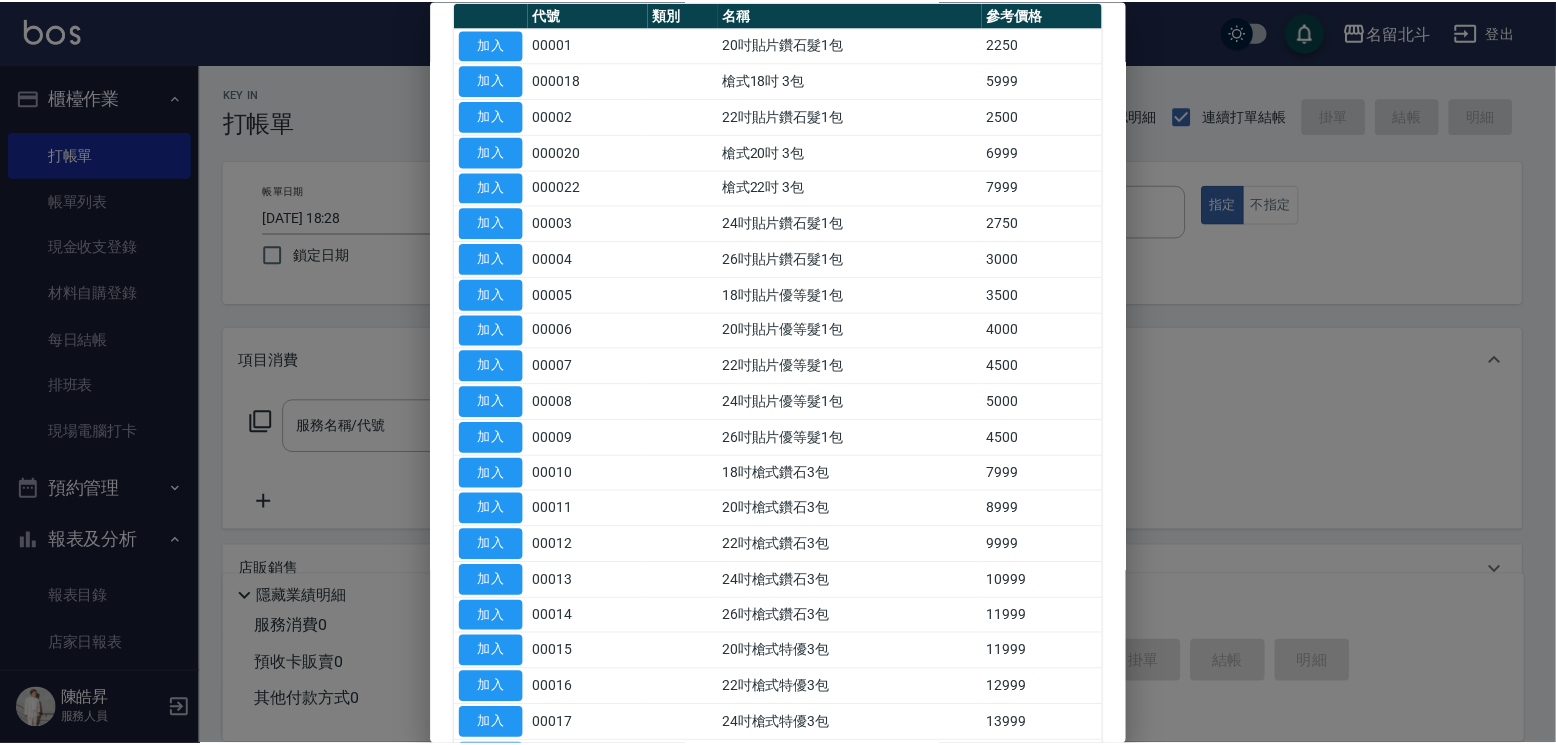 scroll, scrollTop: 200, scrollLeft: 0, axis: vertical 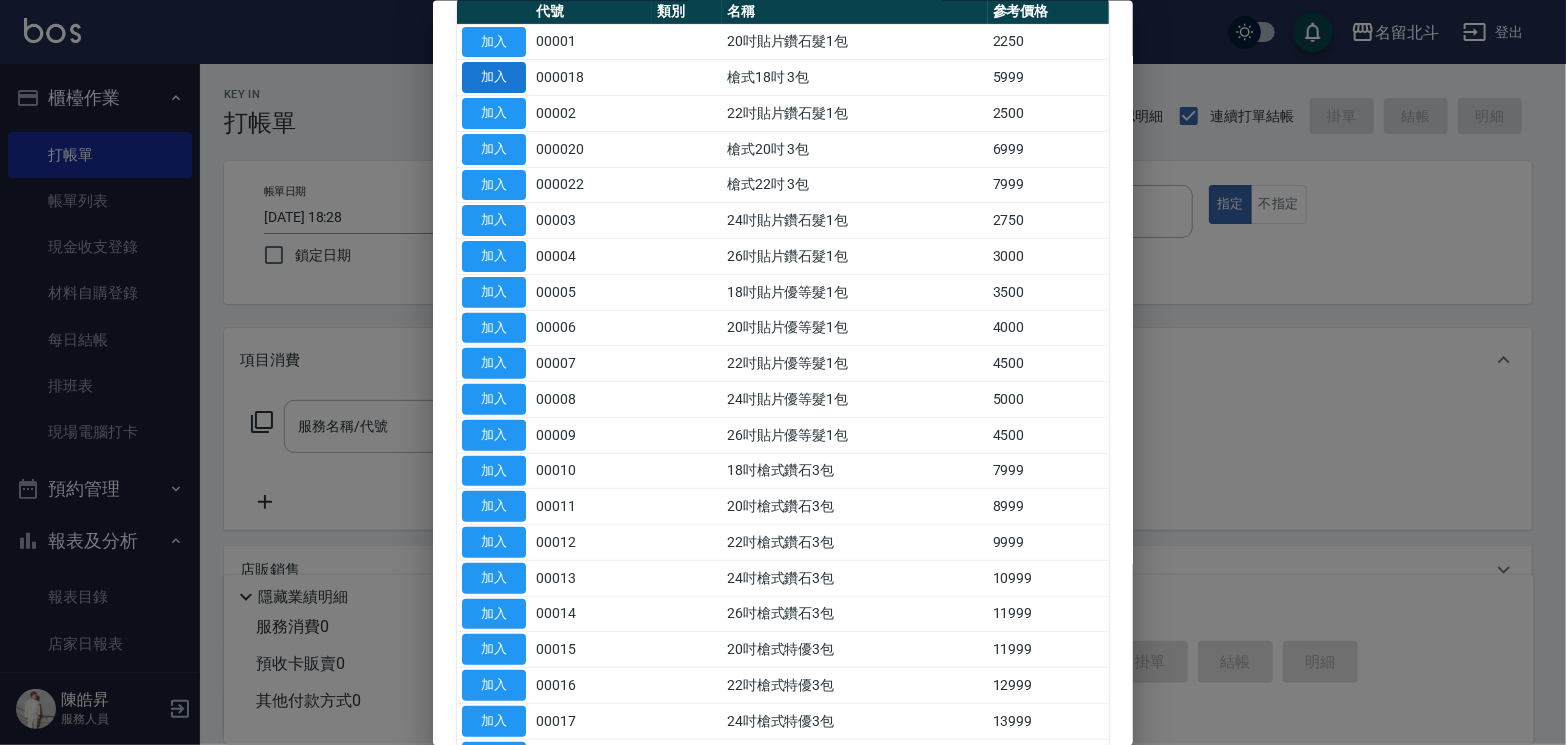 click on "加入" at bounding box center (494, 77) 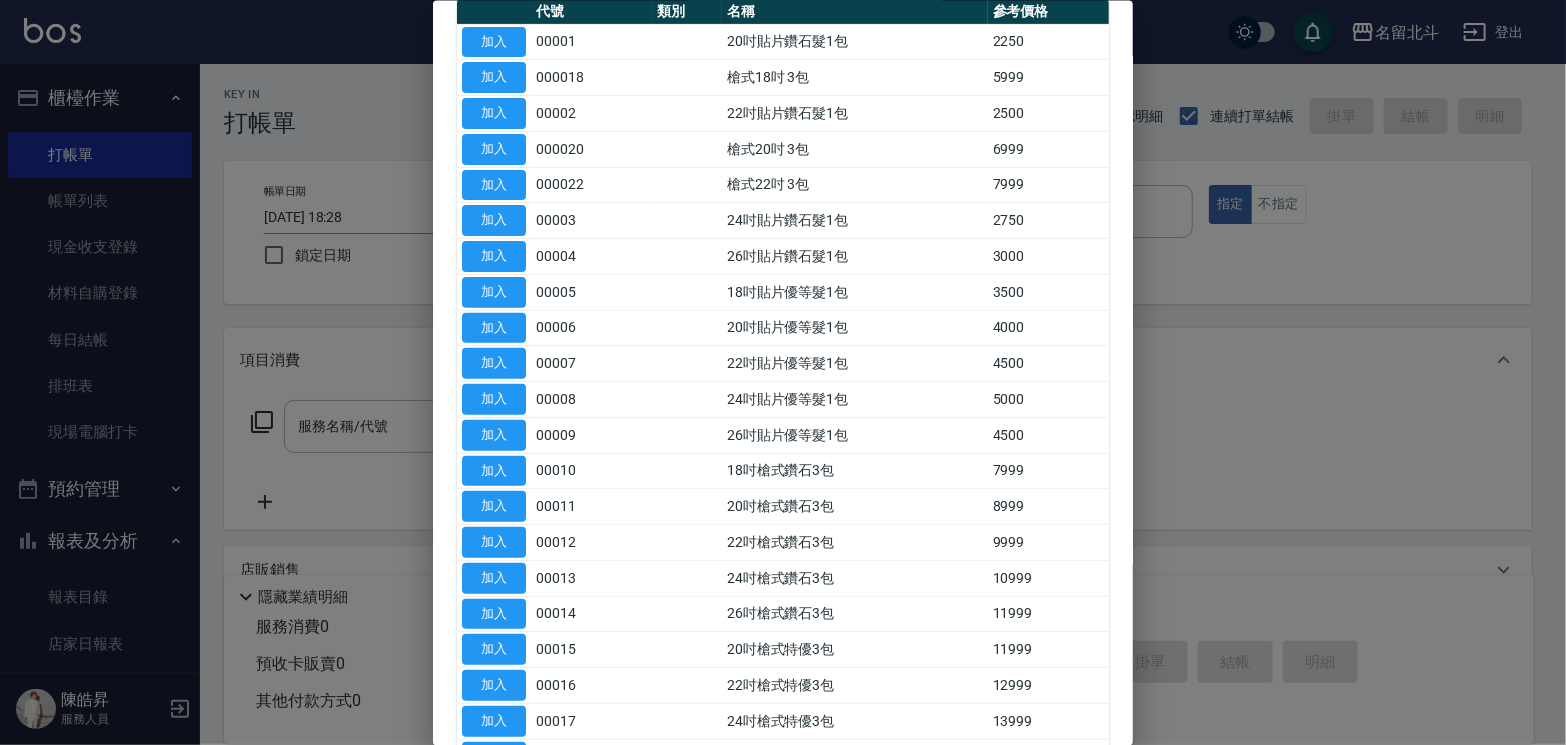 type on "槍式18吋 3包(000018)" 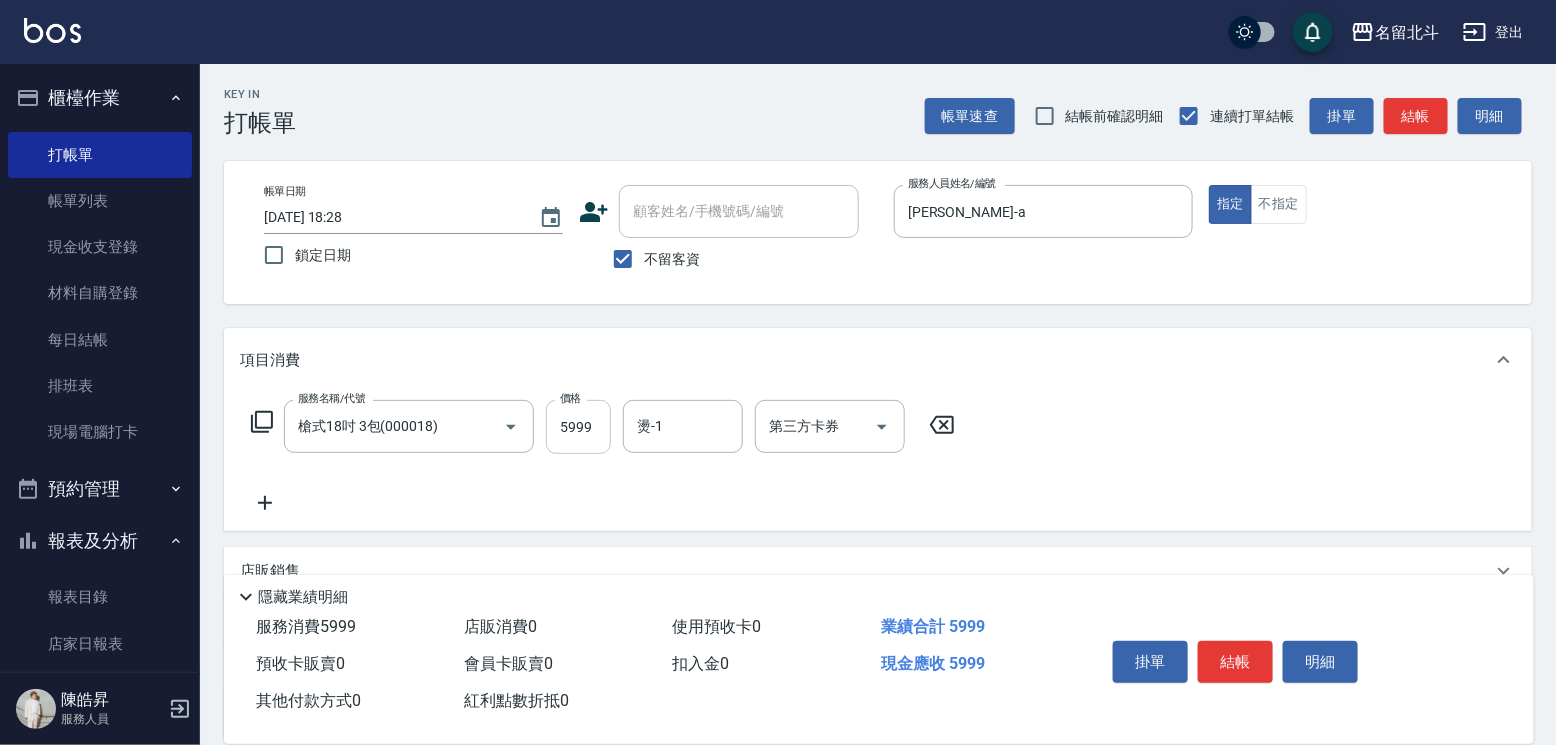 click on "5999" at bounding box center (578, 427) 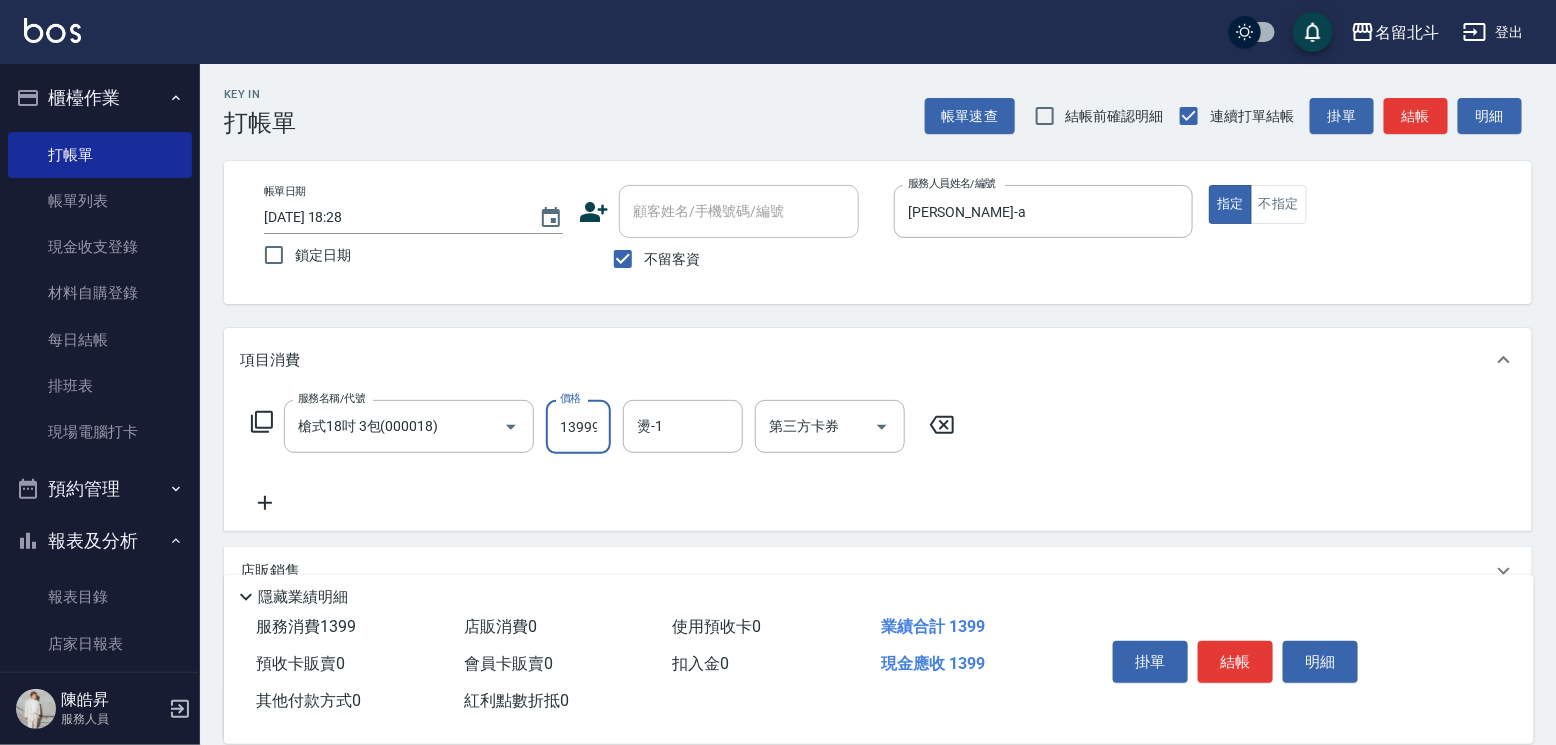 scroll, scrollTop: 0, scrollLeft: 1, axis: horizontal 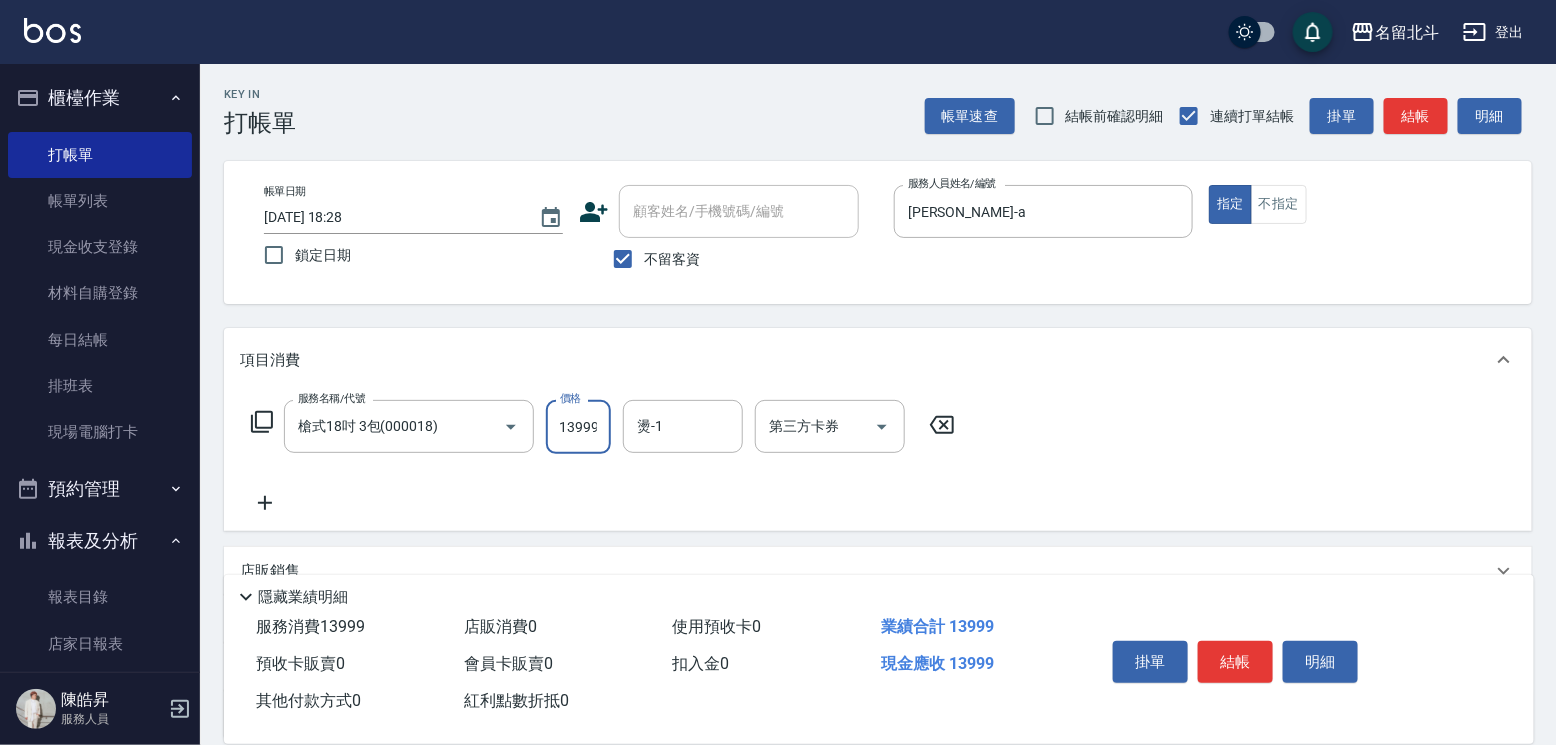 type on "13999" 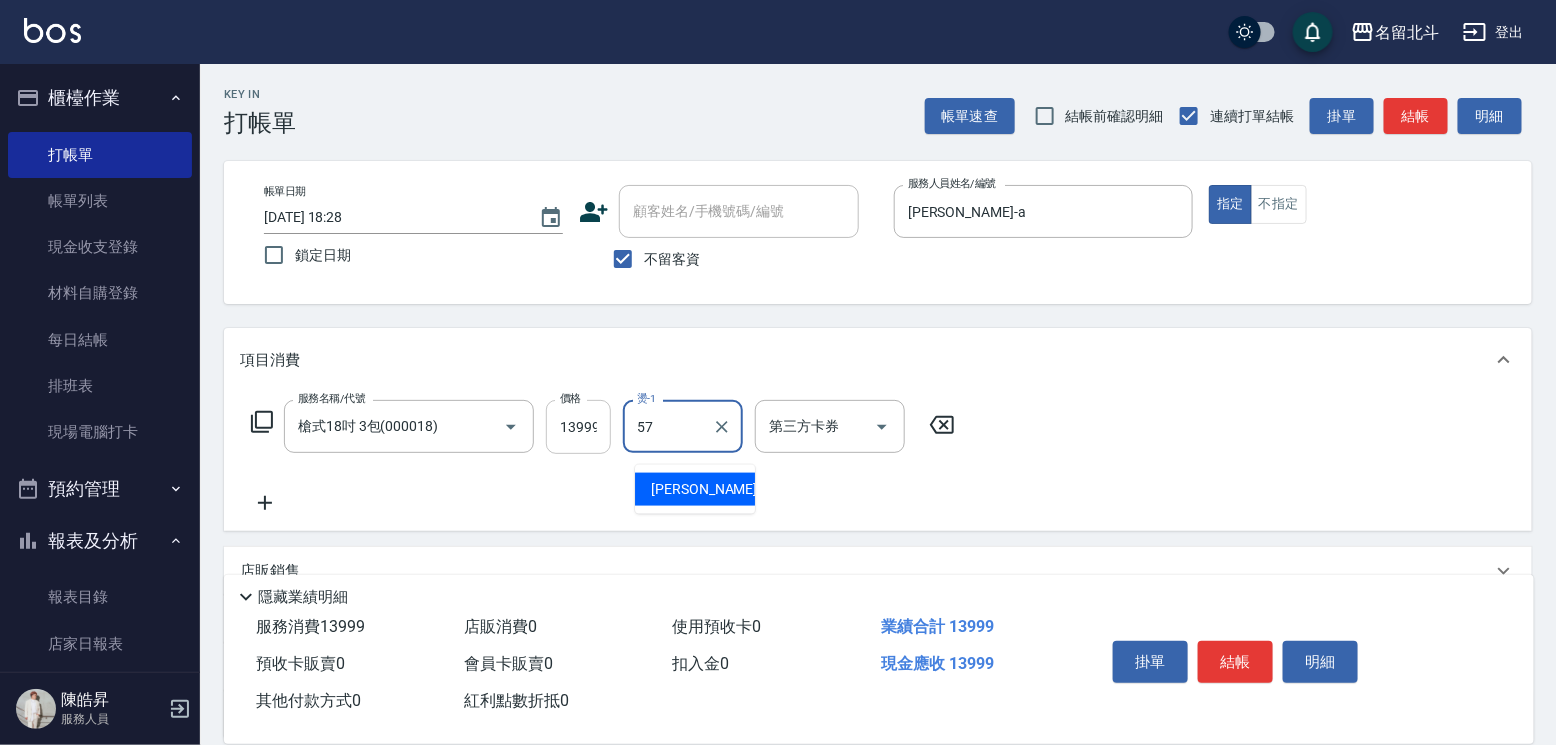 type on "[PERSON_NAME]-57" 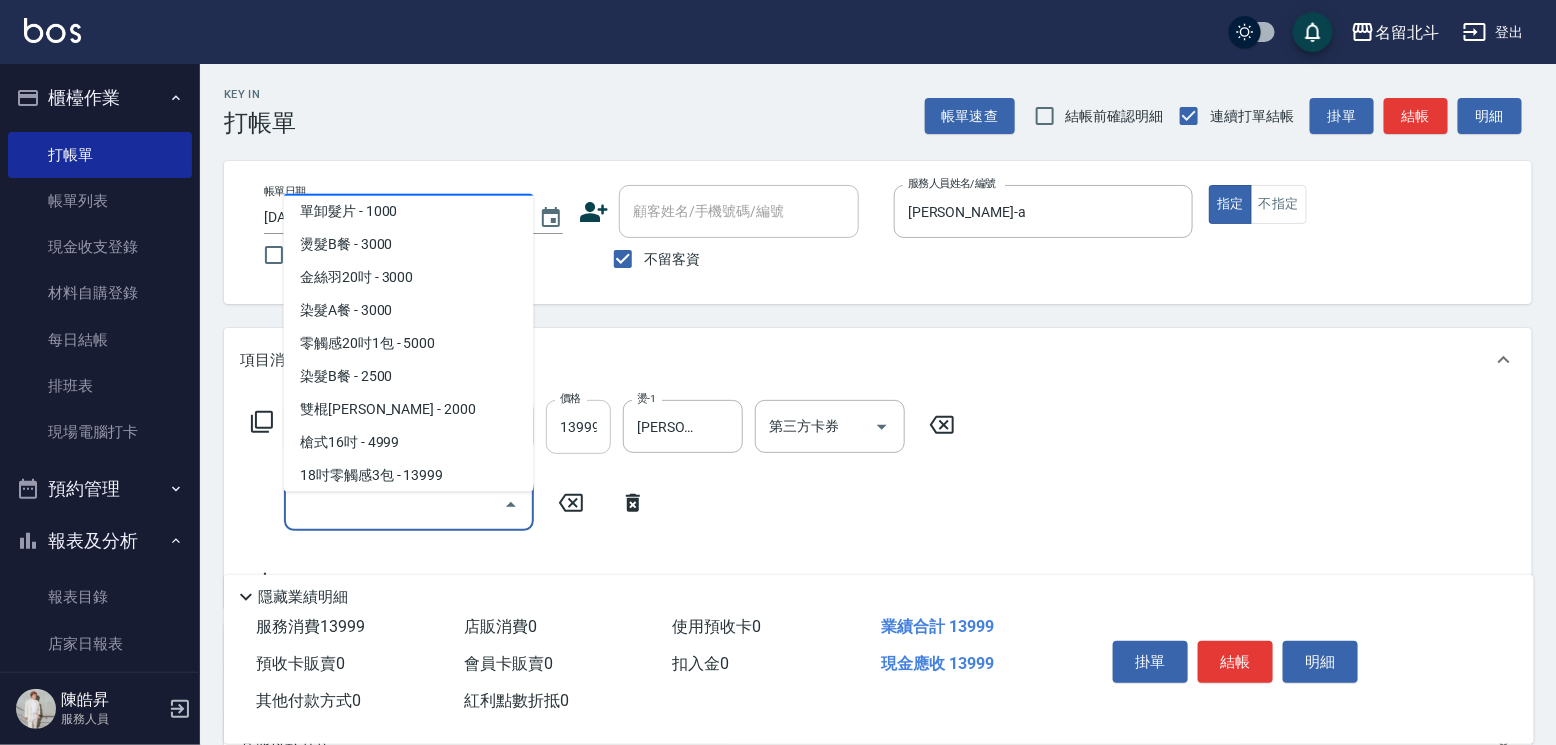 scroll, scrollTop: 2086, scrollLeft: 0, axis: vertical 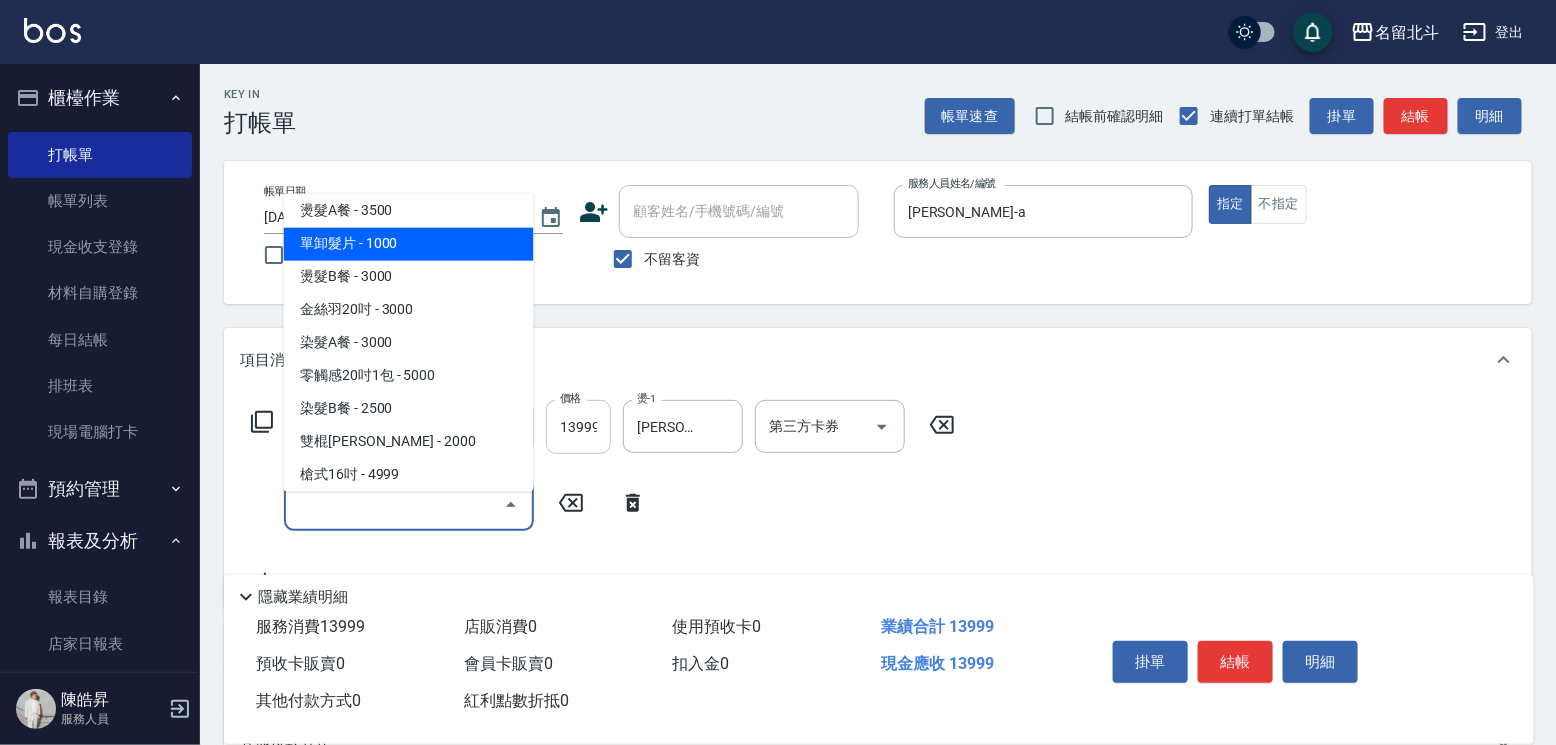 type on "單卸髮片(00031)" 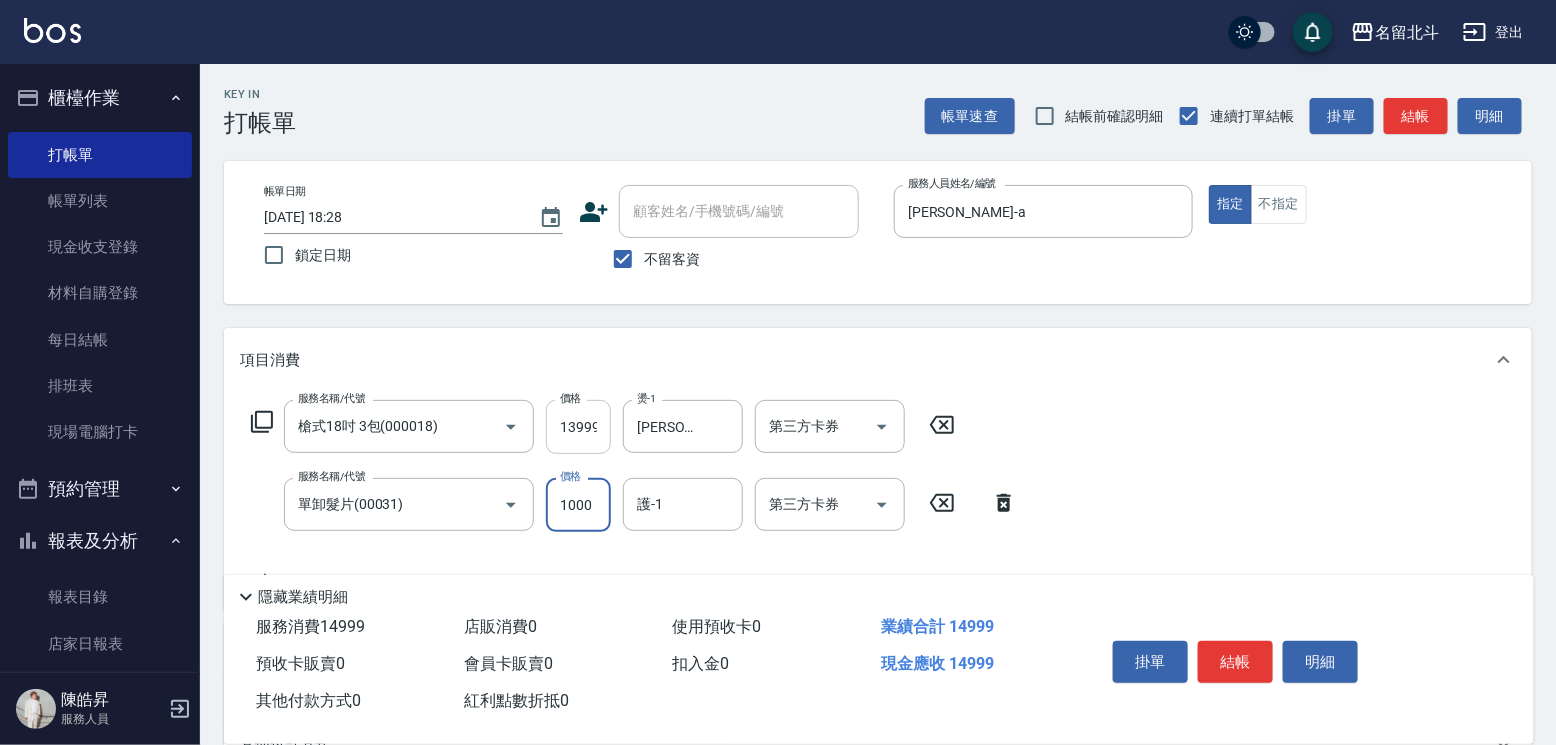 scroll, scrollTop: 0, scrollLeft: 0, axis: both 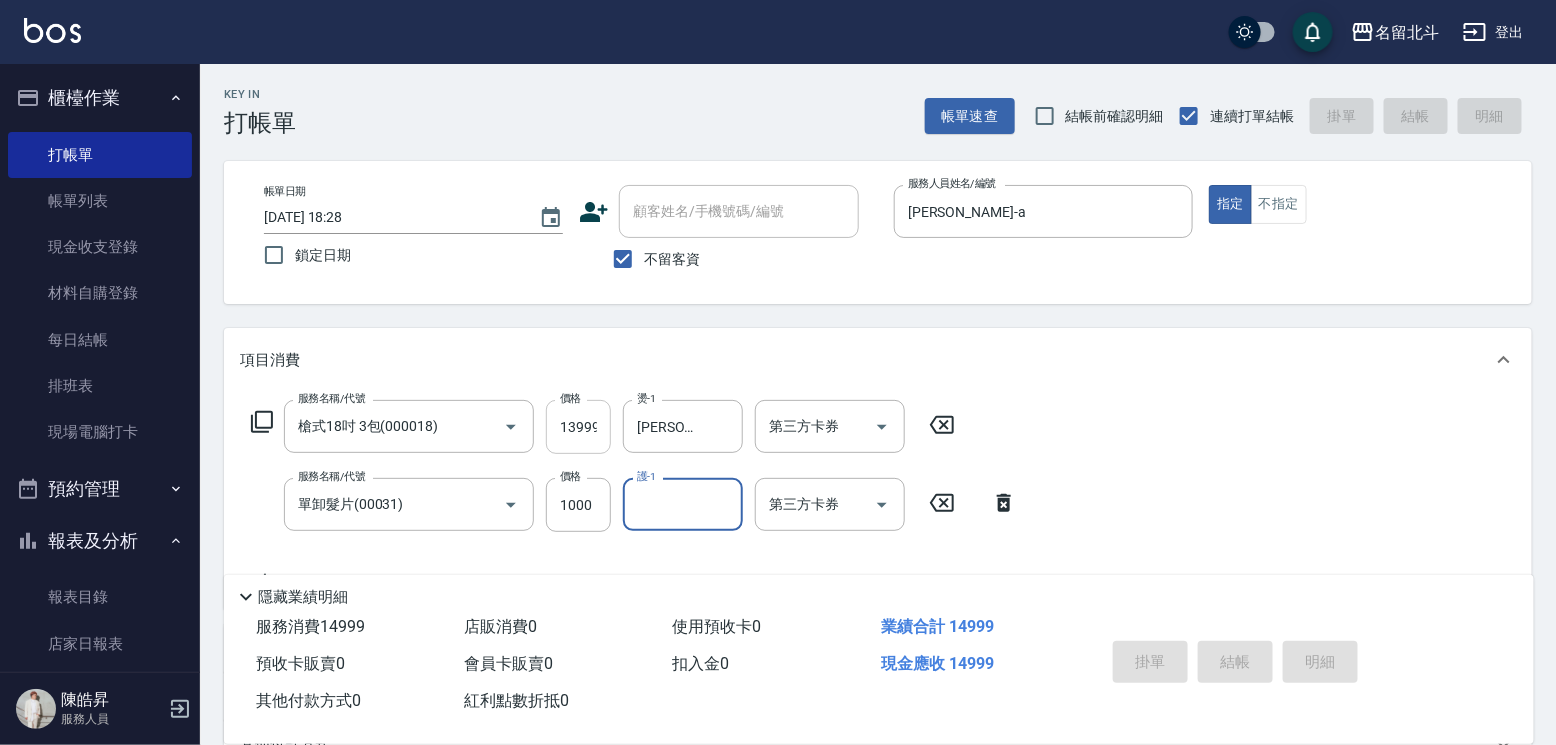 type on "[DATE] 18:29" 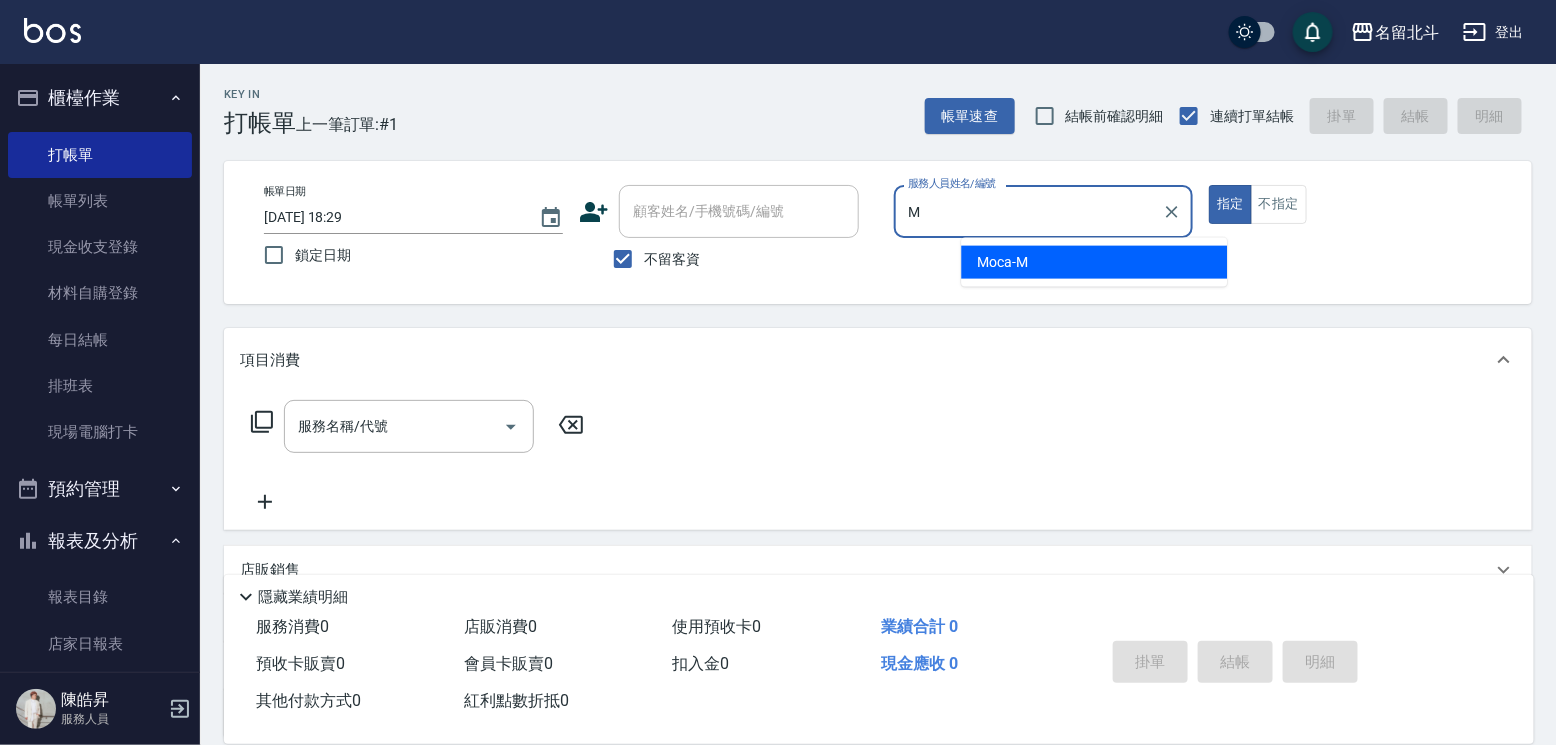 type on "Moca-M" 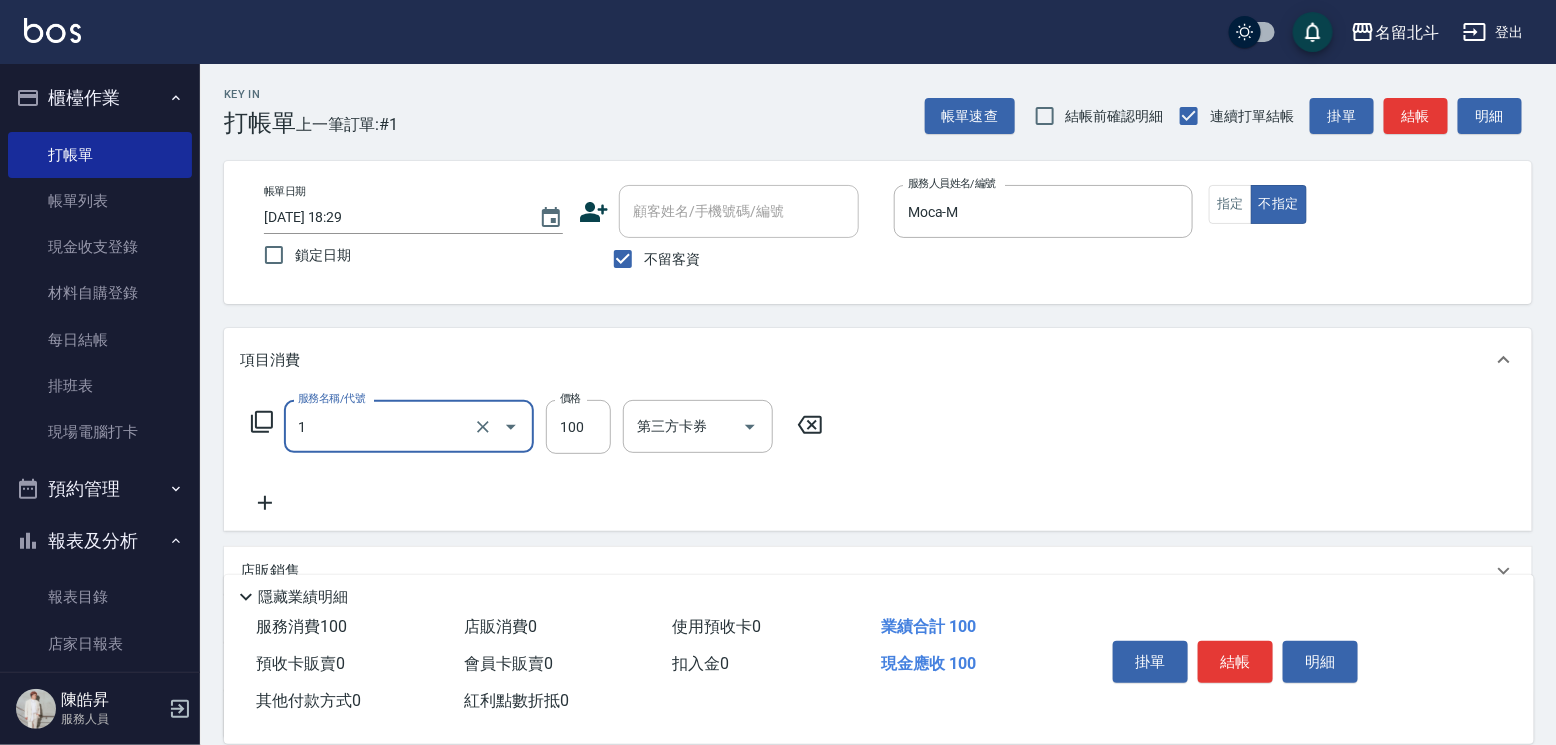type on "剪髮(1)" 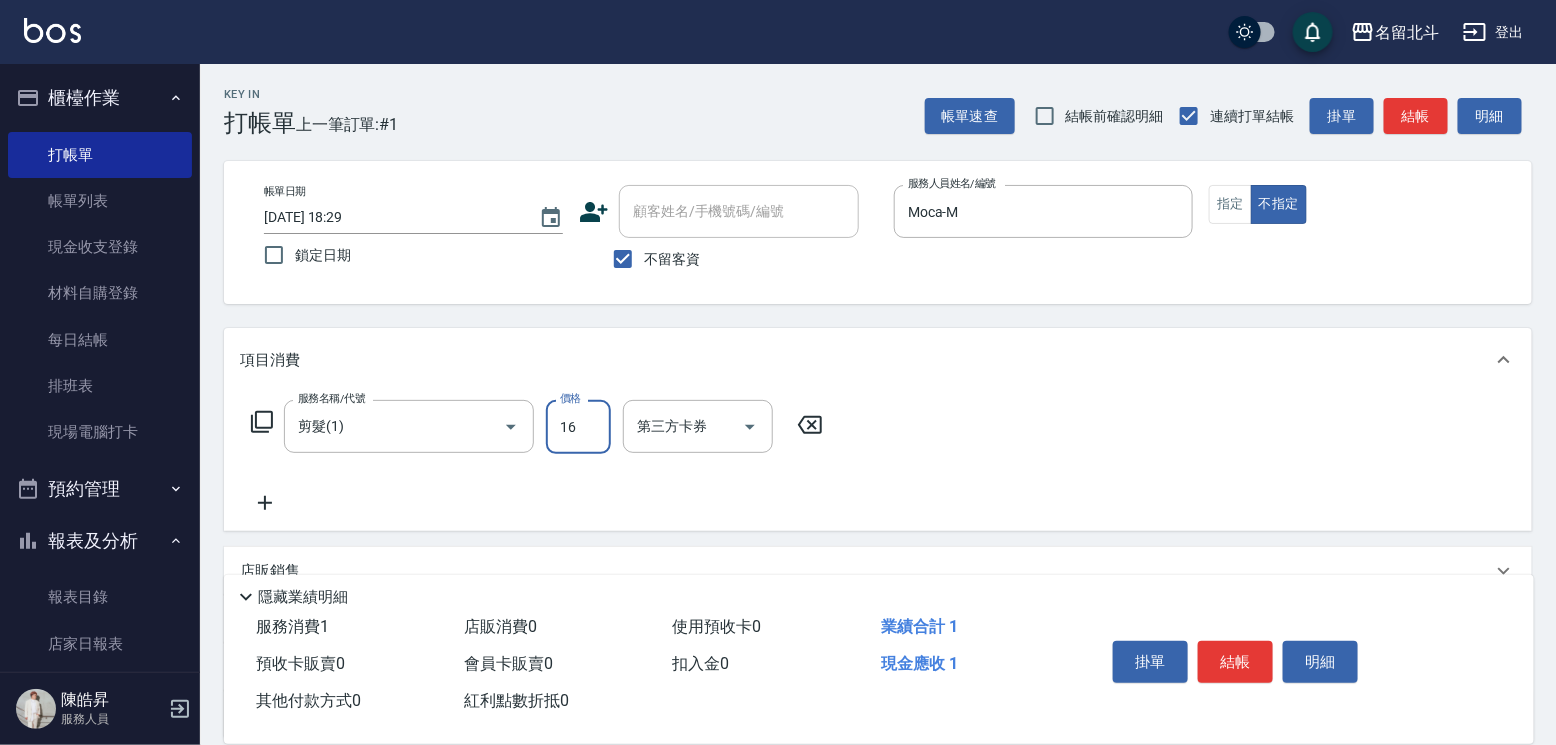 type on "168" 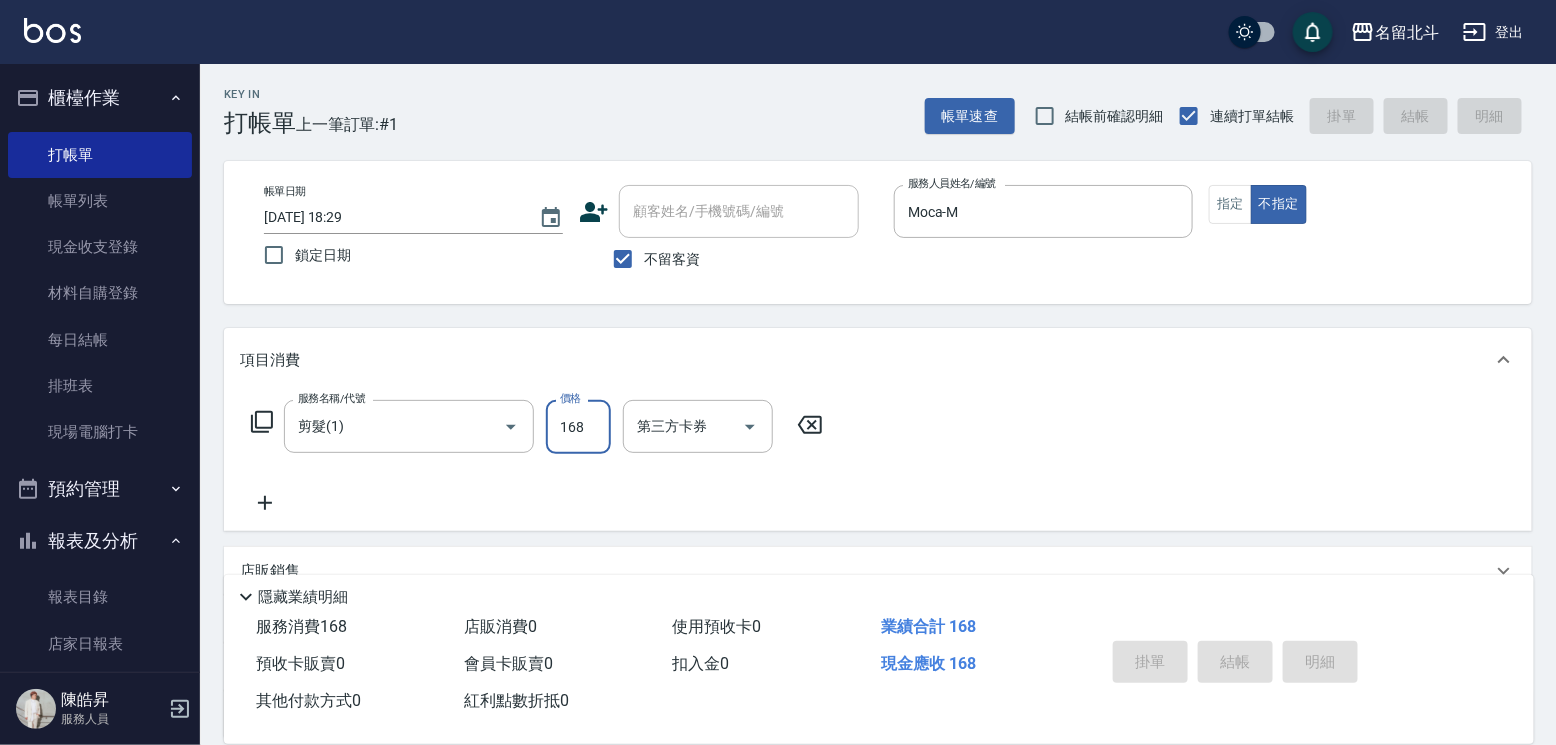 type 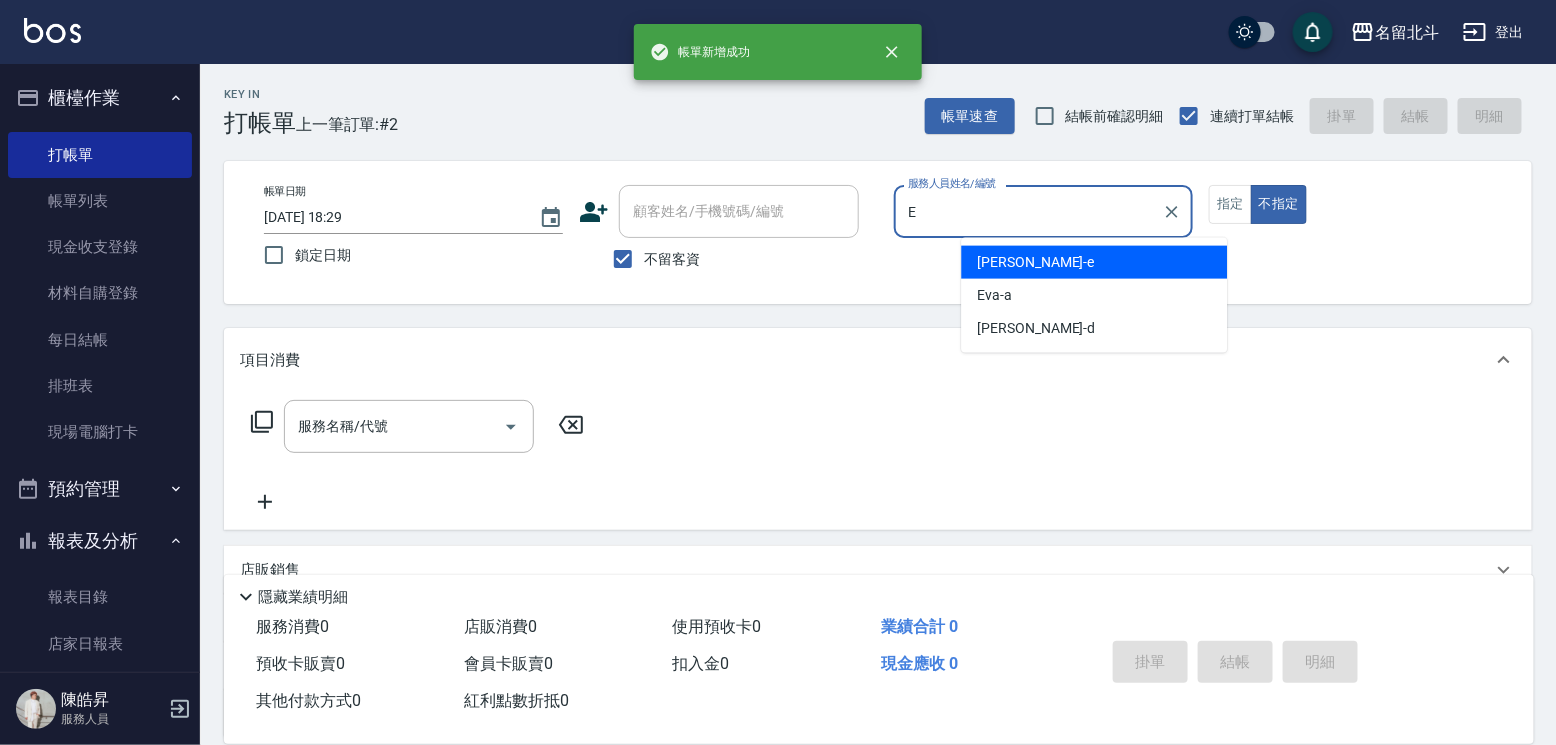 type on "[PERSON_NAME]-e" 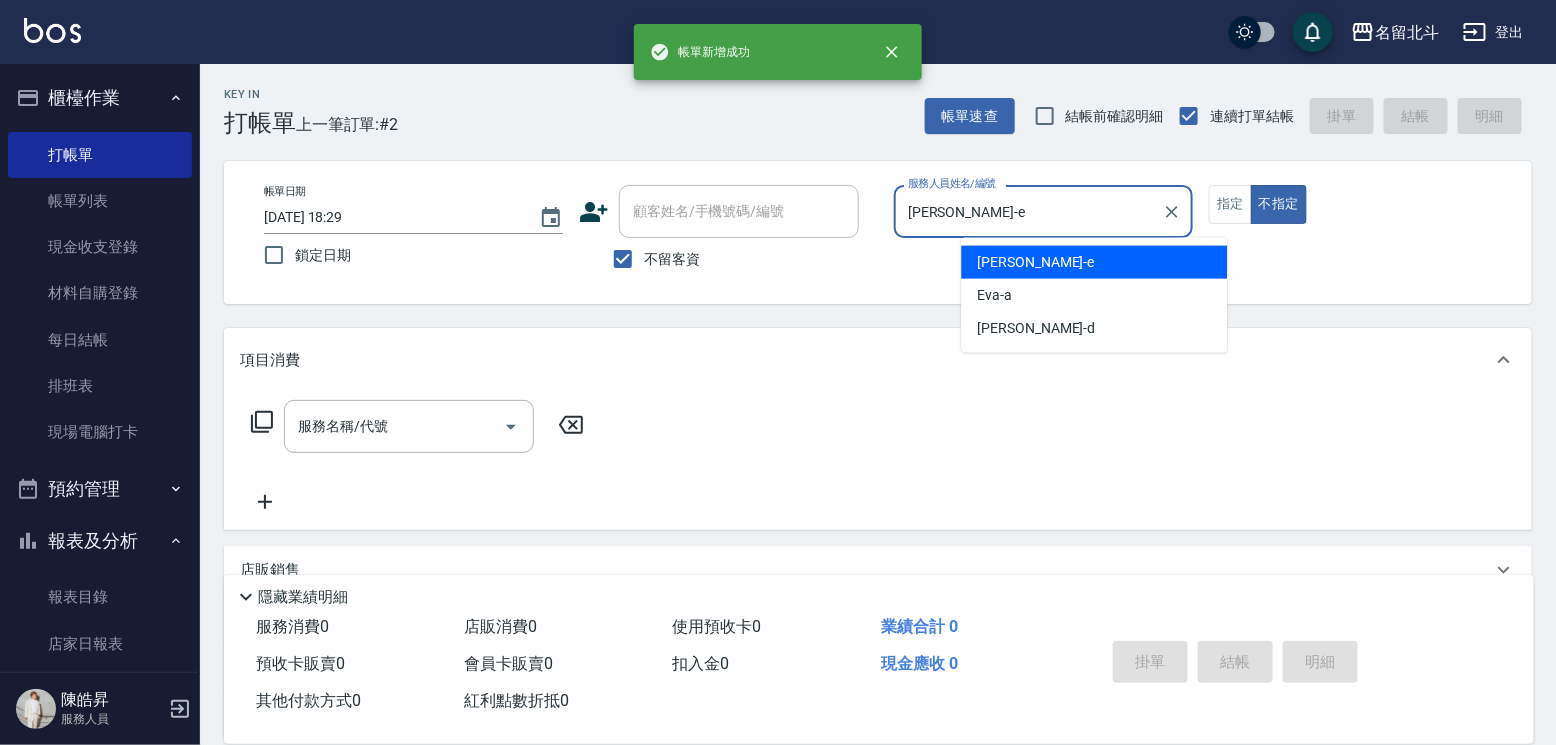 type on "false" 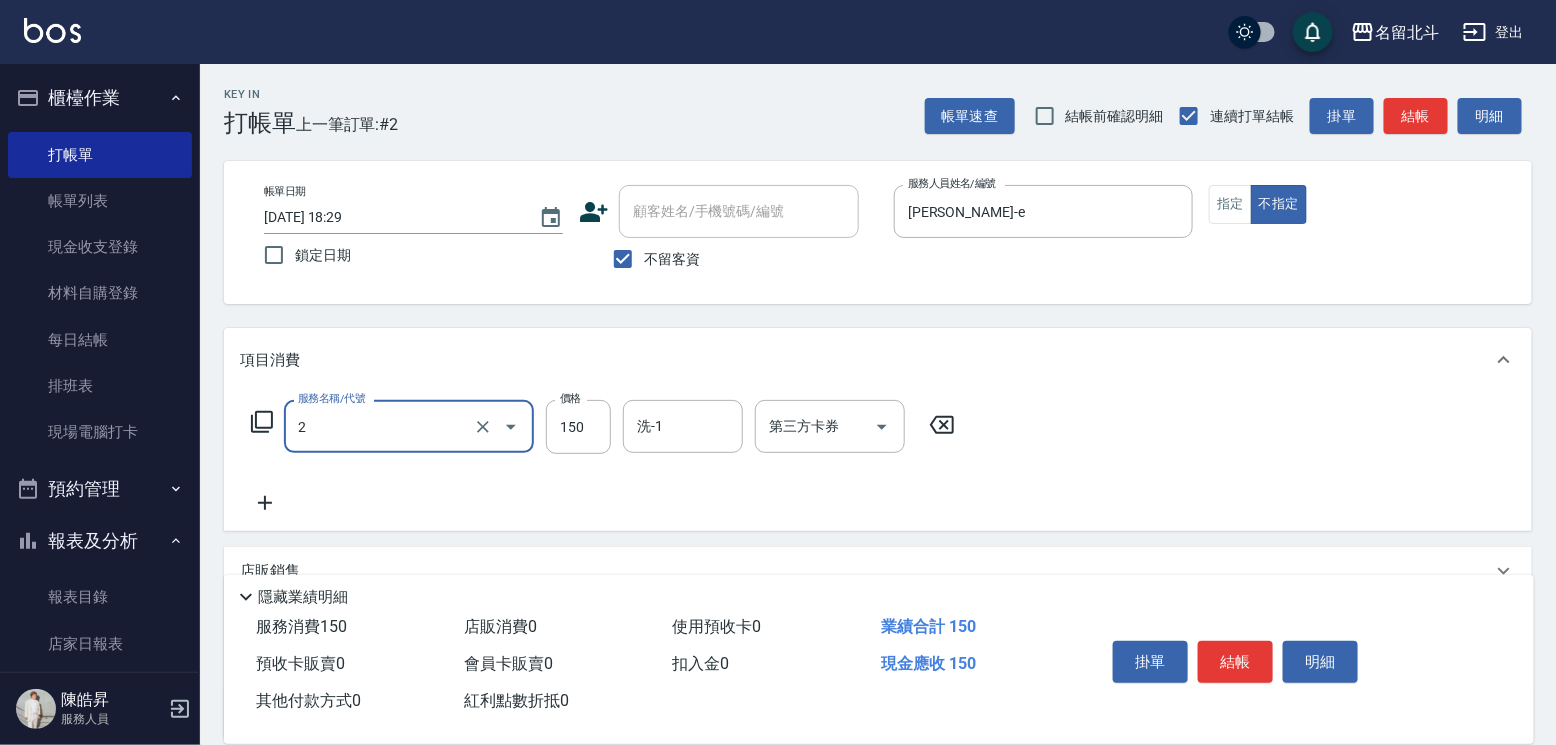 type on "一般洗髮(2)" 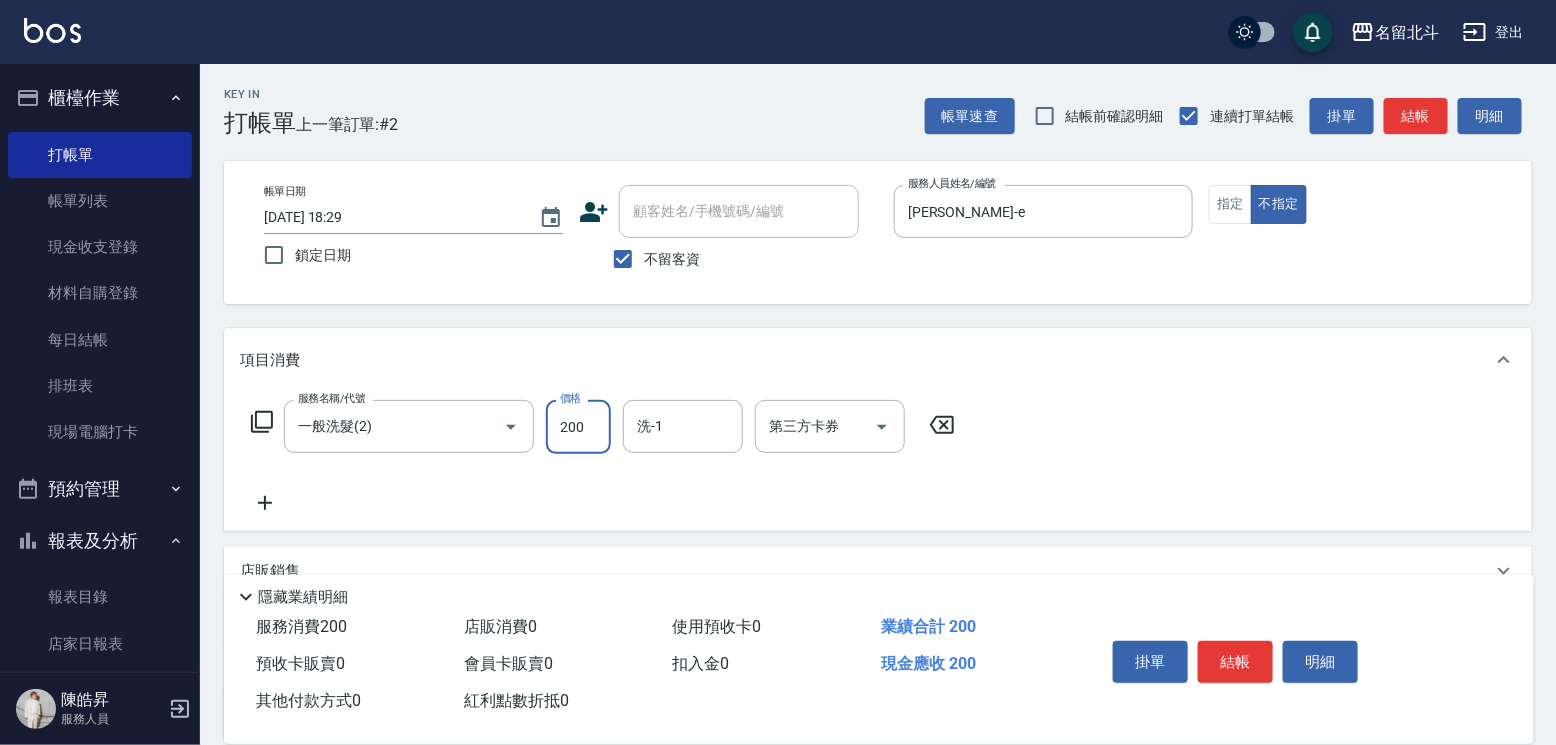 type on "200" 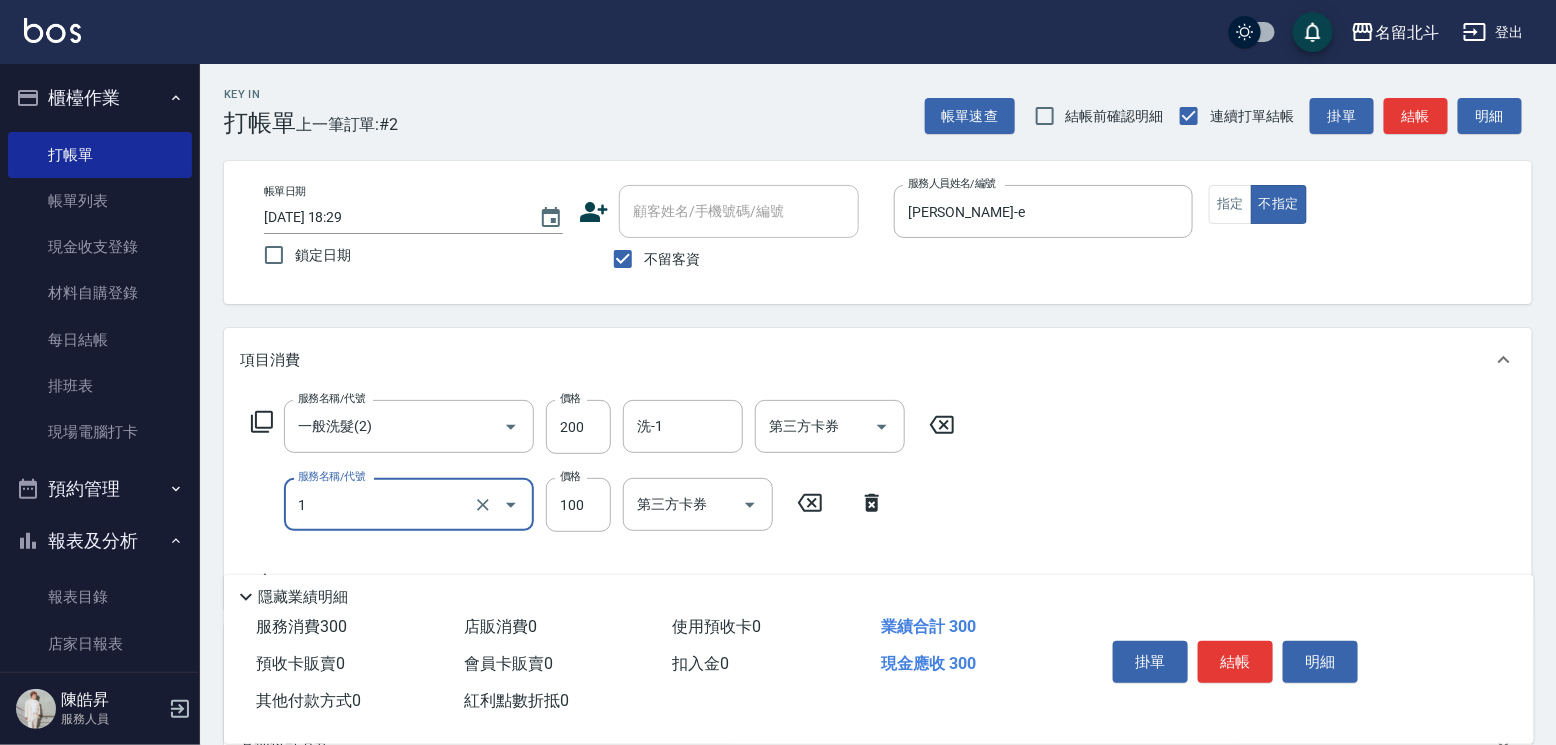type on "剪髮(1)" 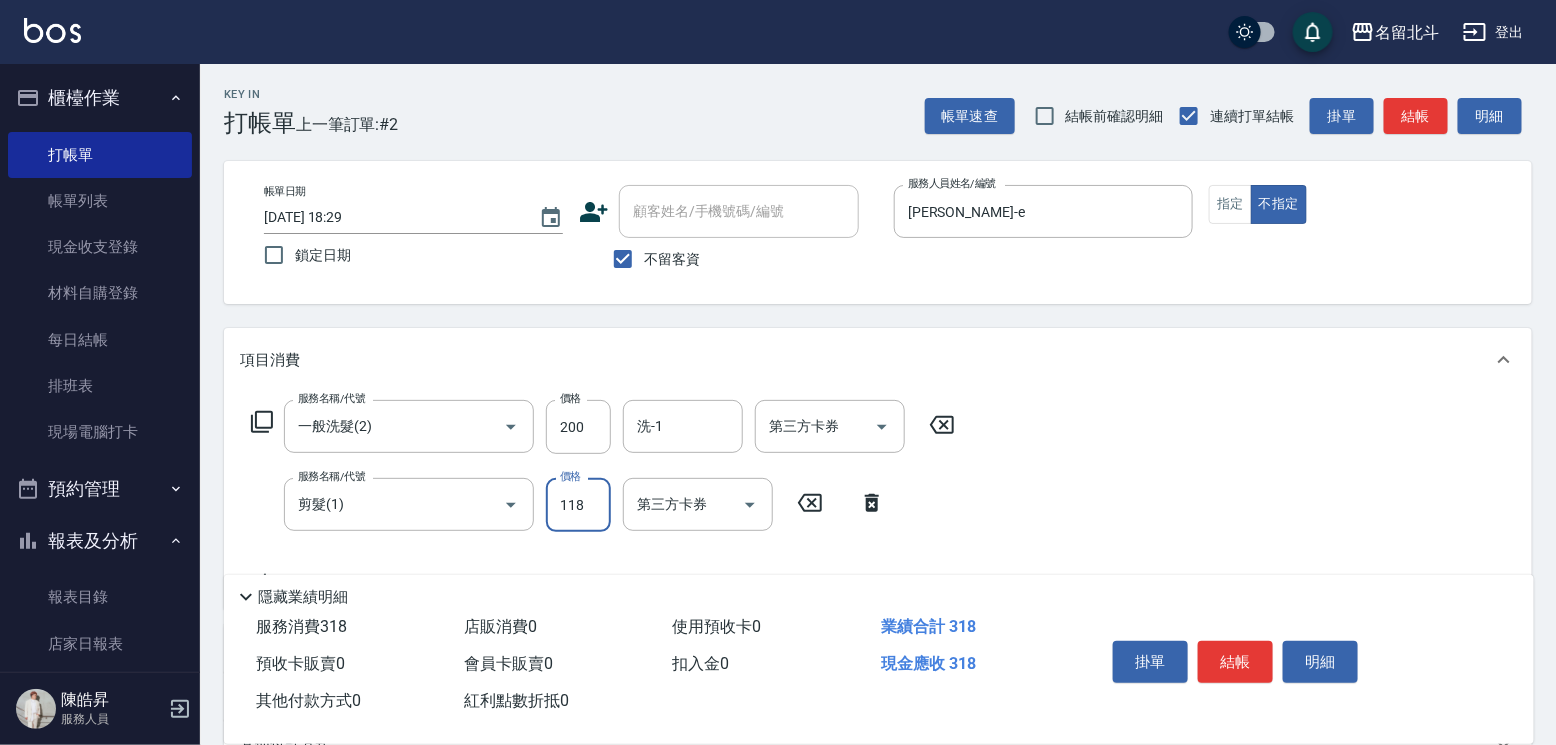type on "118" 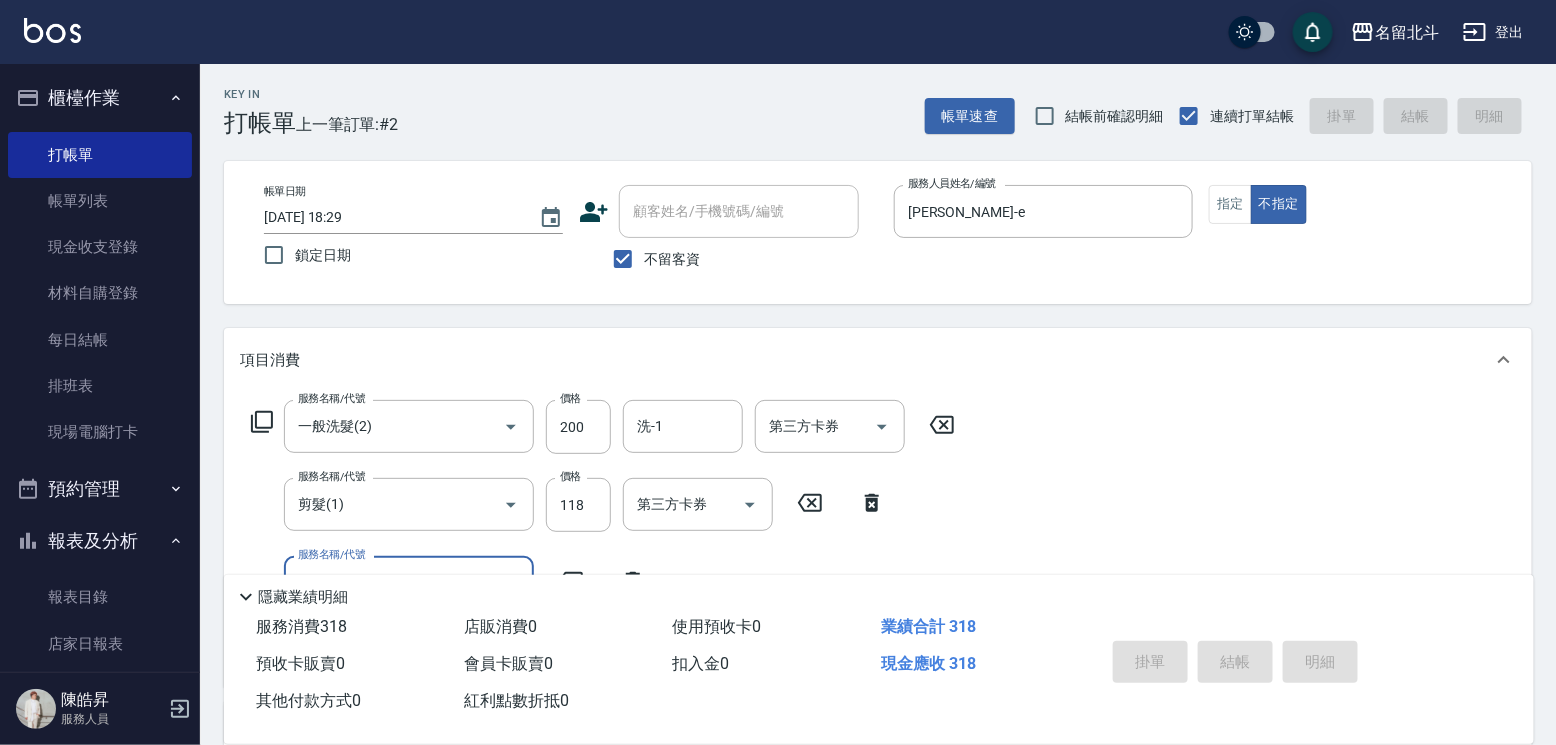 type 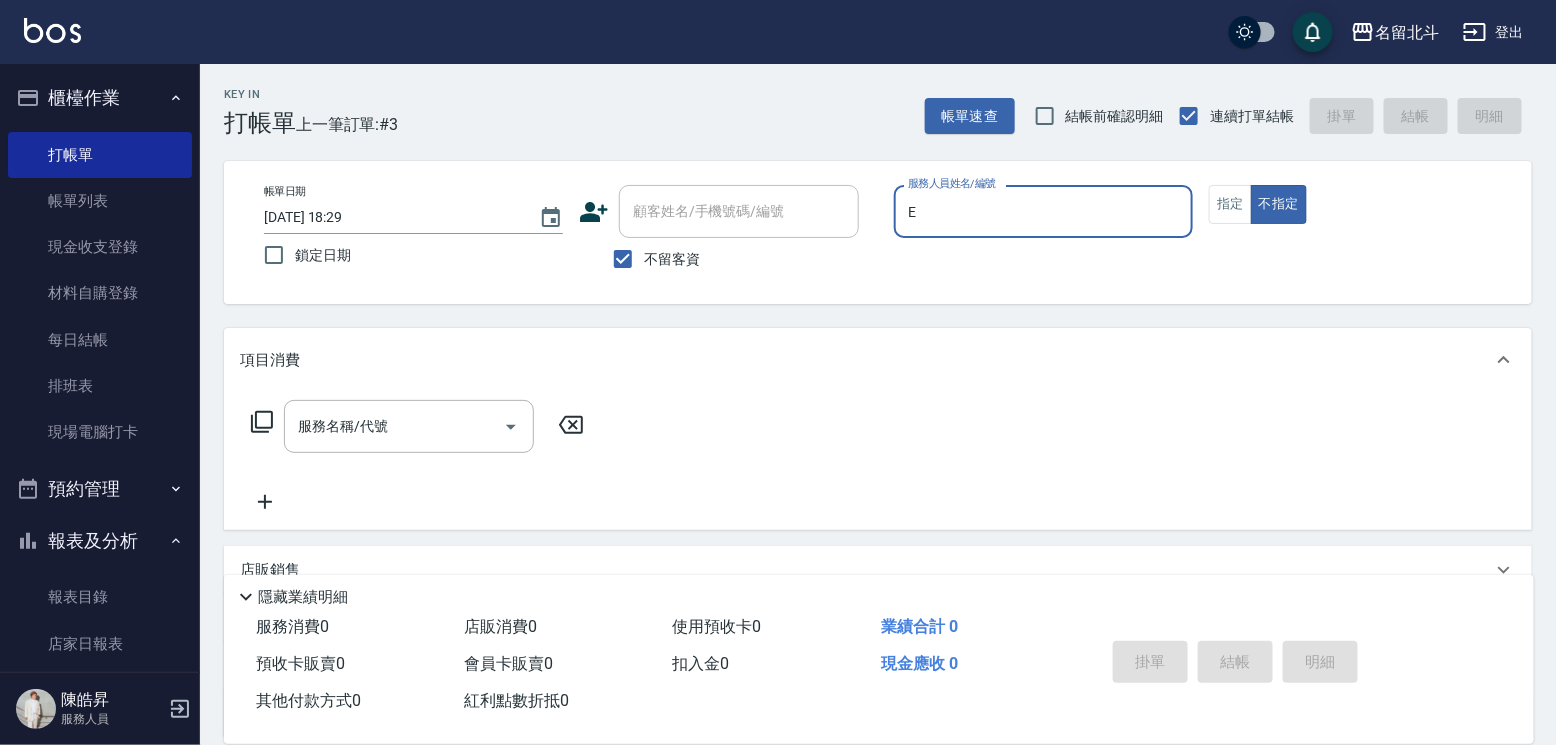 type on "[PERSON_NAME]-e" 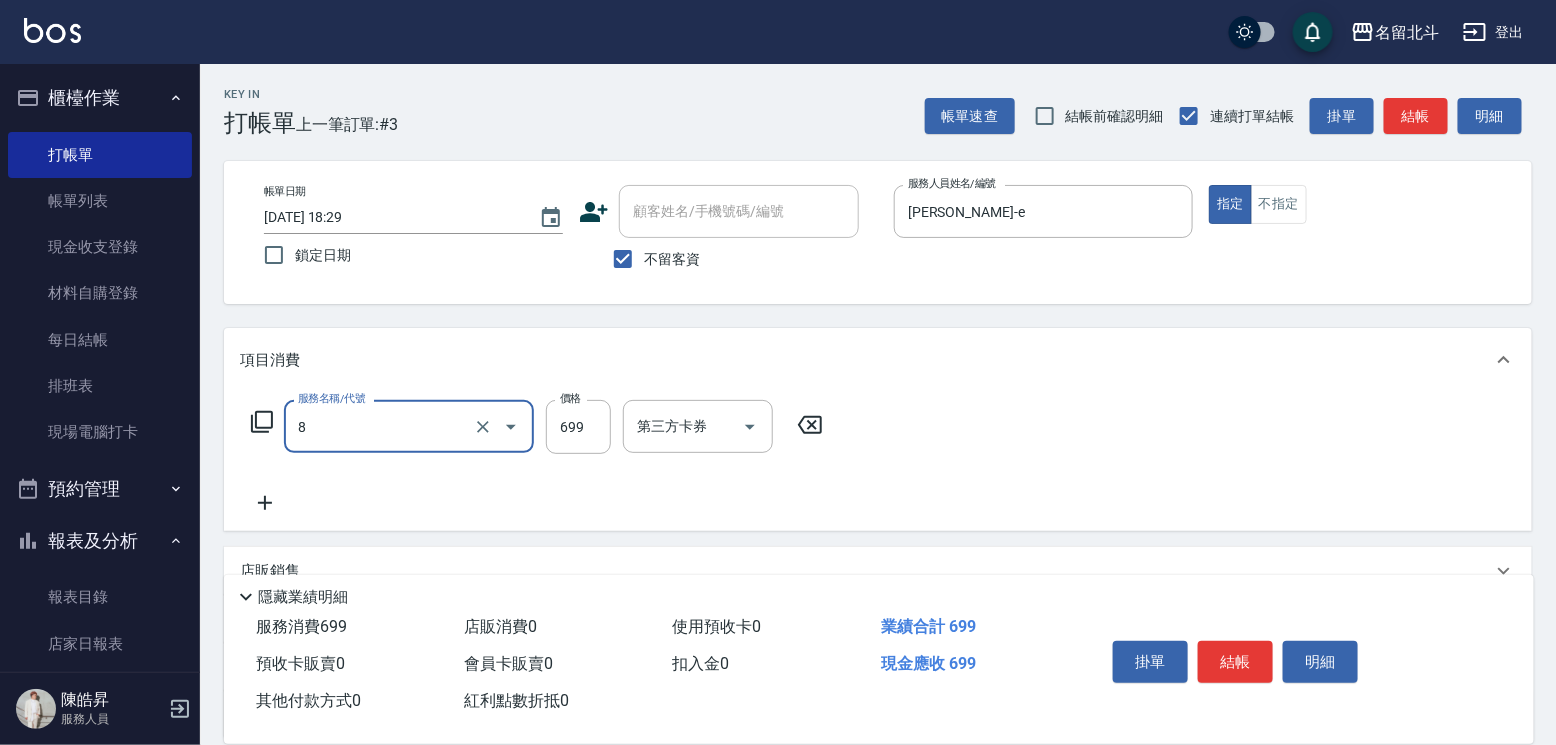 type on "精油洗髮(8)" 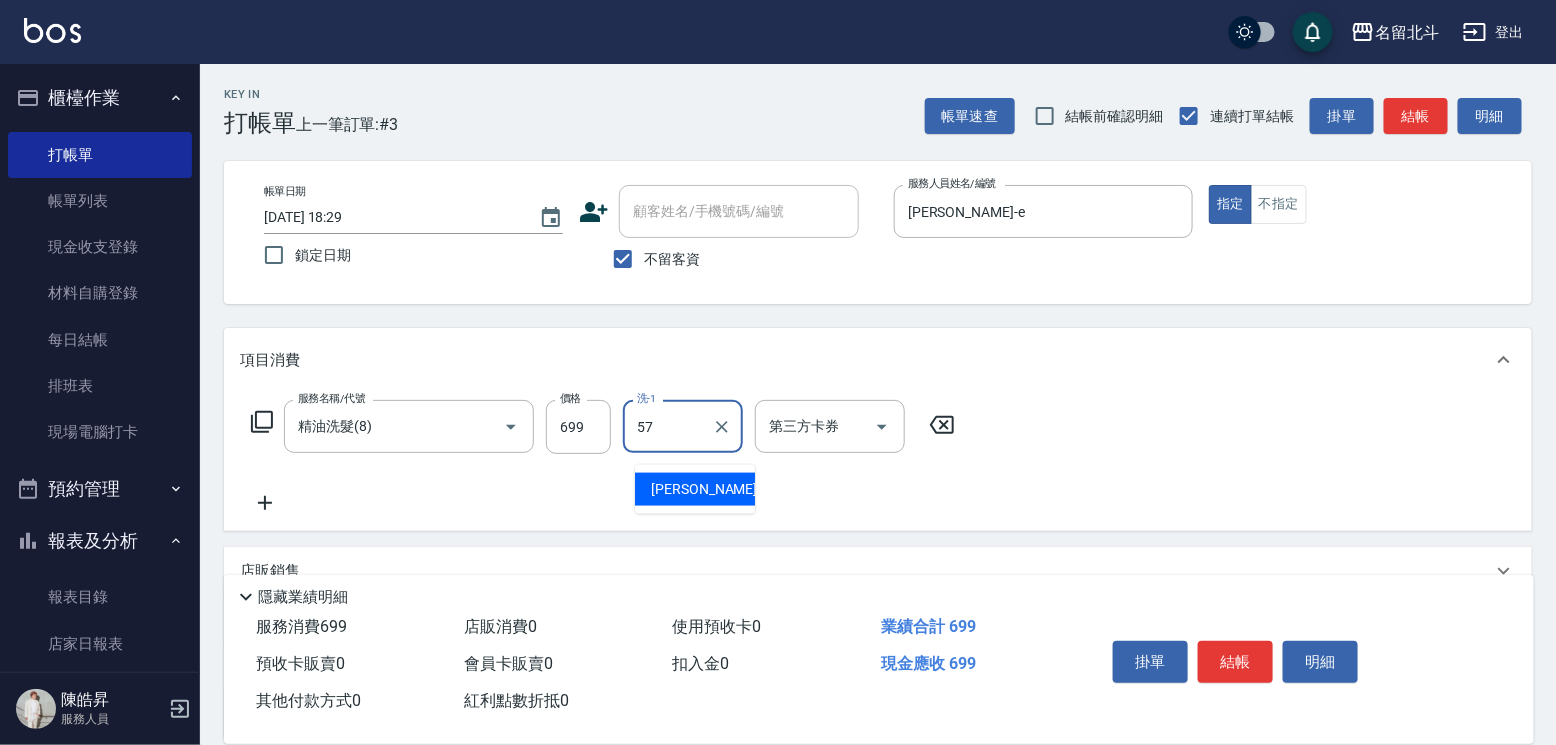 type on "[PERSON_NAME]-57" 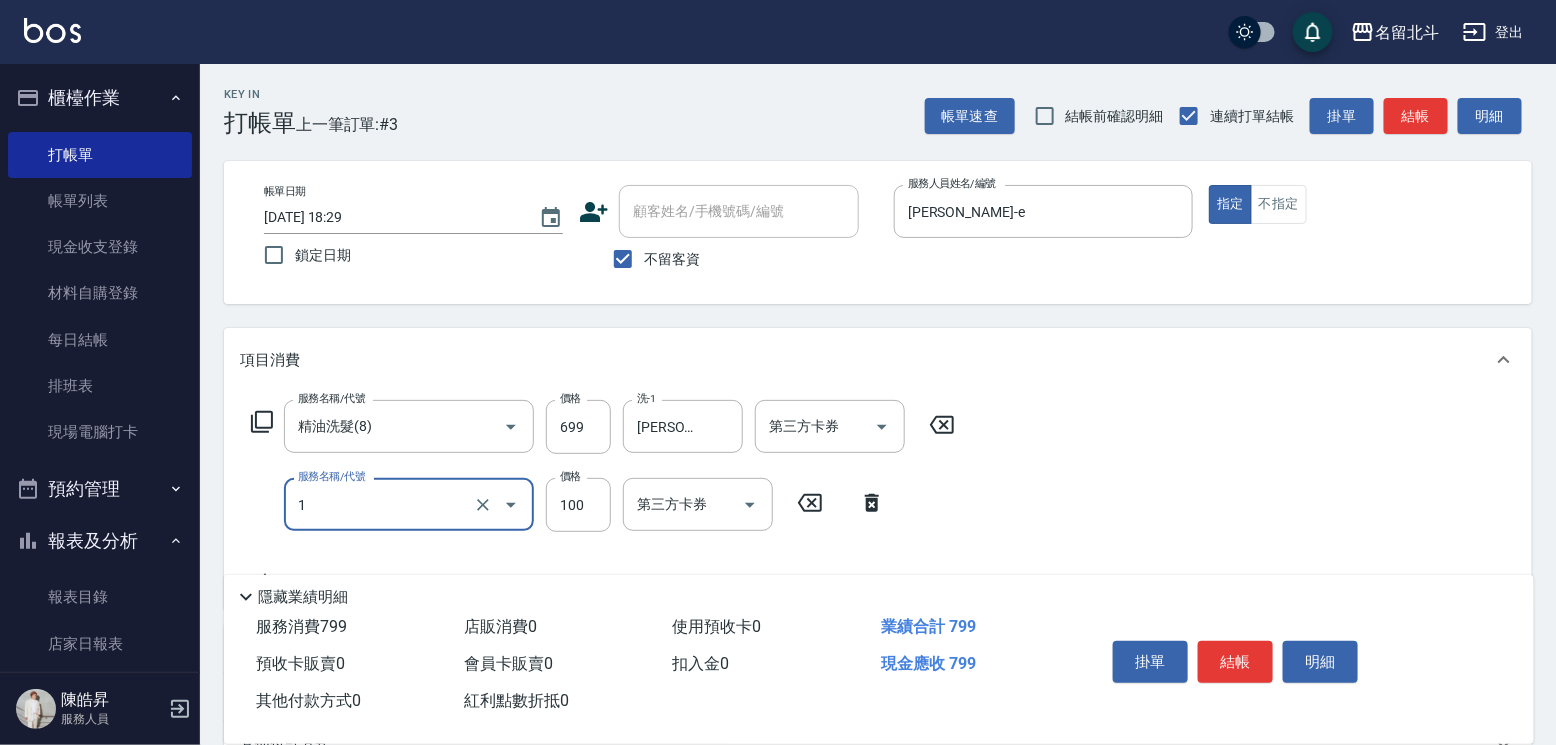 type on "剪髮(1)" 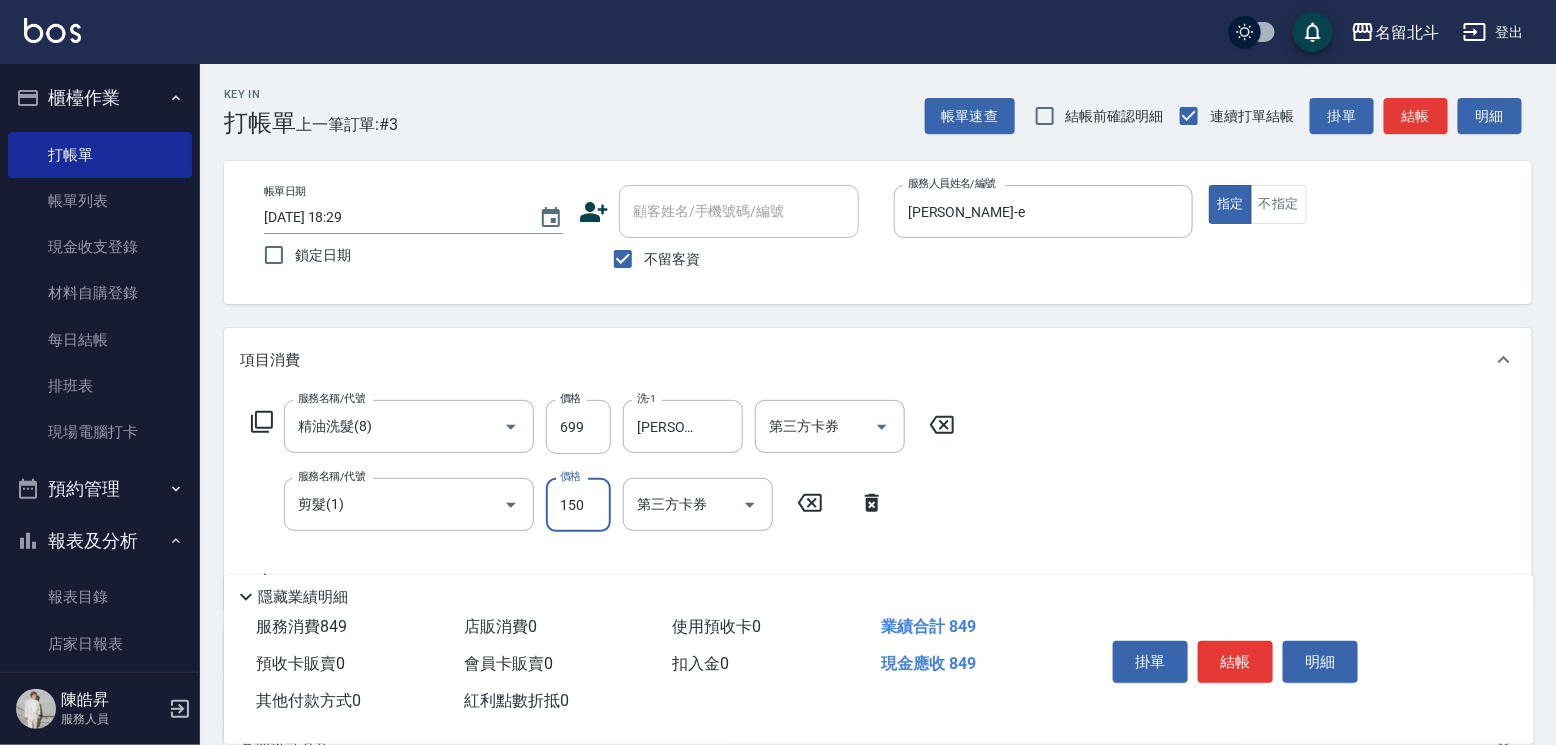 type on "150" 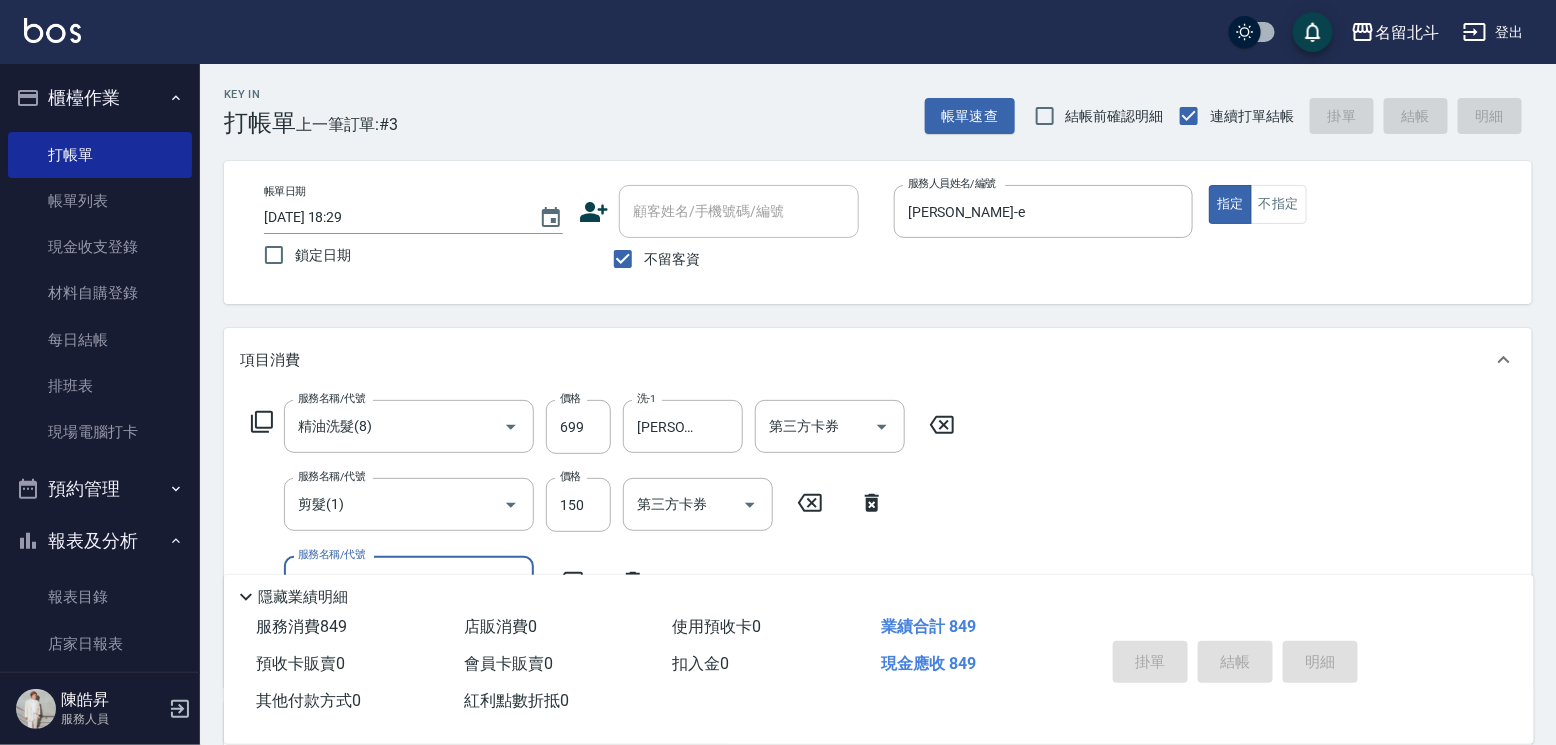 type 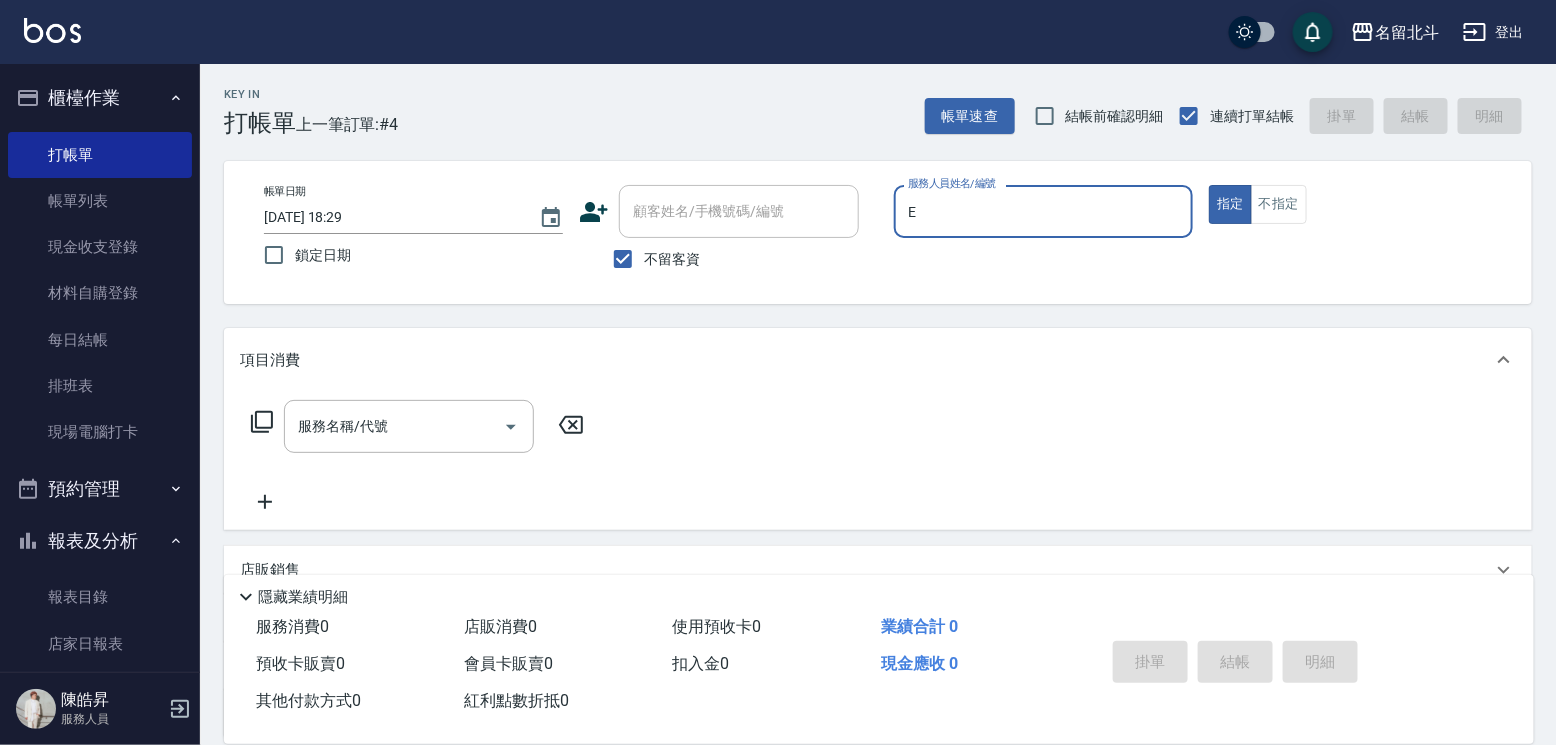 type on "[PERSON_NAME]-e" 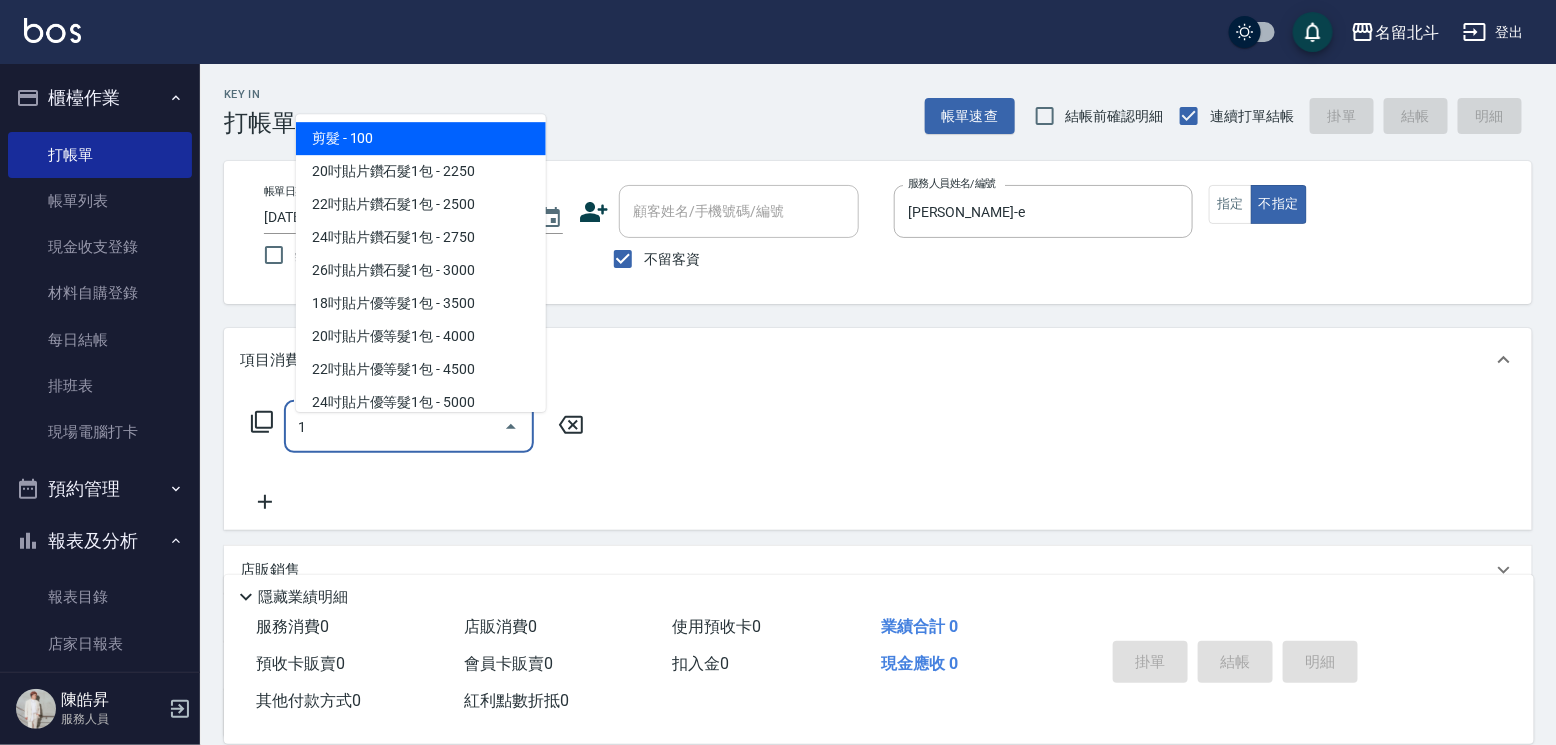 type on "剪髮(1)" 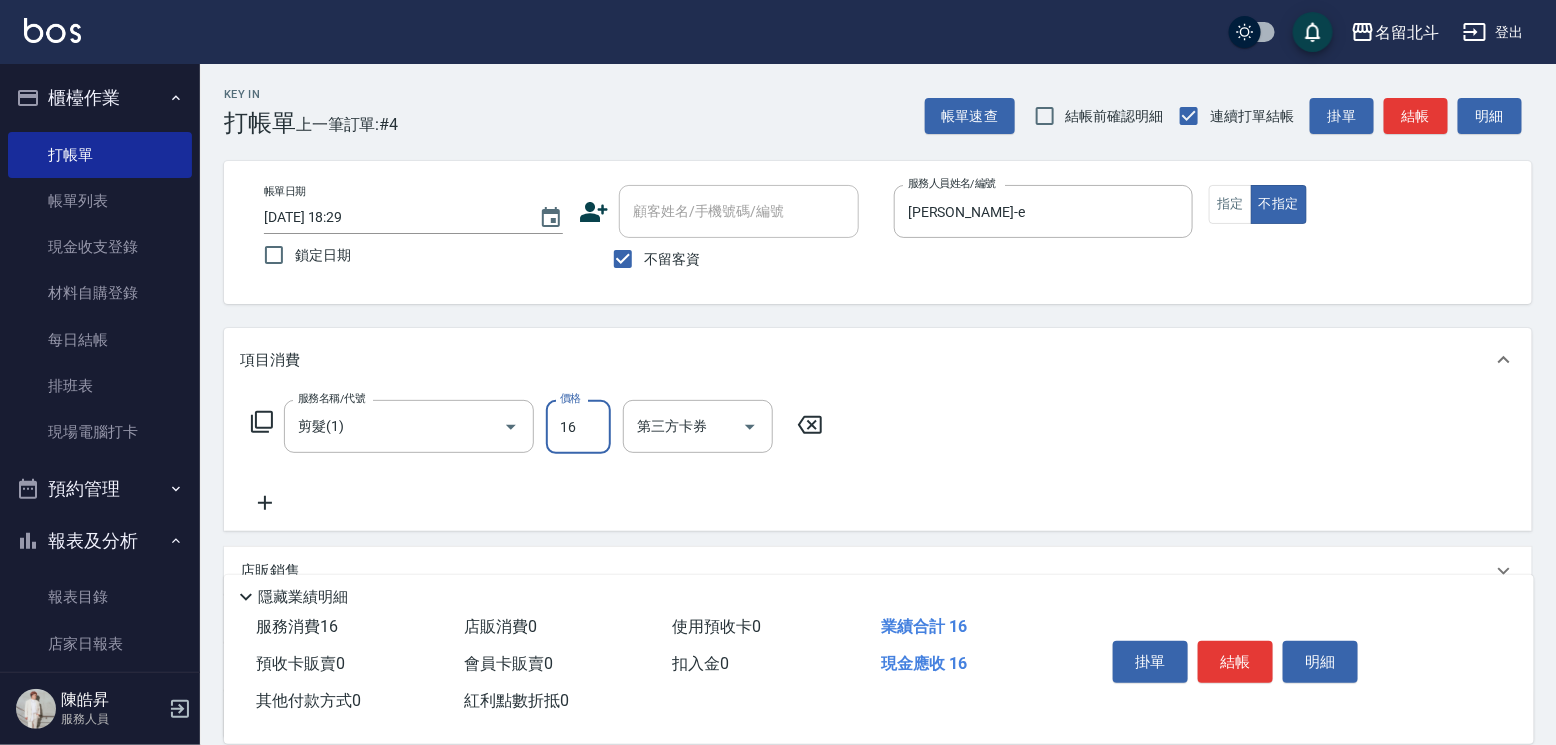 type on "168" 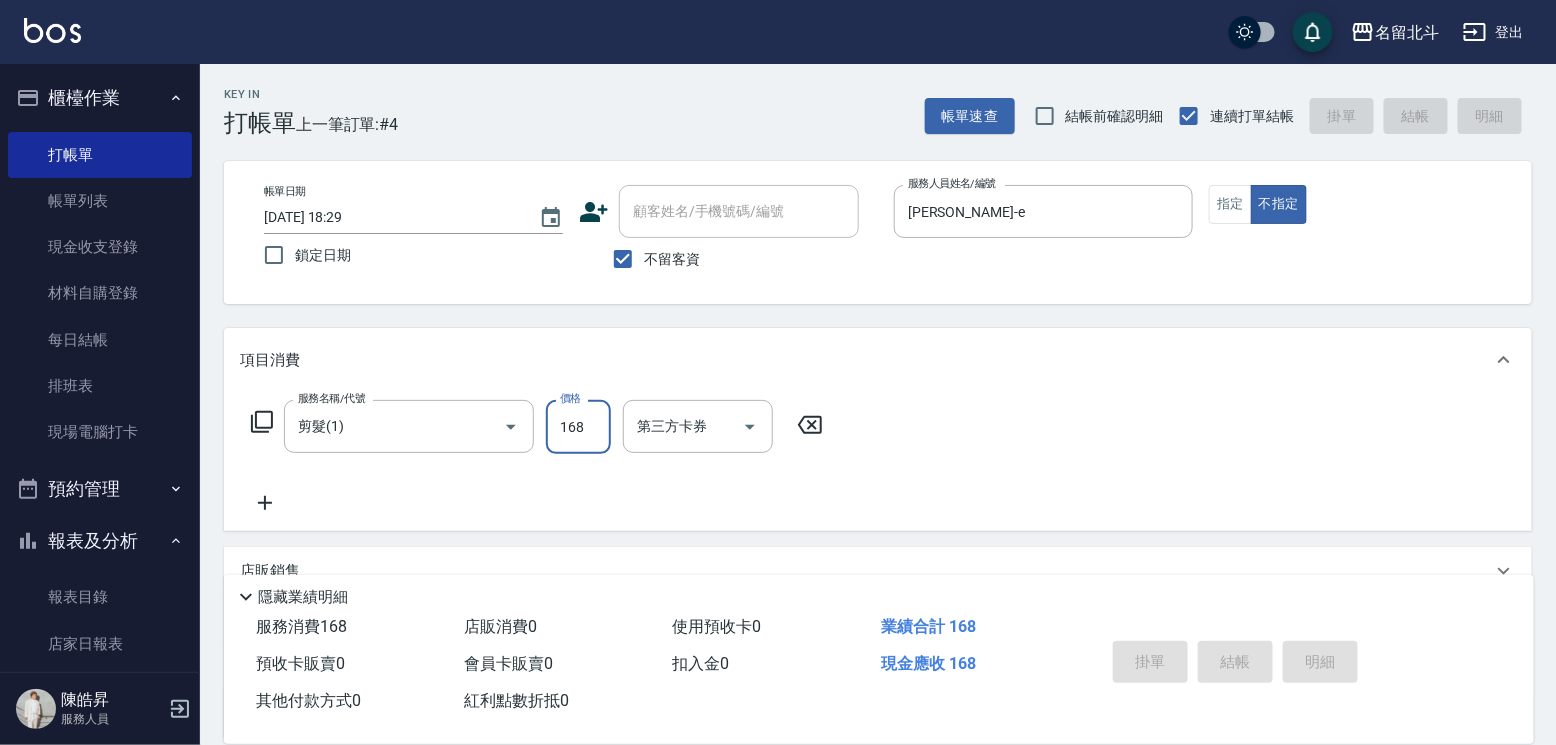 type on "[DATE] 18:30" 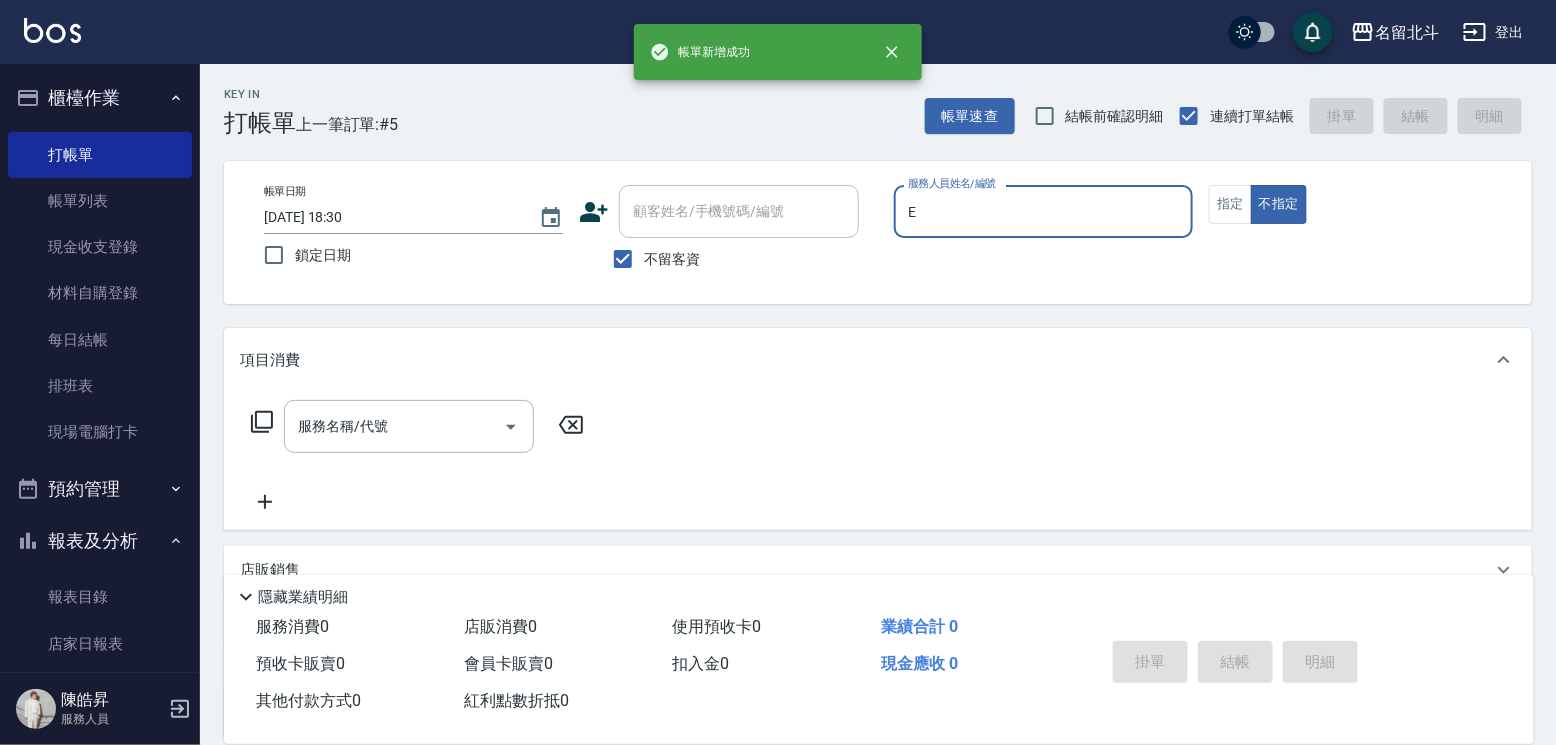 type on "[PERSON_NAME]-e" 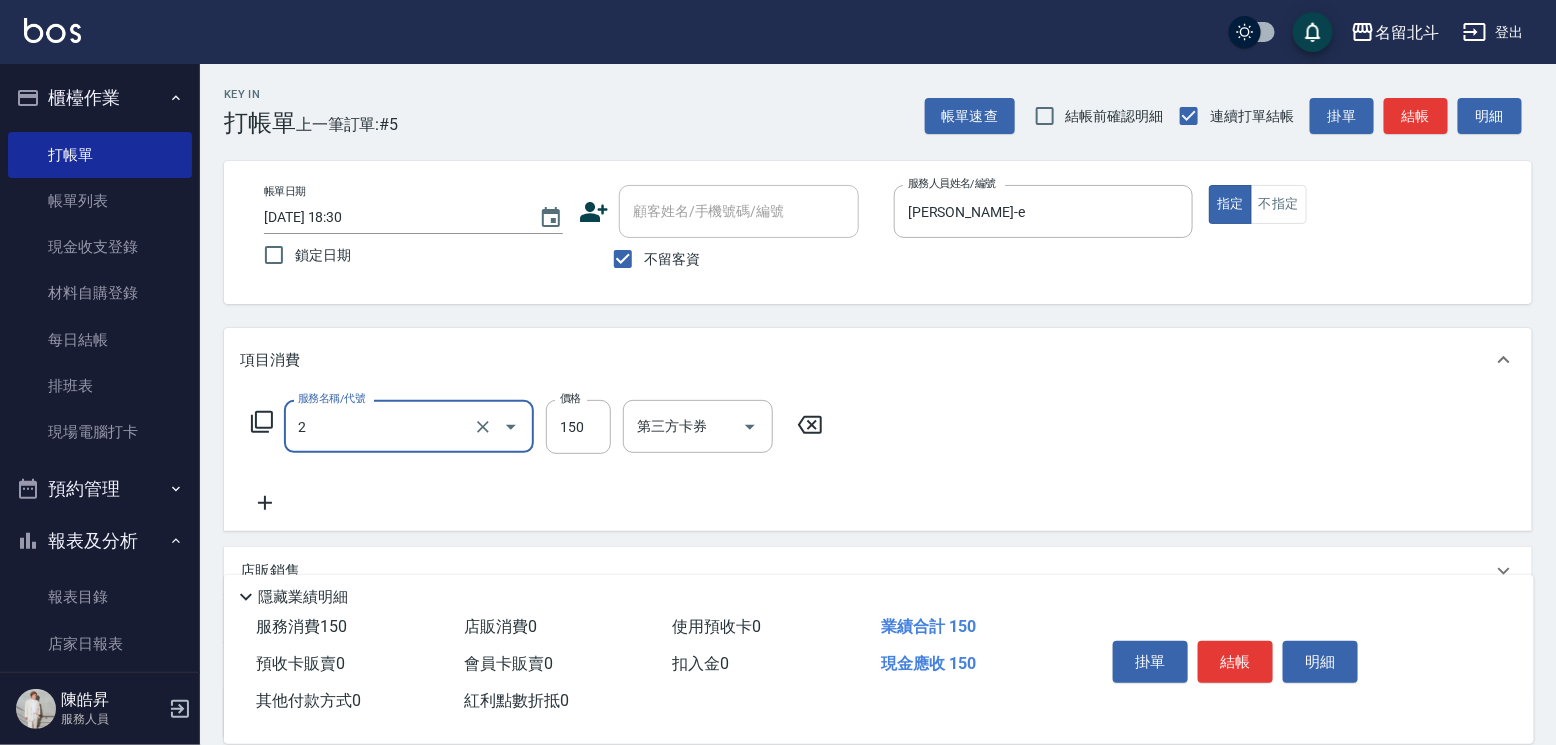 type on "一般洗髮(2)" 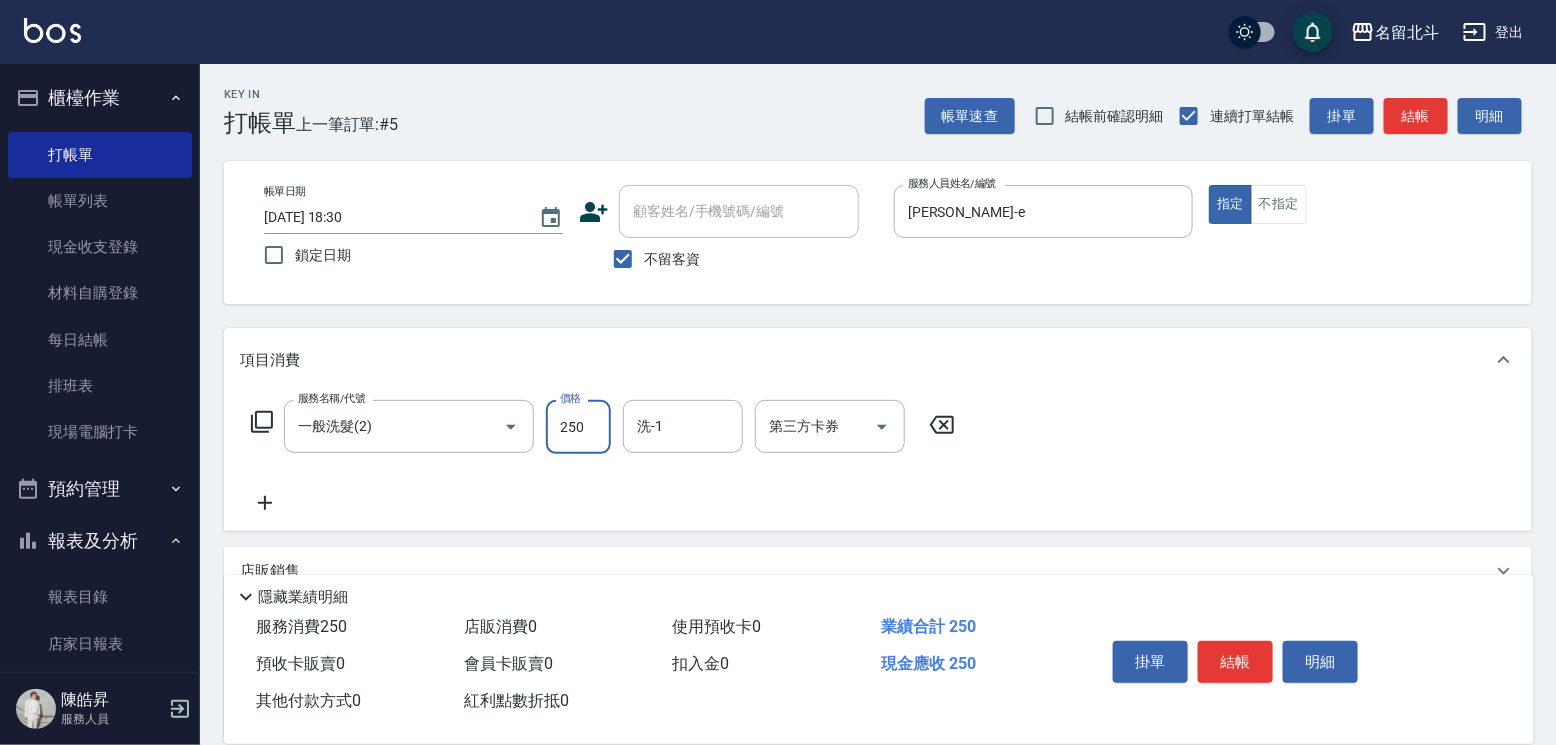 type on "250" 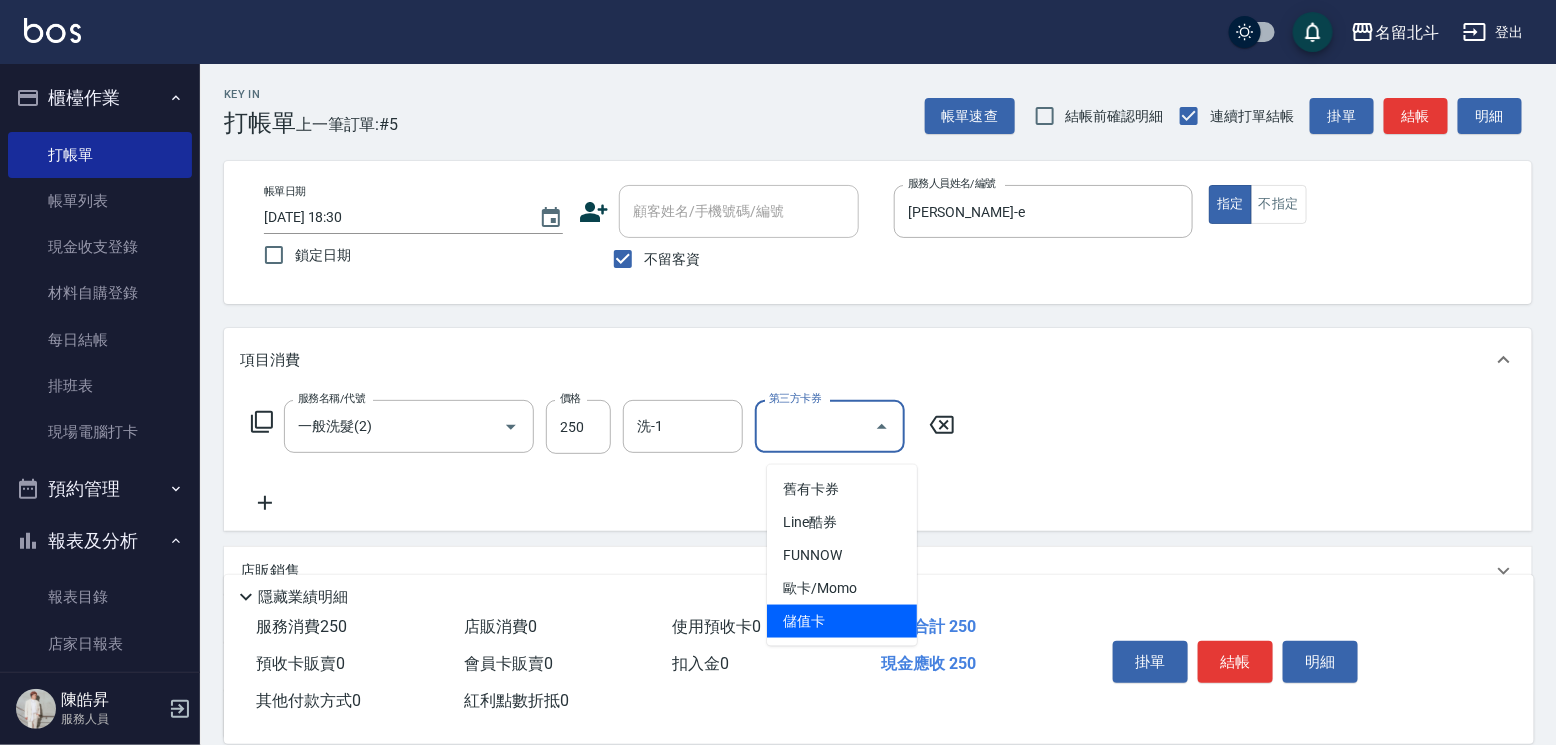 type on "儲值卡" 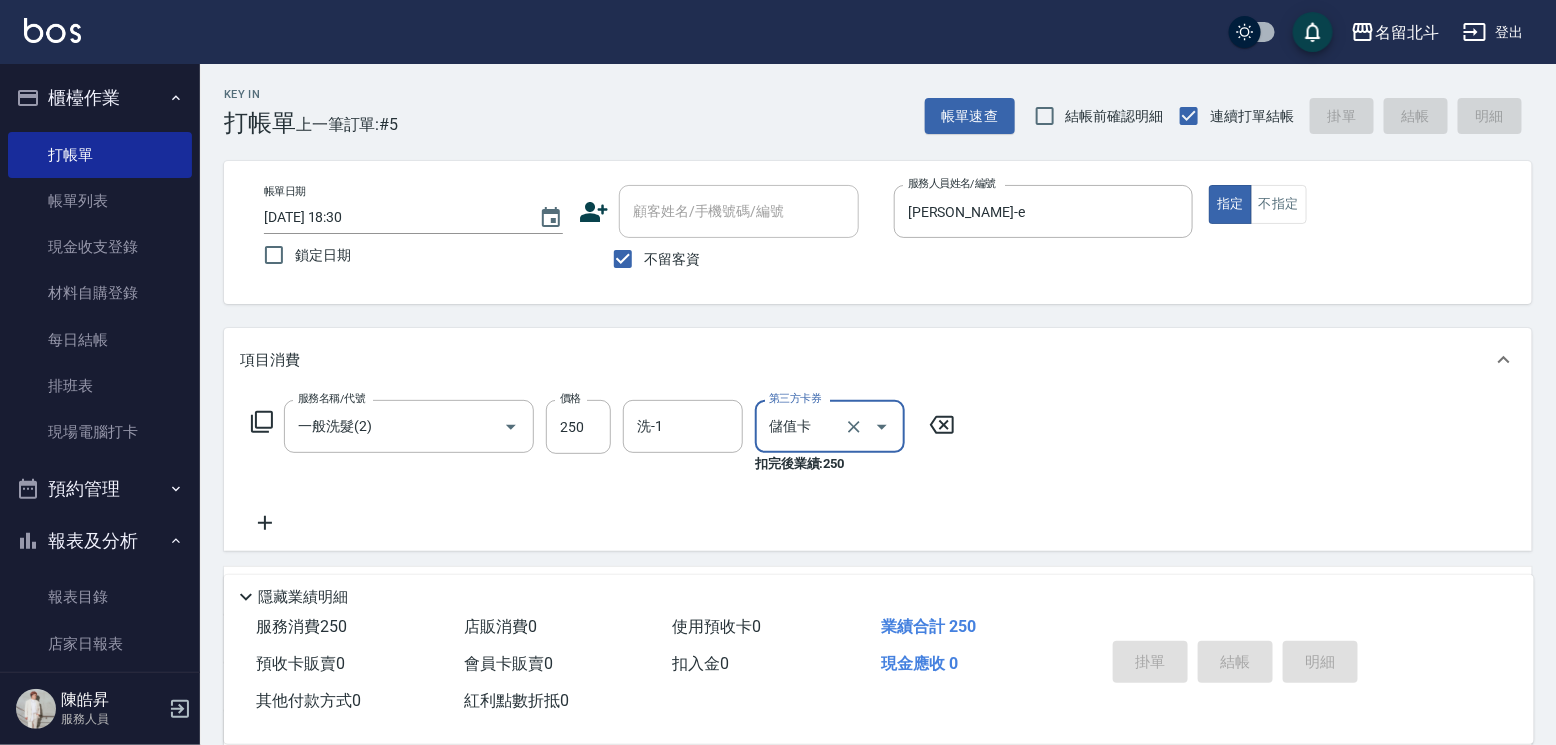 type 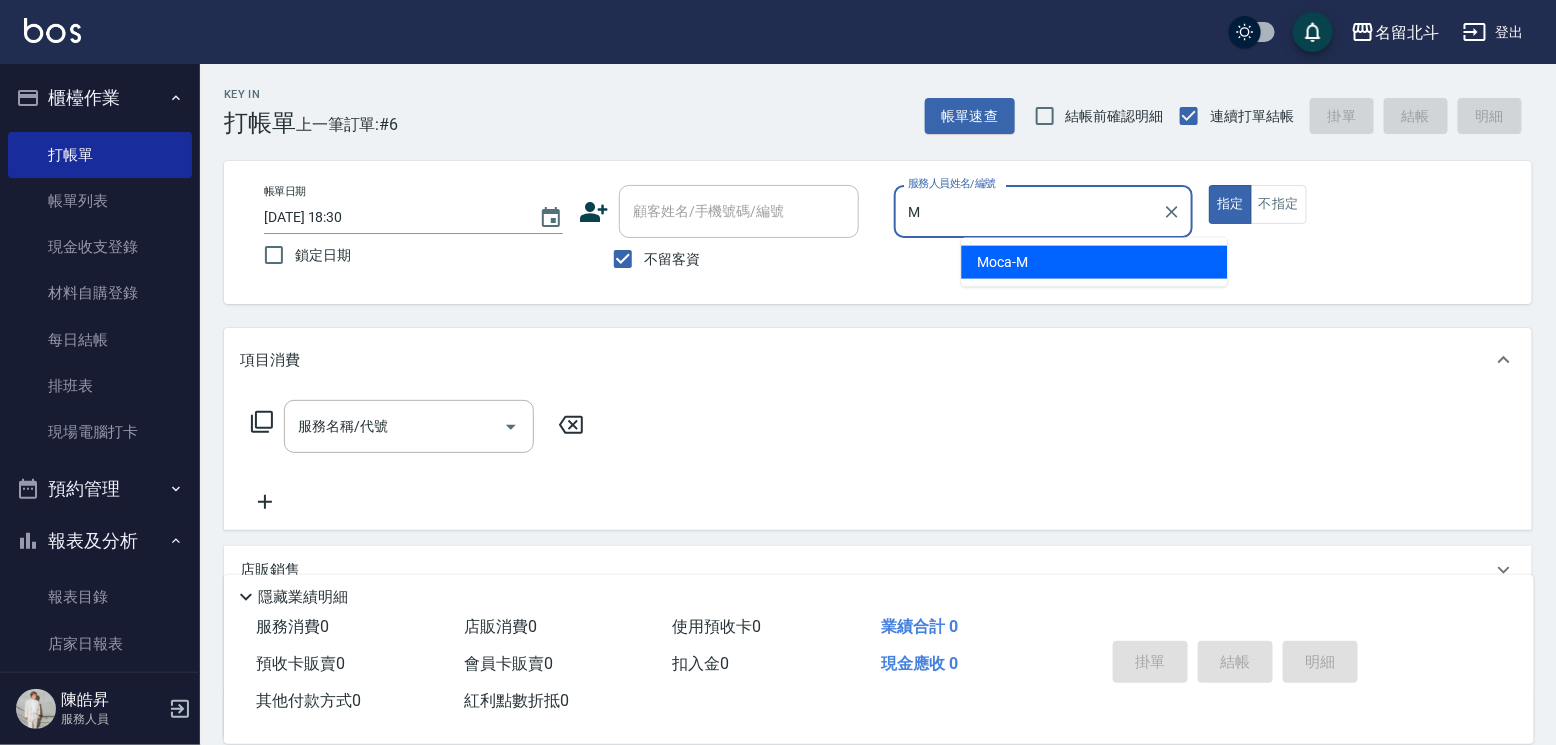 type on "Moca-M" 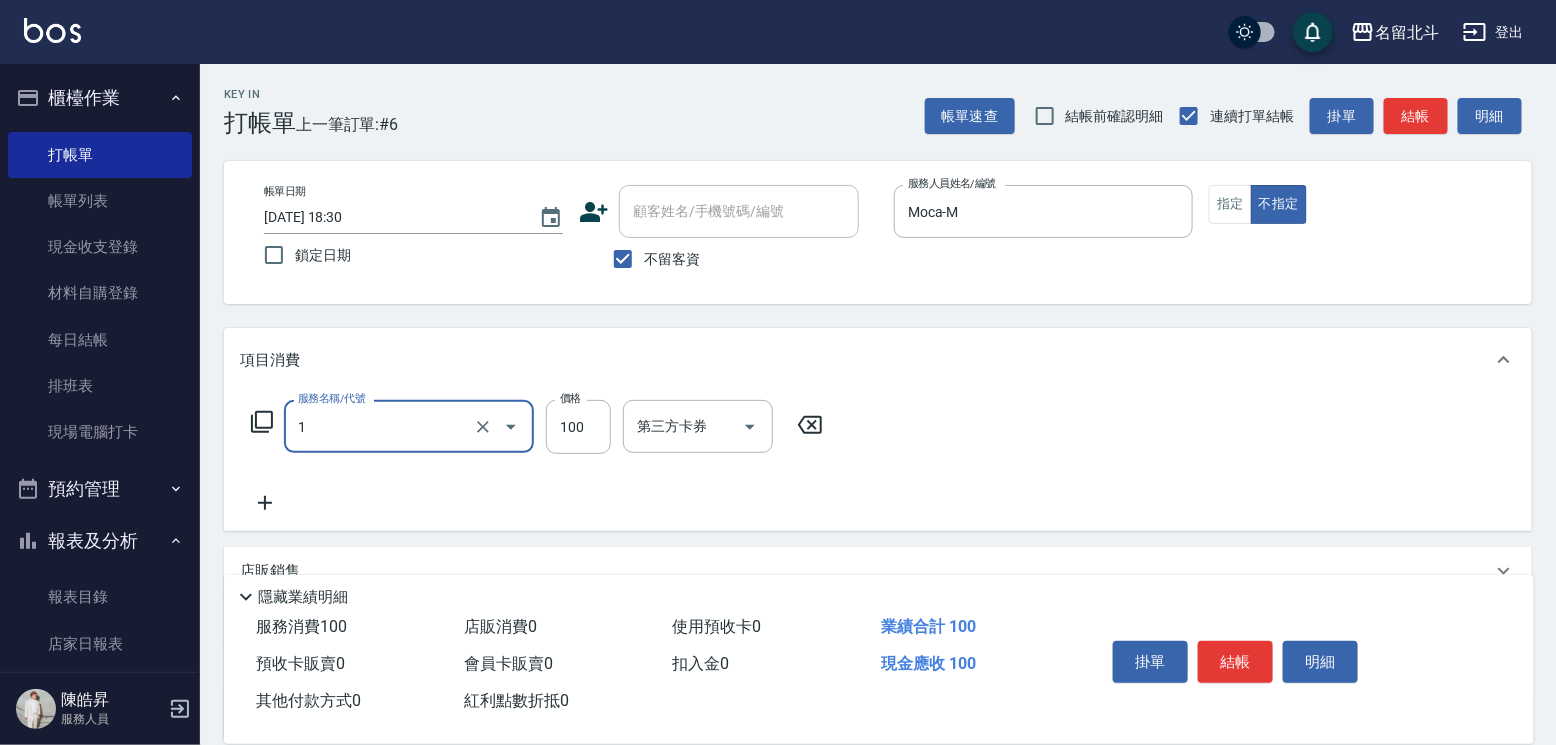 type on "剪髮(1)" 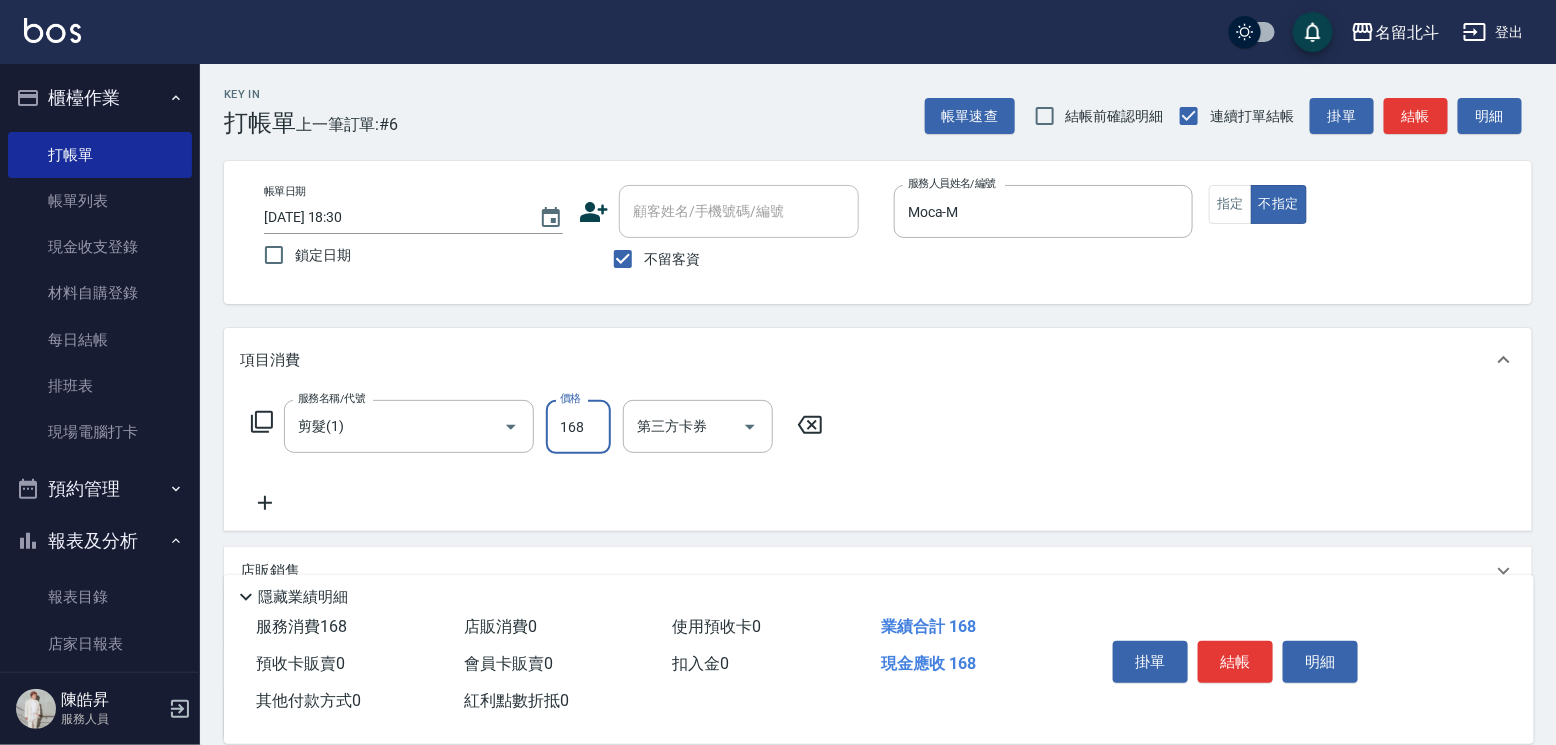 type on "168" 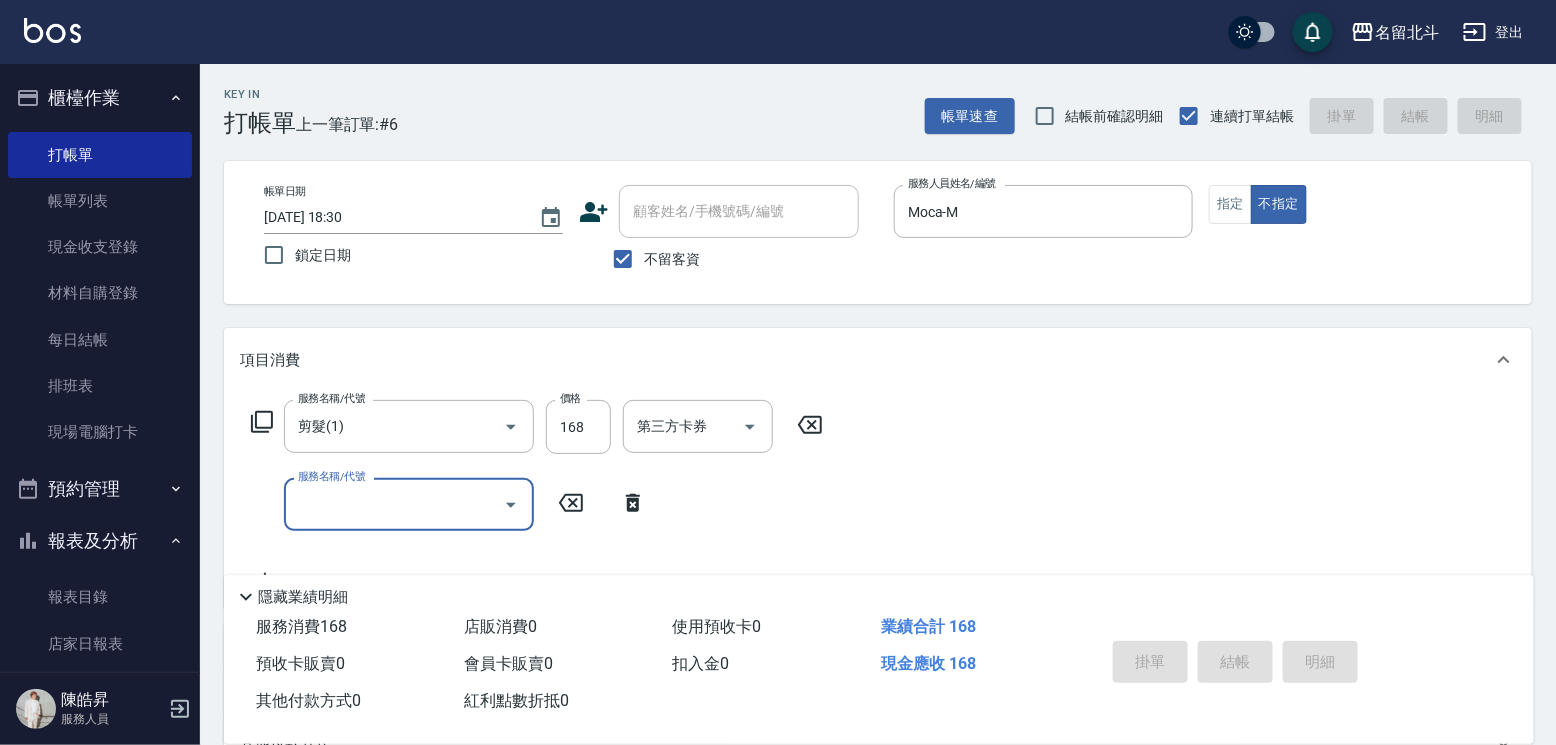 type 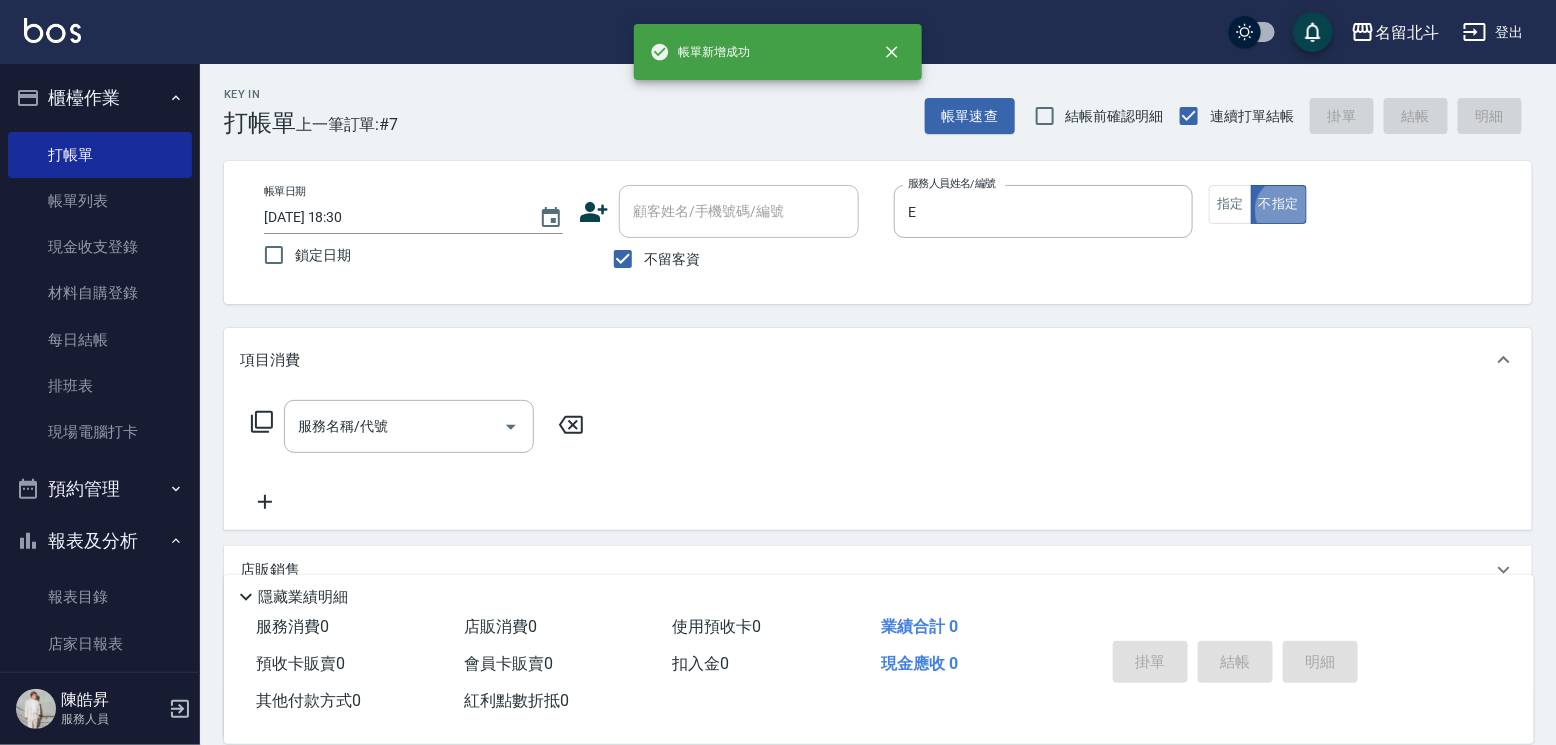 type on "[PERSON_NAME]-e" 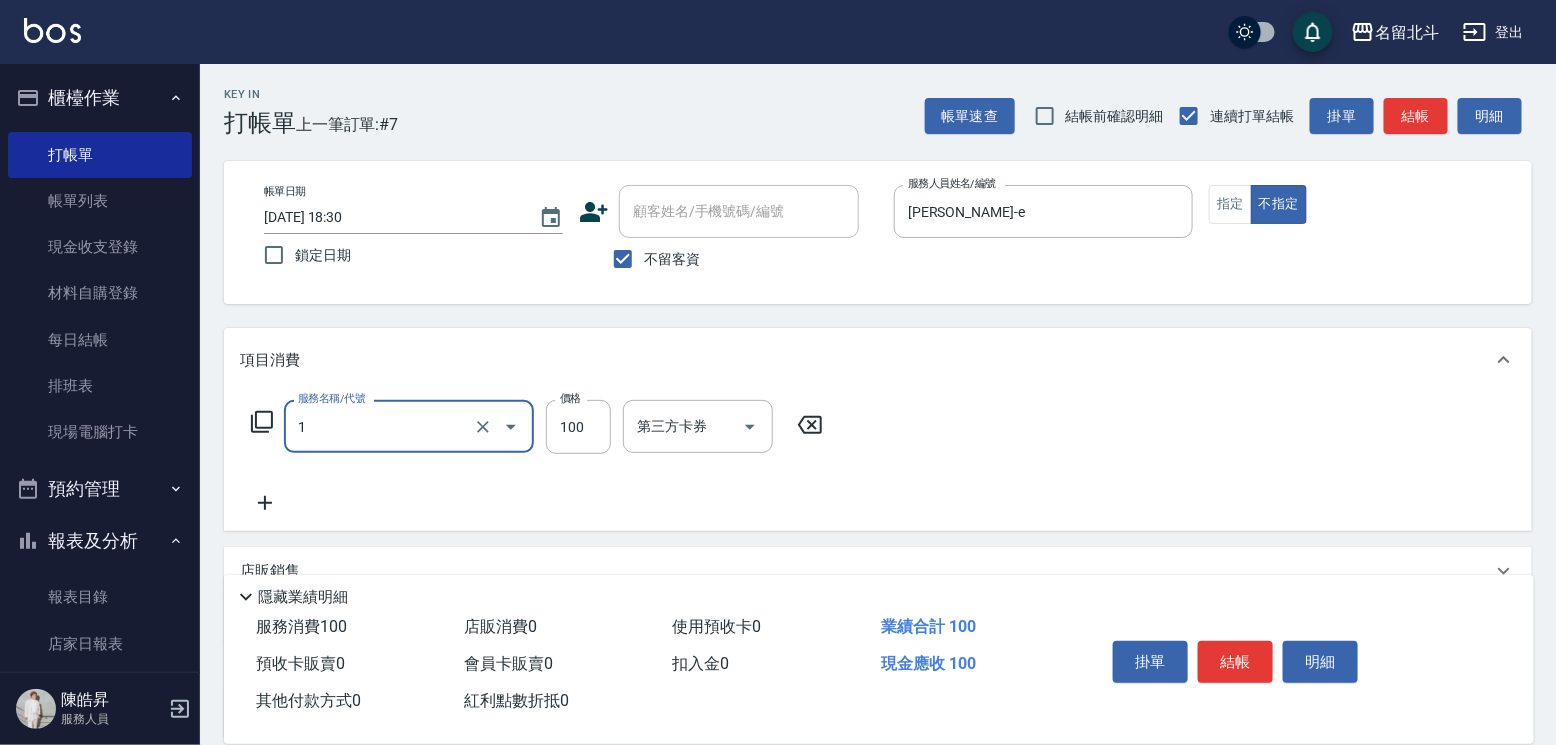 type on "剪髮(1)" 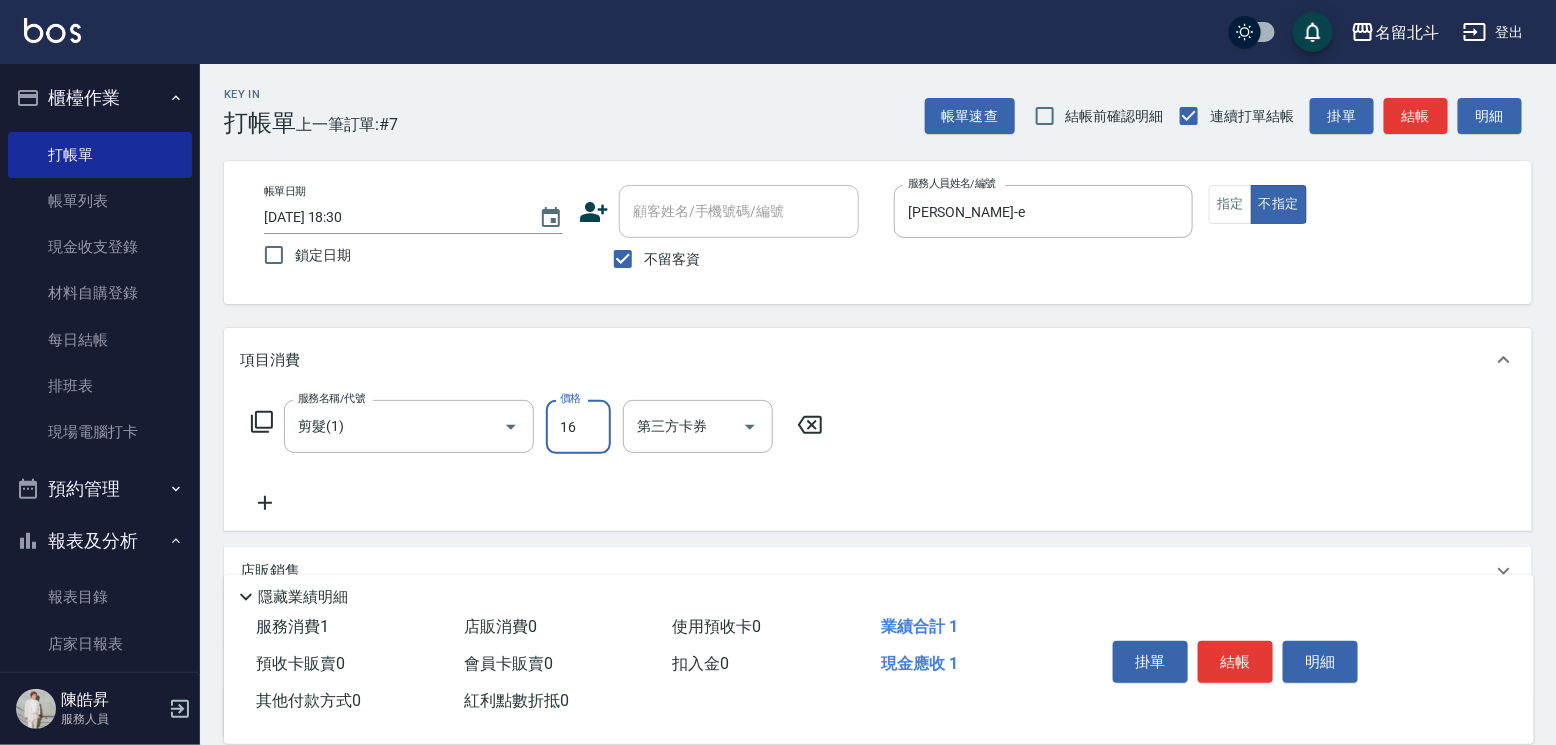type on "168" 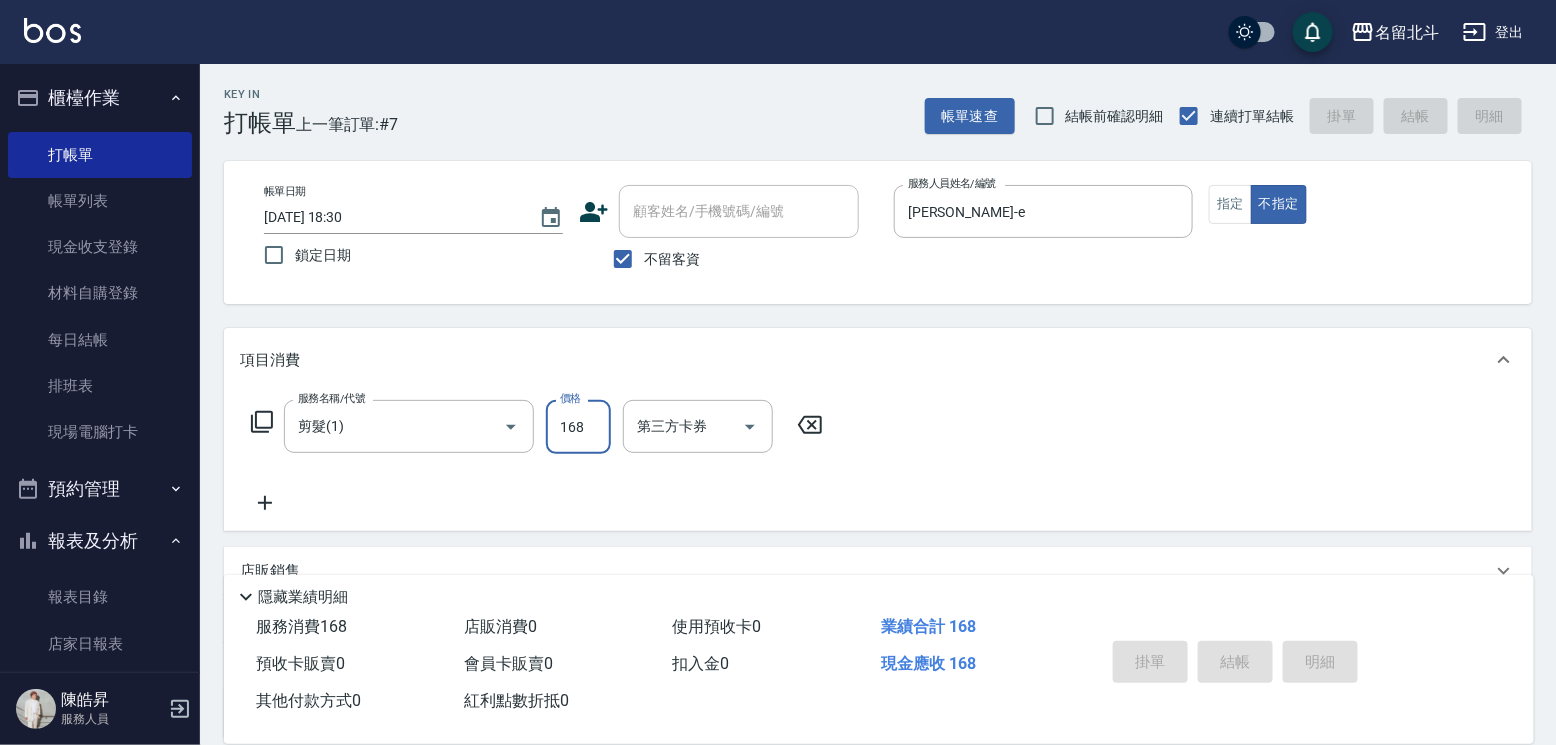 type 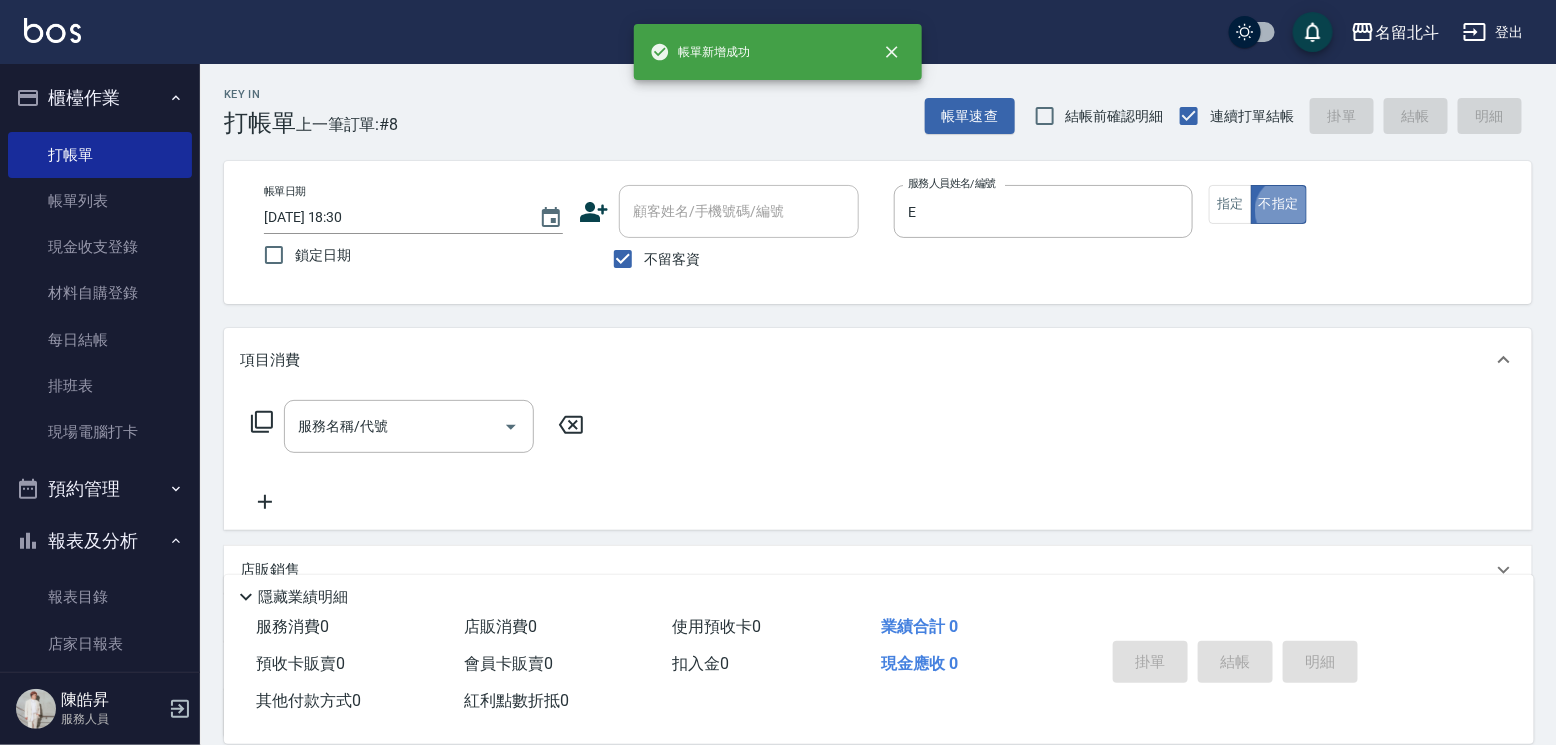 type on "[PERSON_NAME]-e" 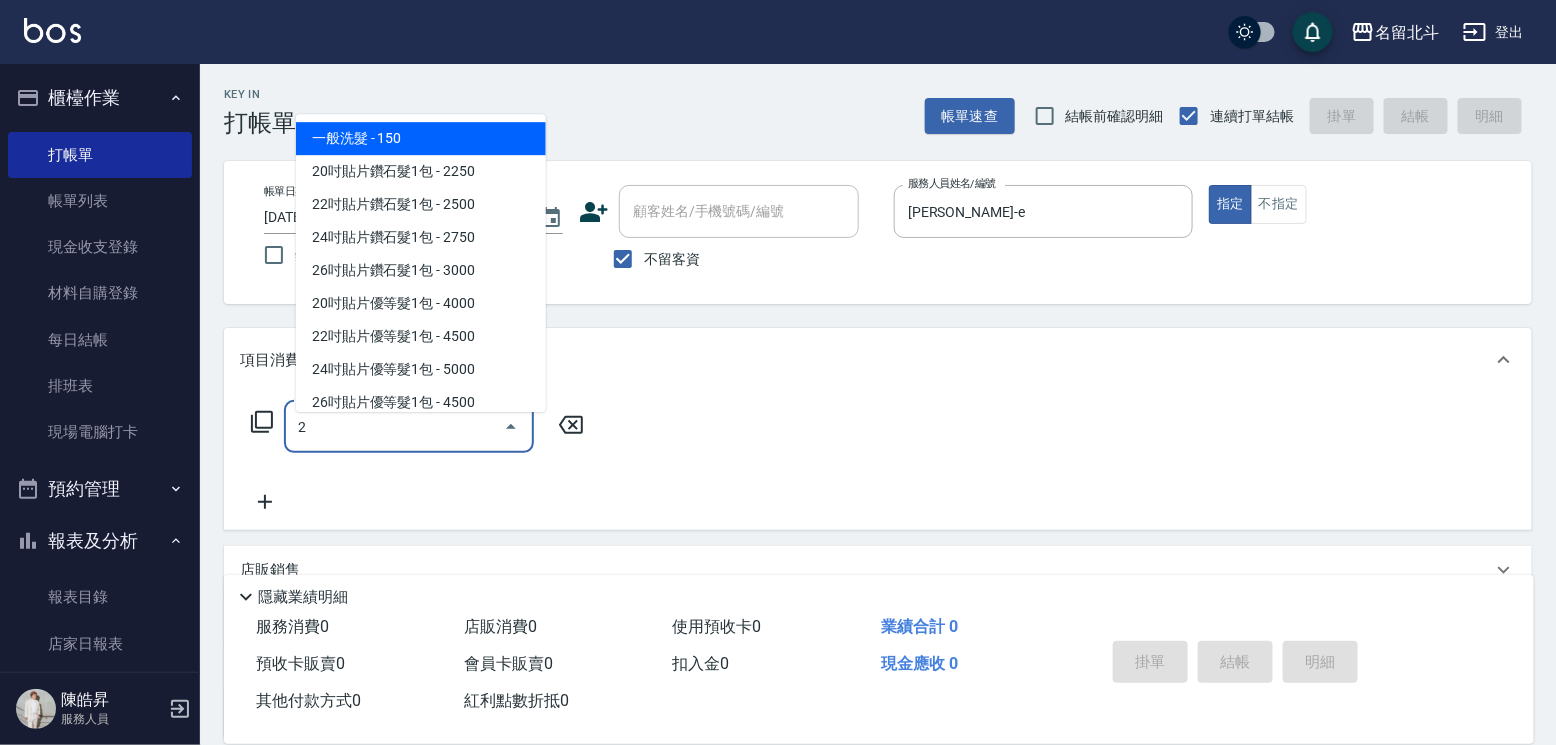 type on "一般洗髮(2)" 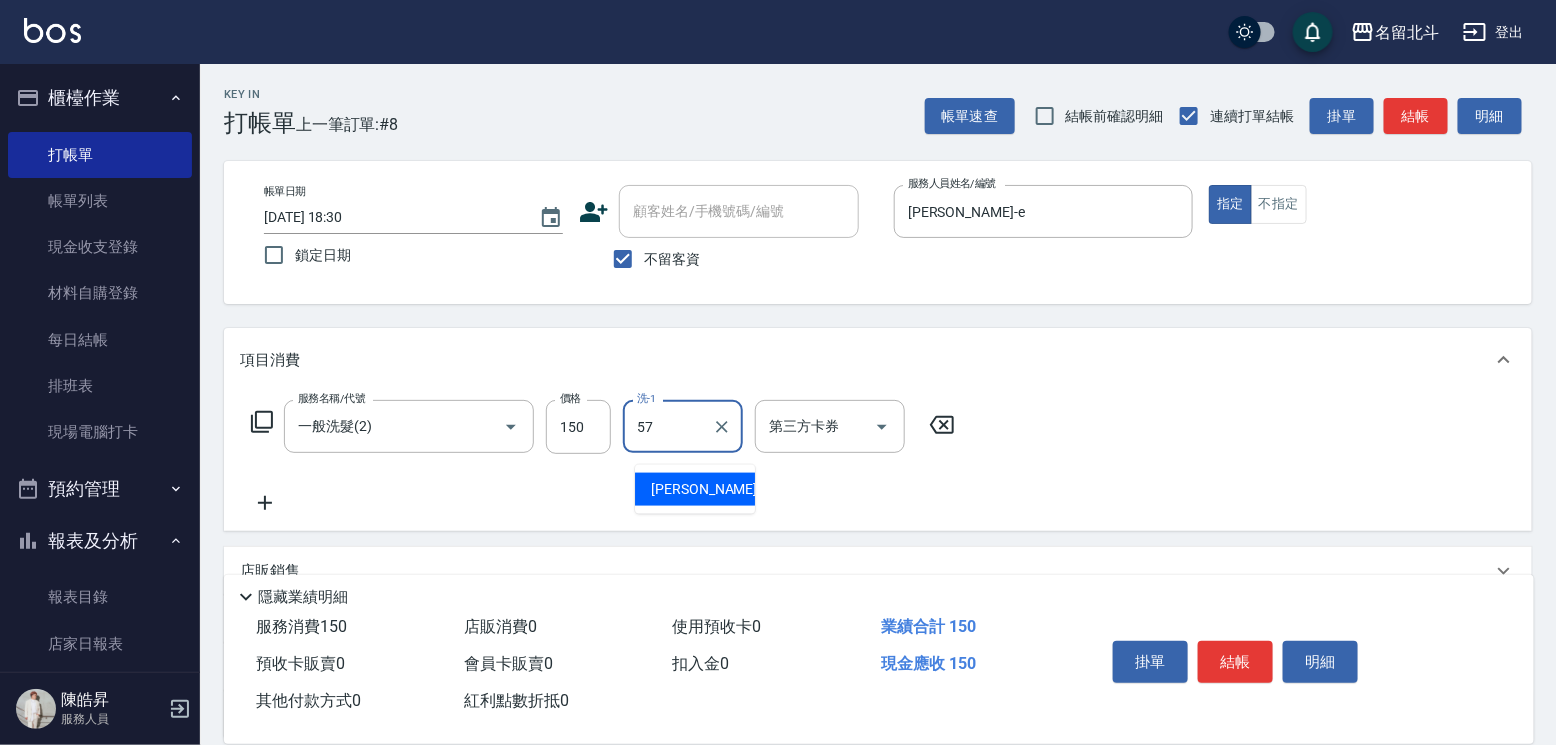 type on "[PERSON_NAME]-57" 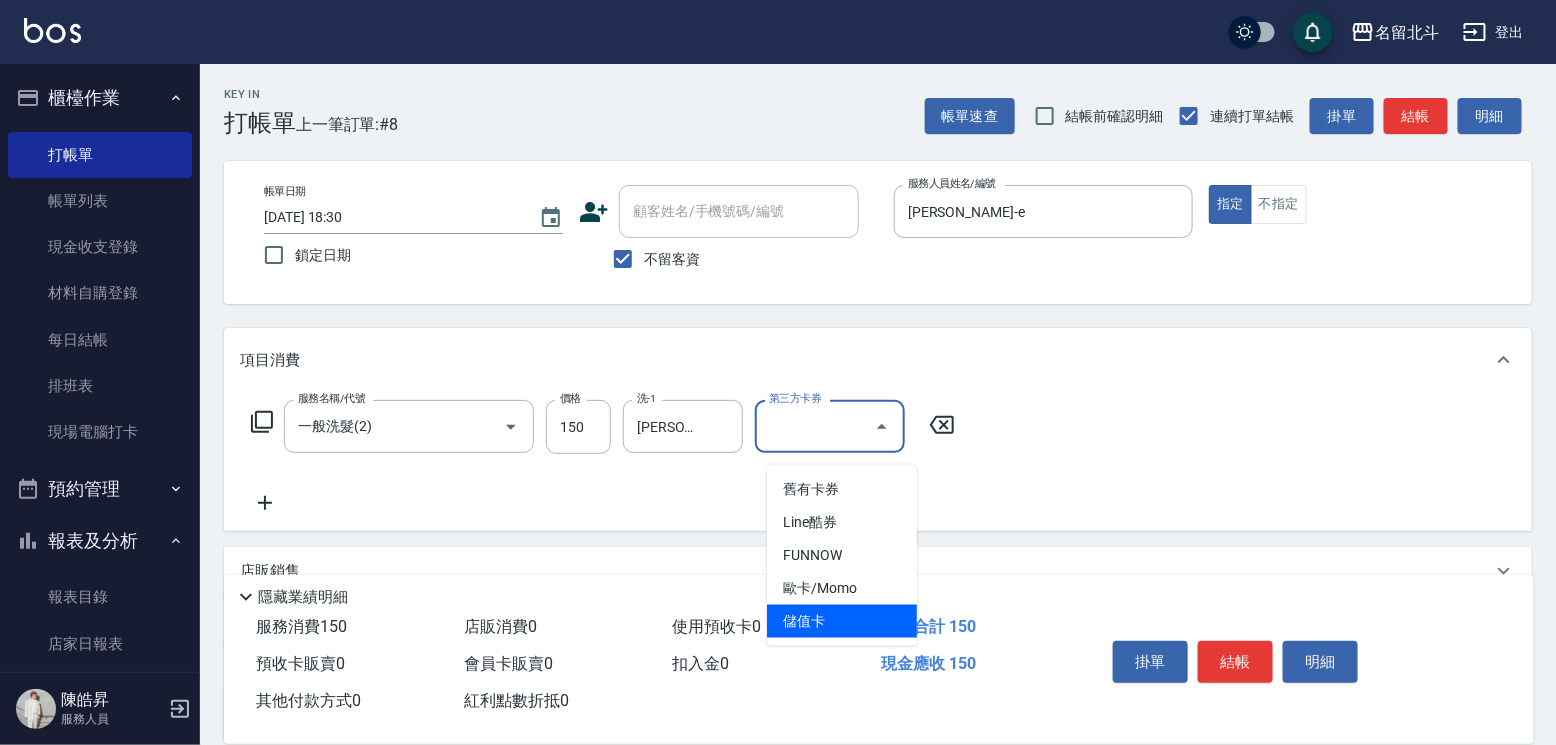 type on "儲值卡" 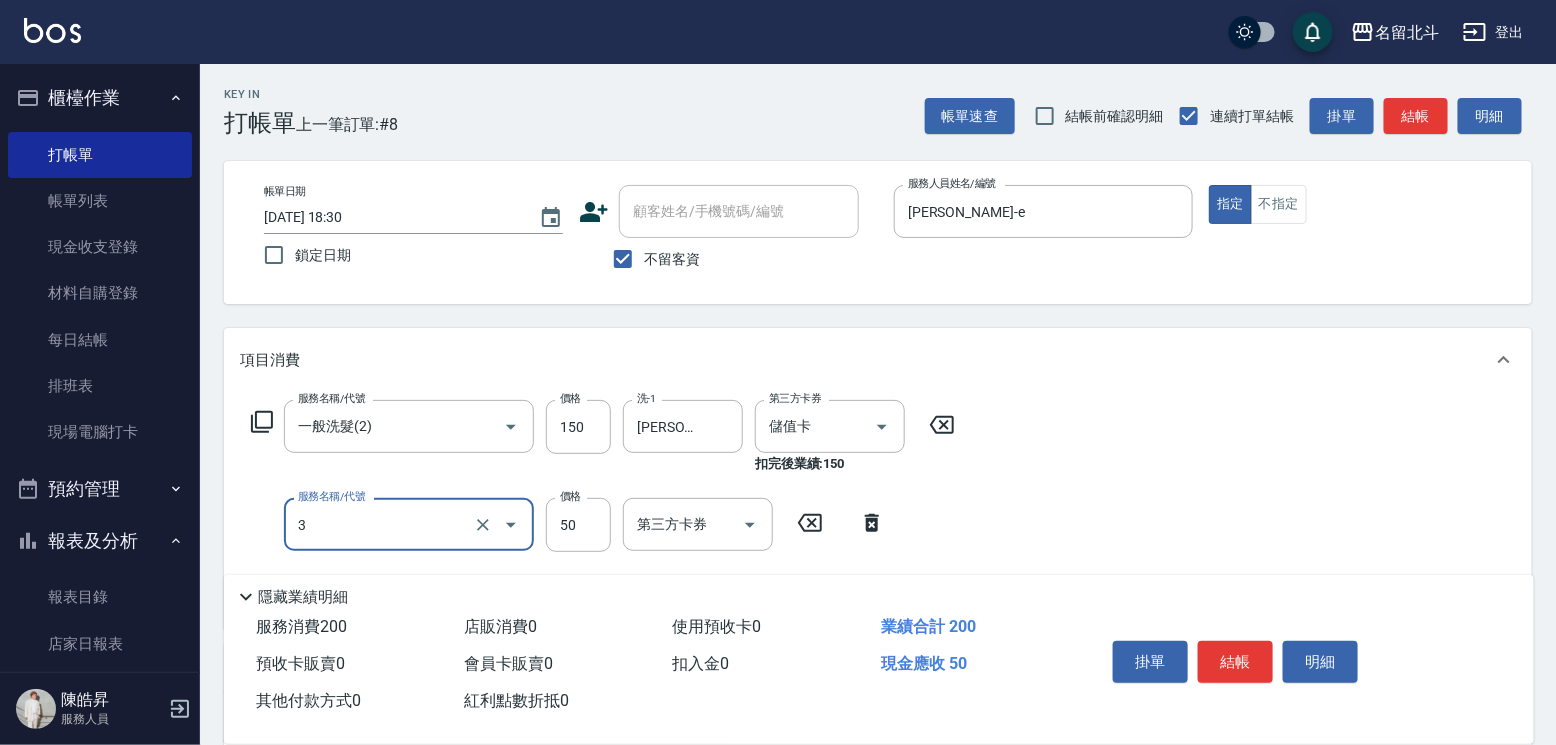 type on "精油(3)" 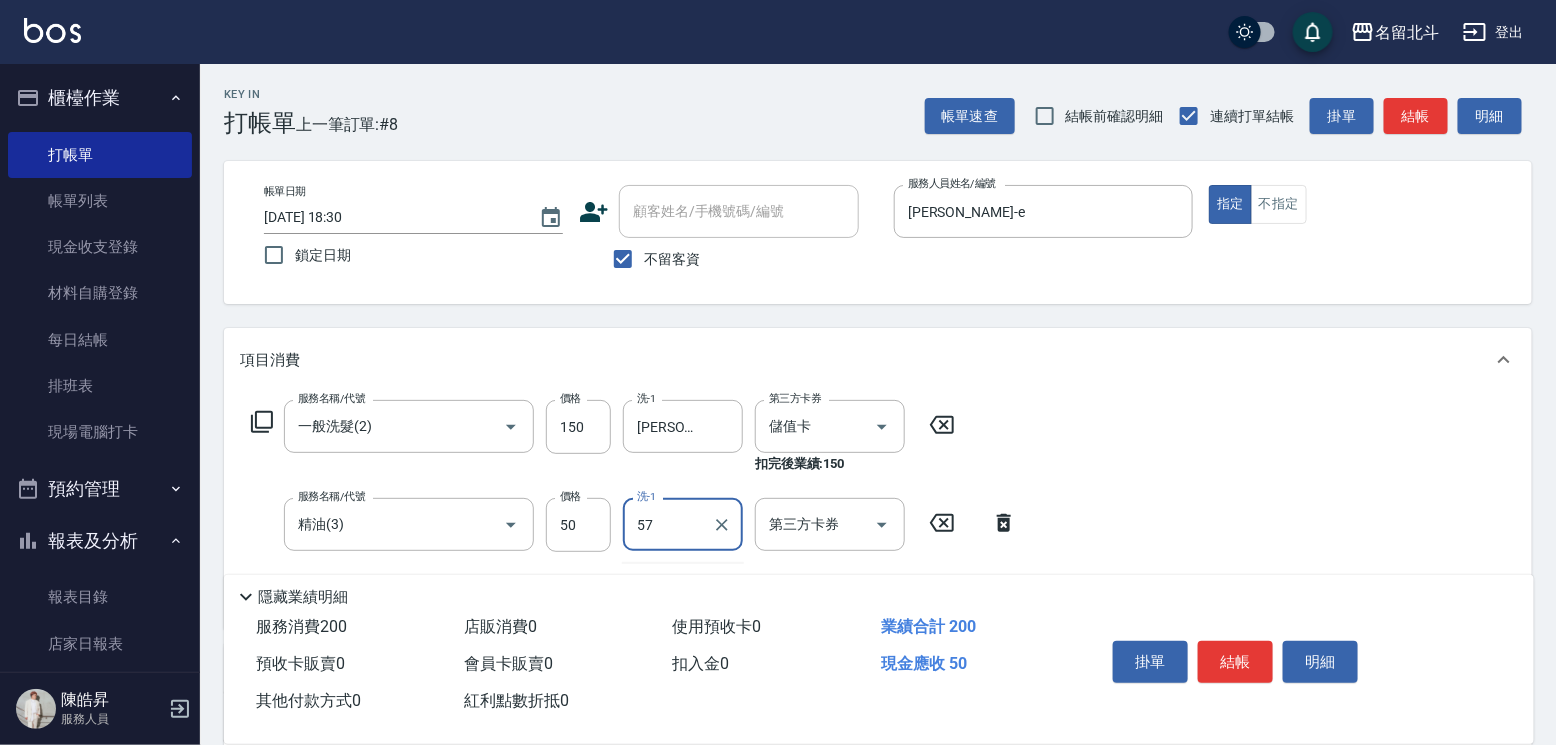 type on "[PERSON_NAME]-57" 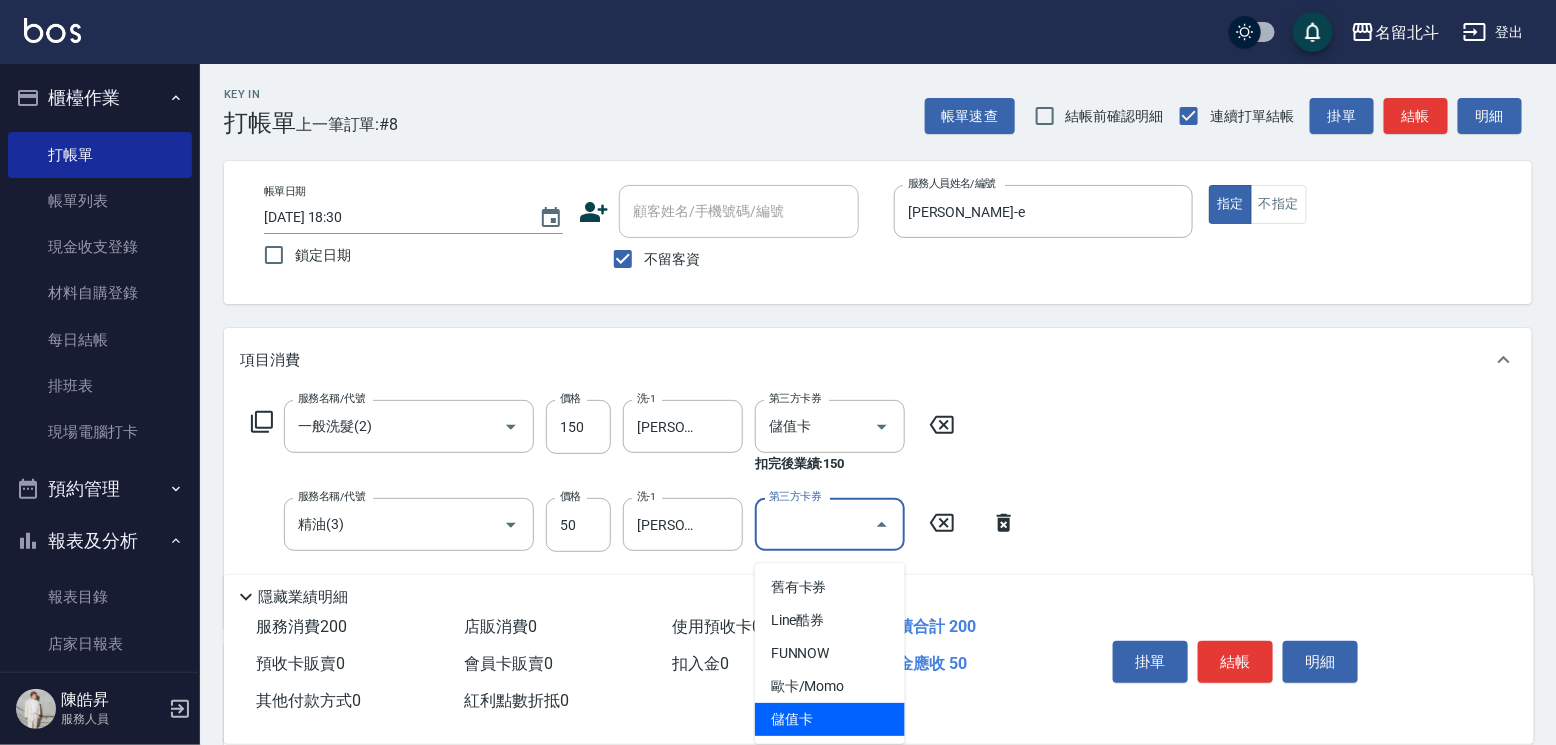 type on "儲值卡" 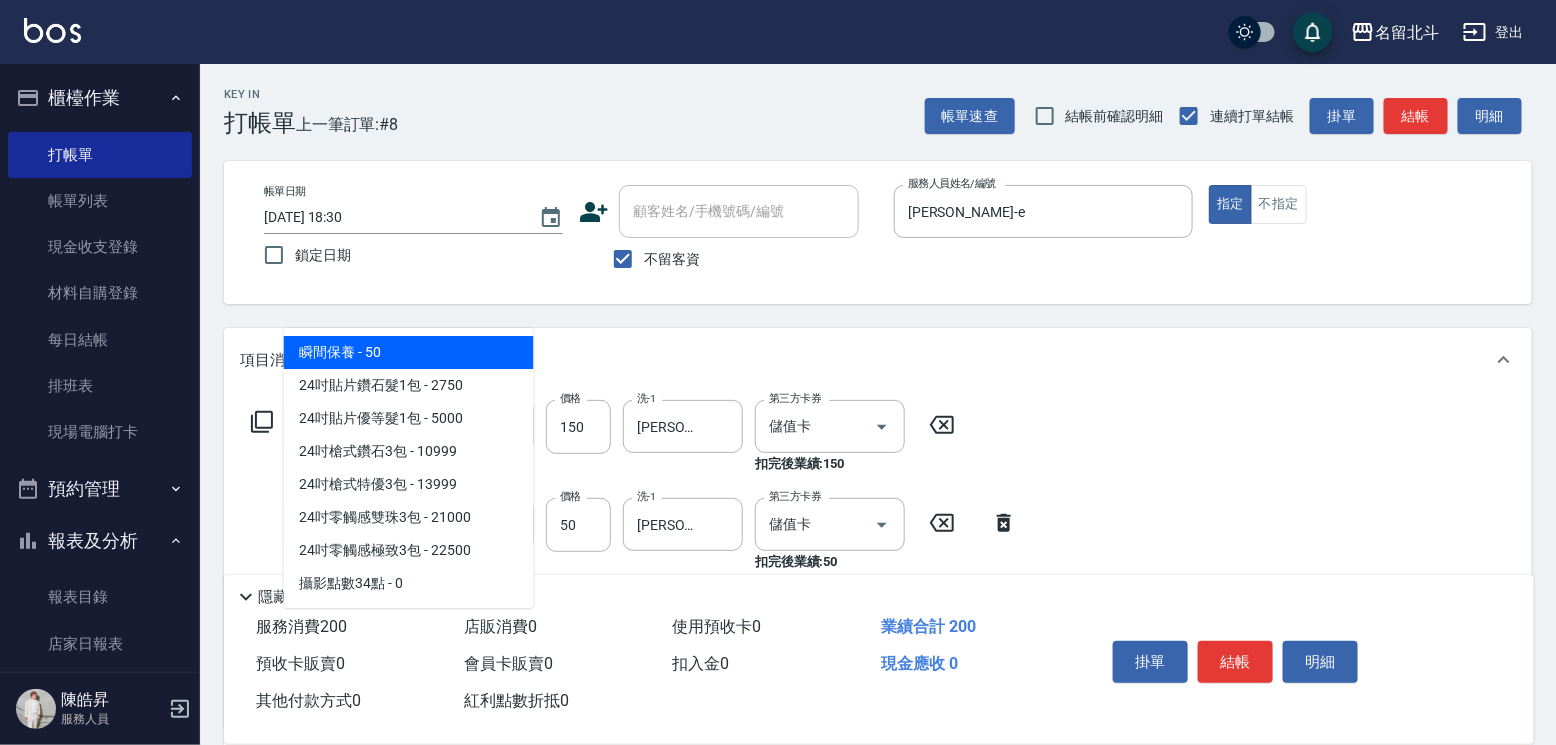 type on "瞬間保養(4)" 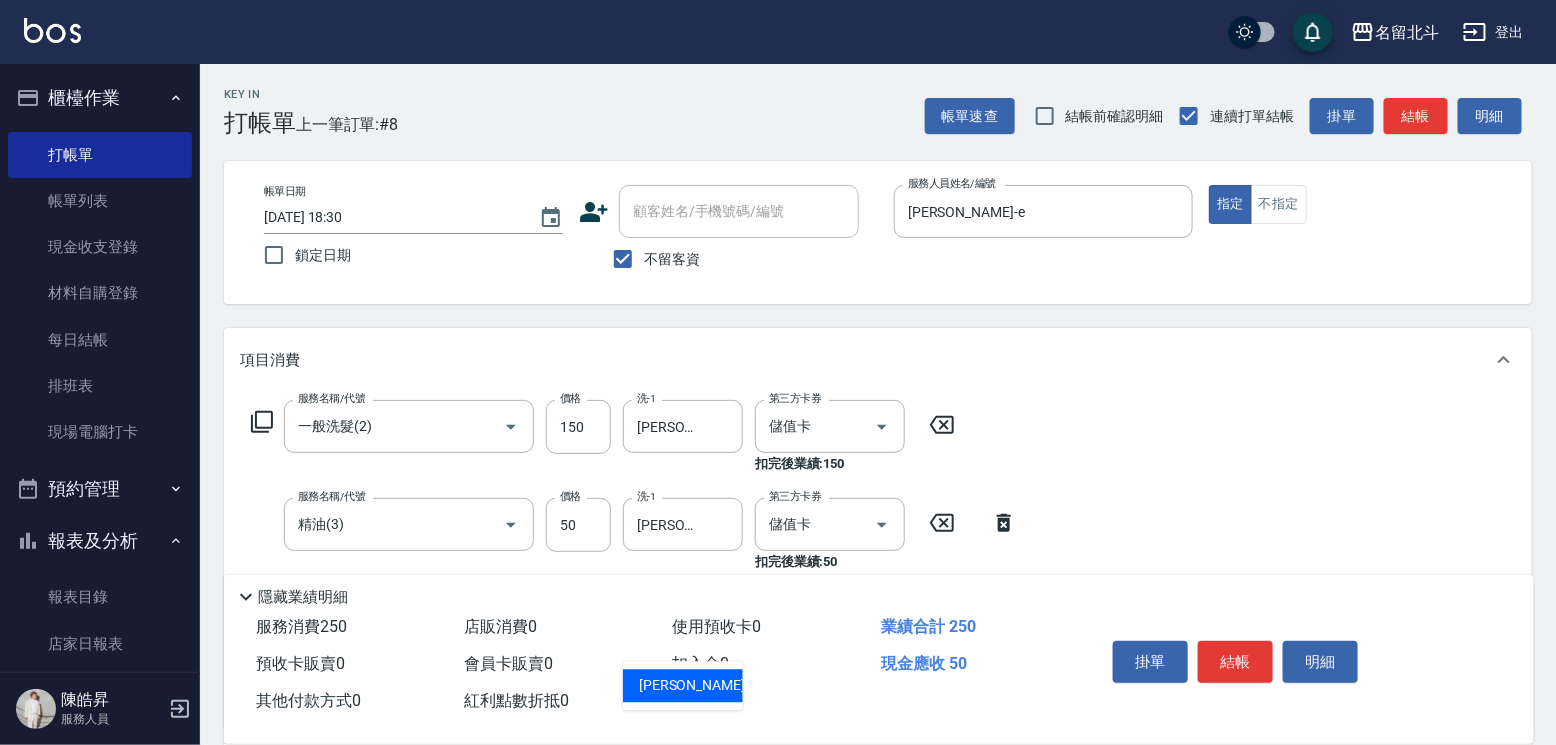 type on "[PERSON_NAME]-57" 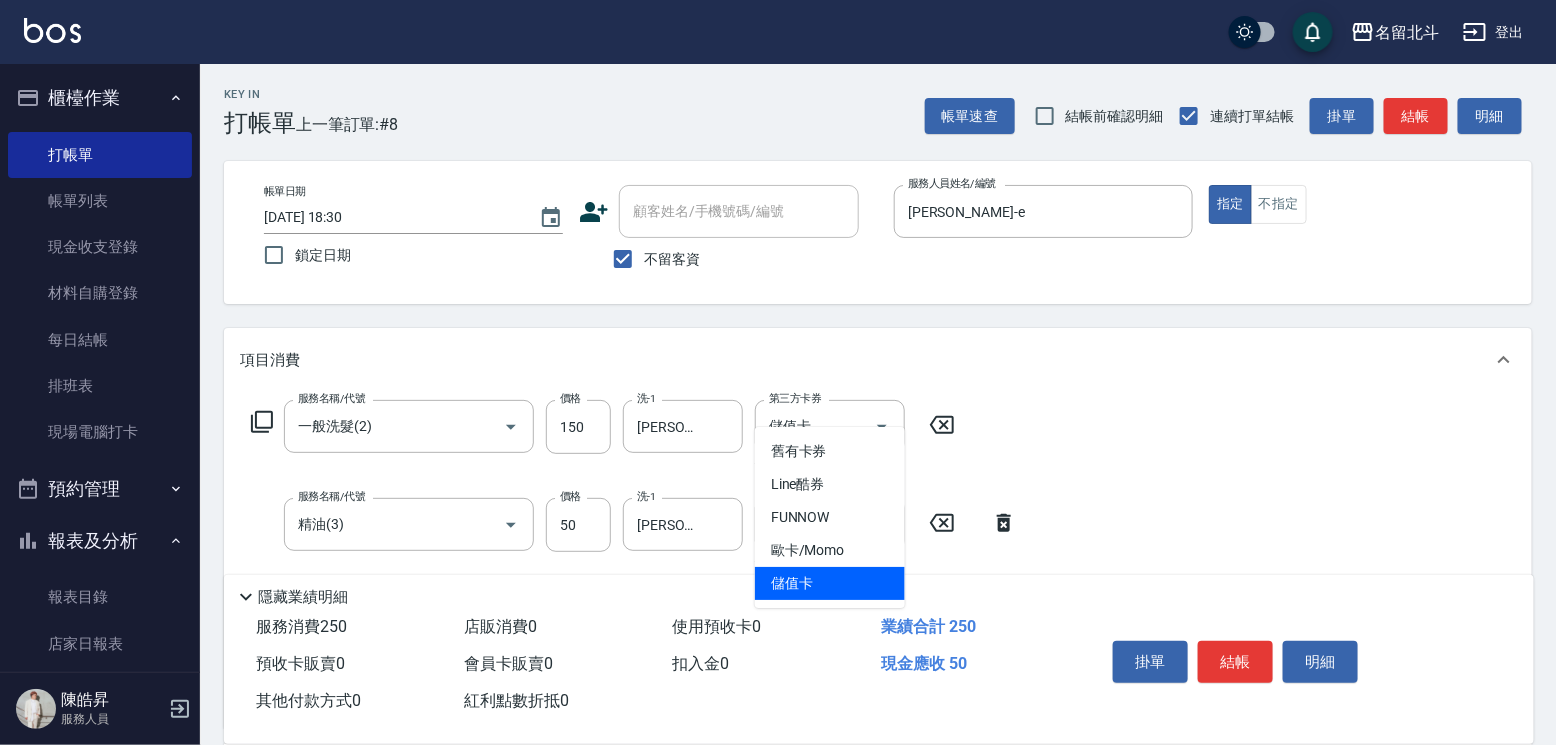 type on "儲值卡" 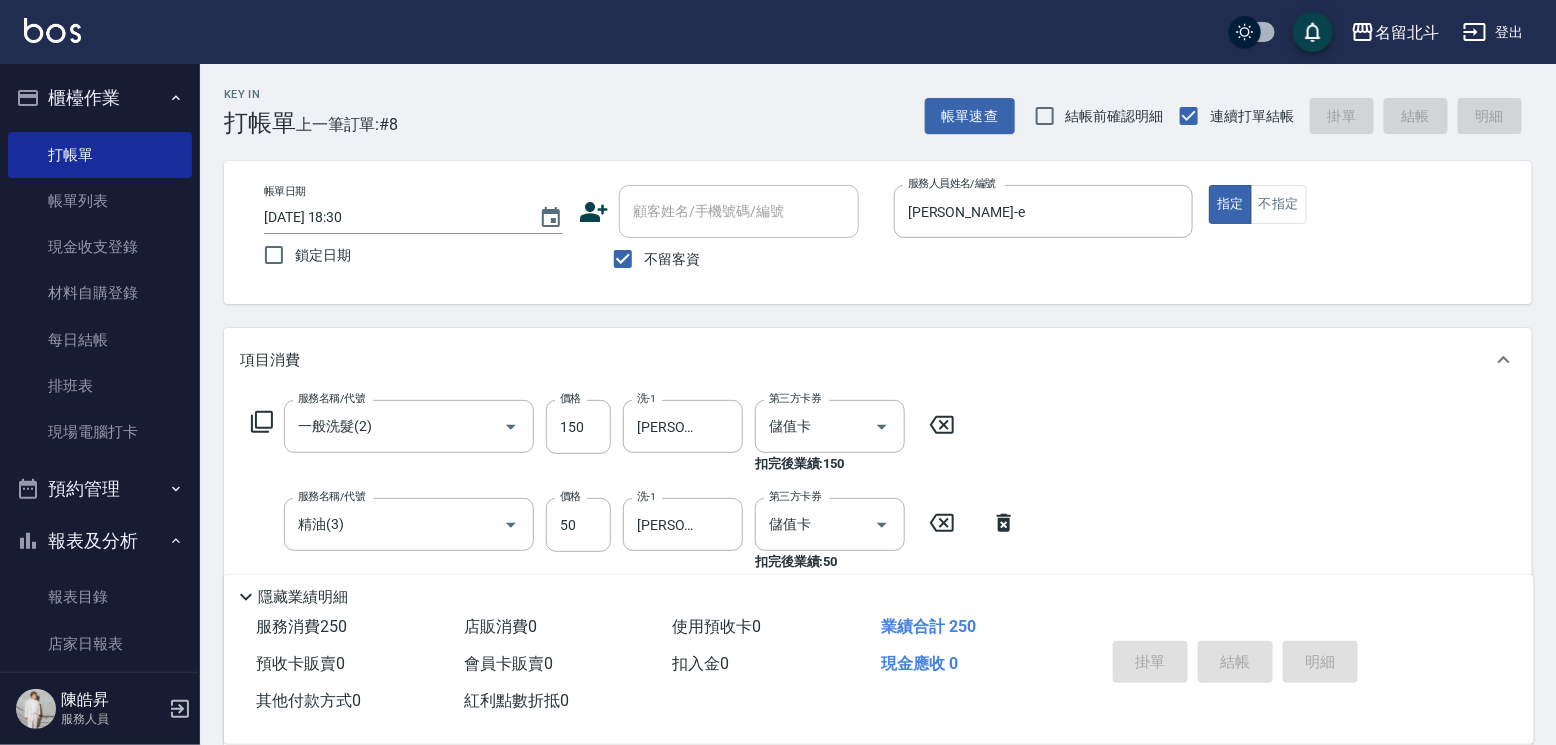 type 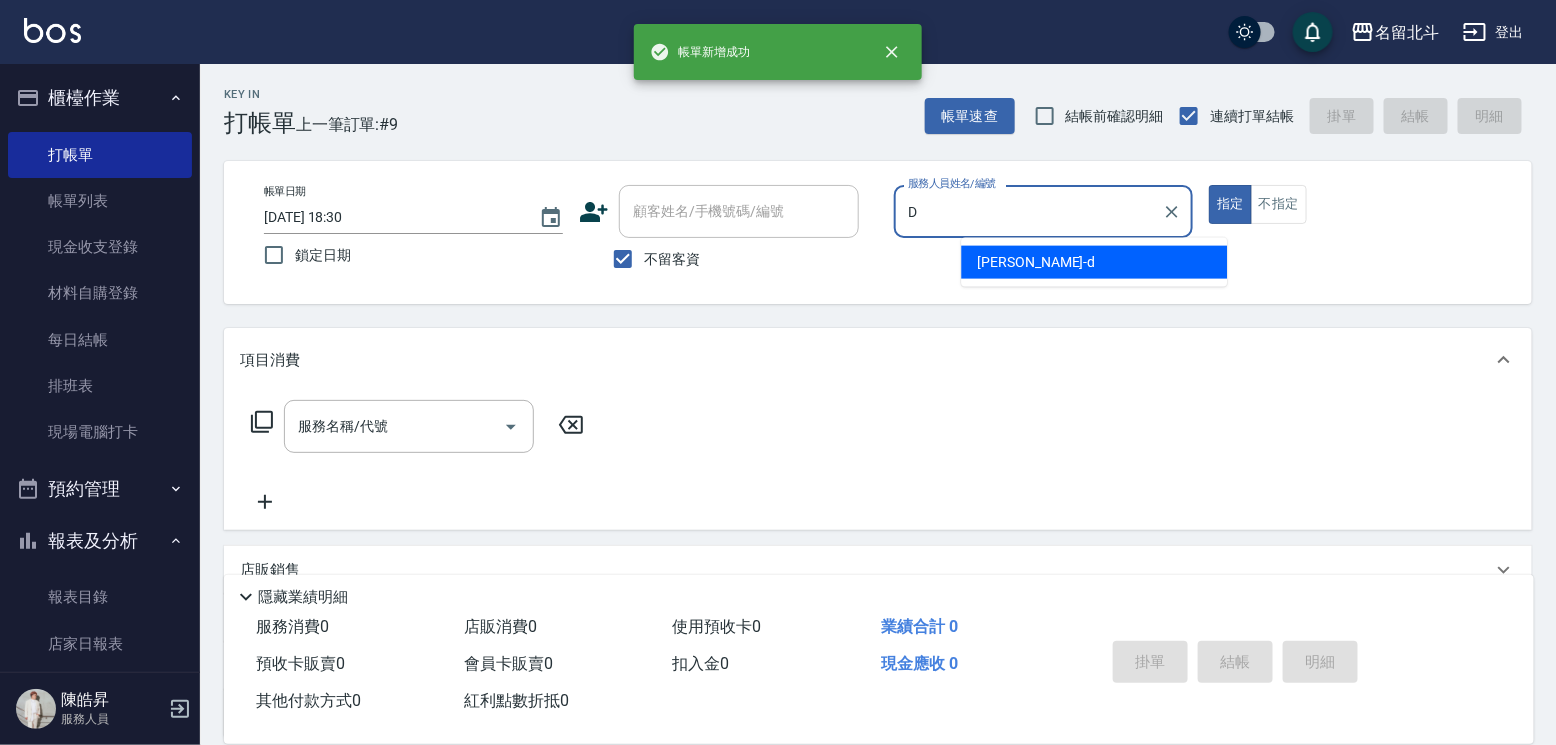 type on "[PERSON_NAME] -d" 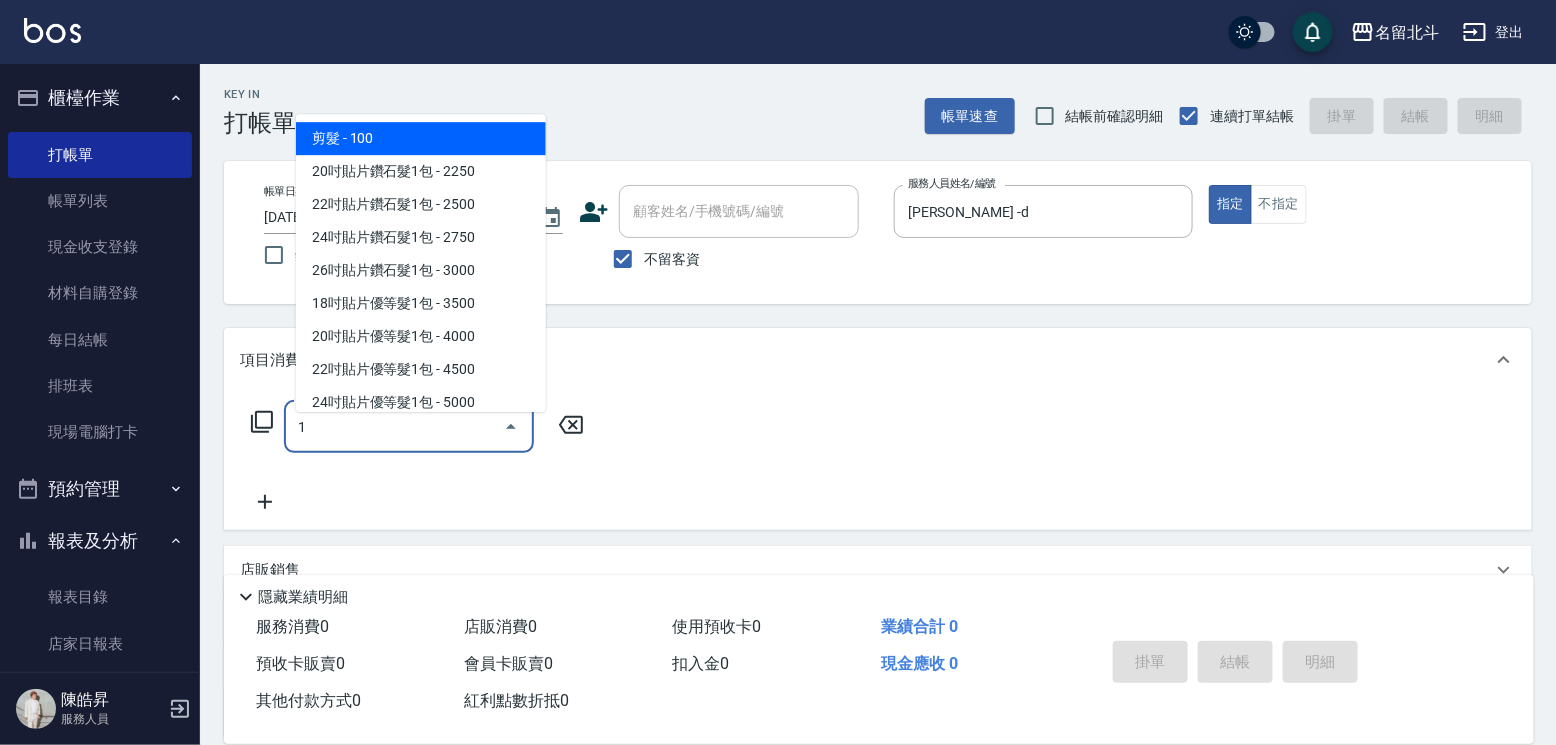type on "剪髮(1)" 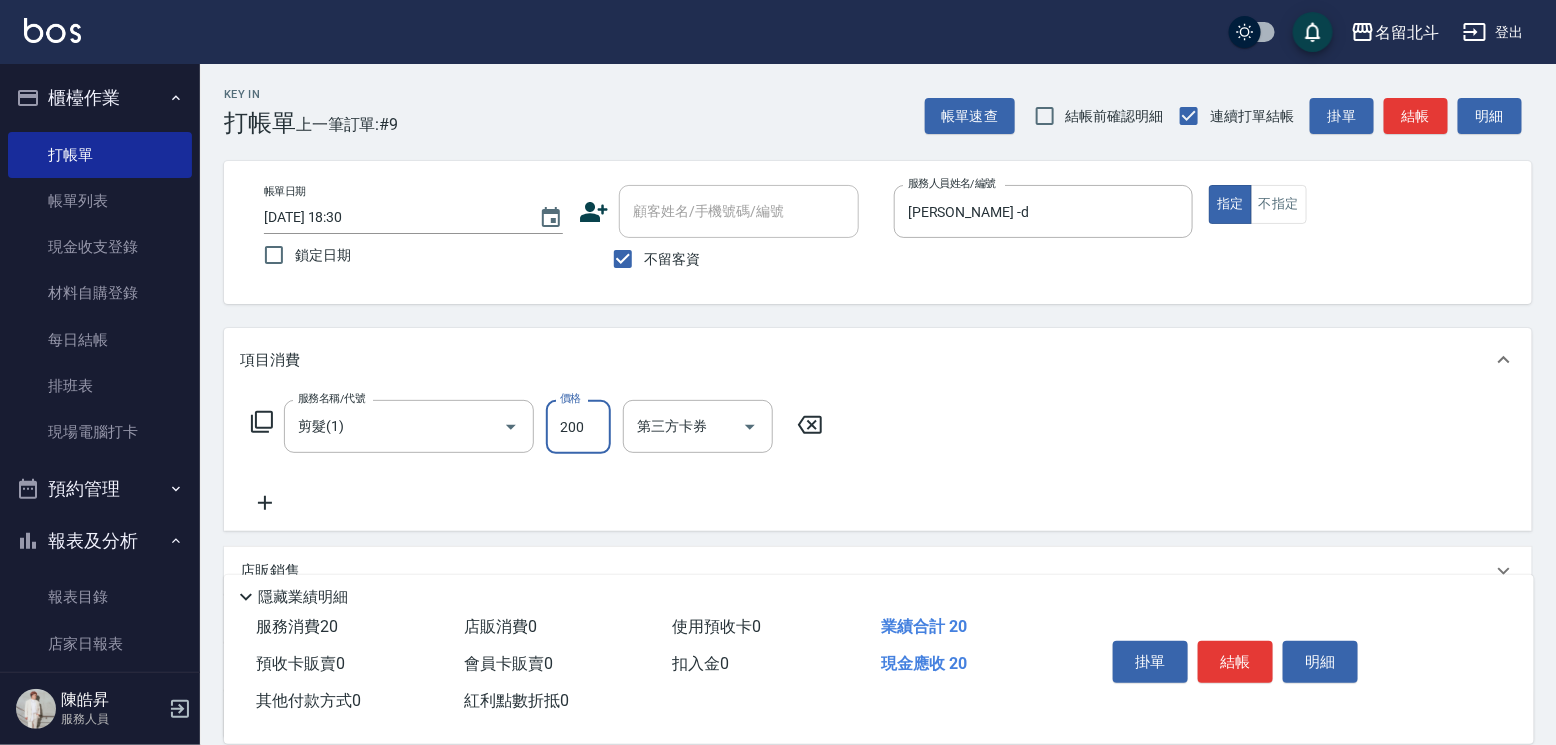 type on "200" 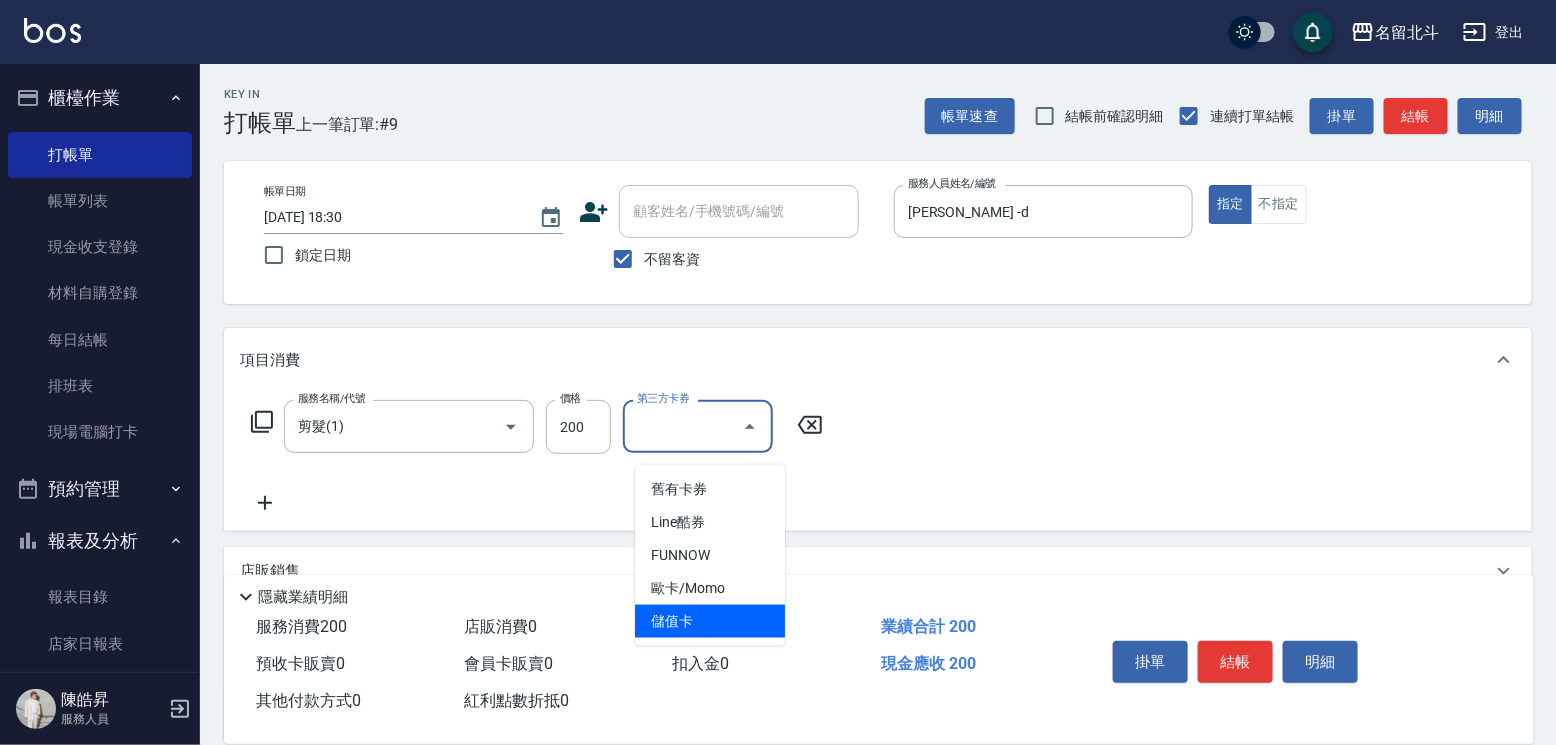 type on "儲值卡" 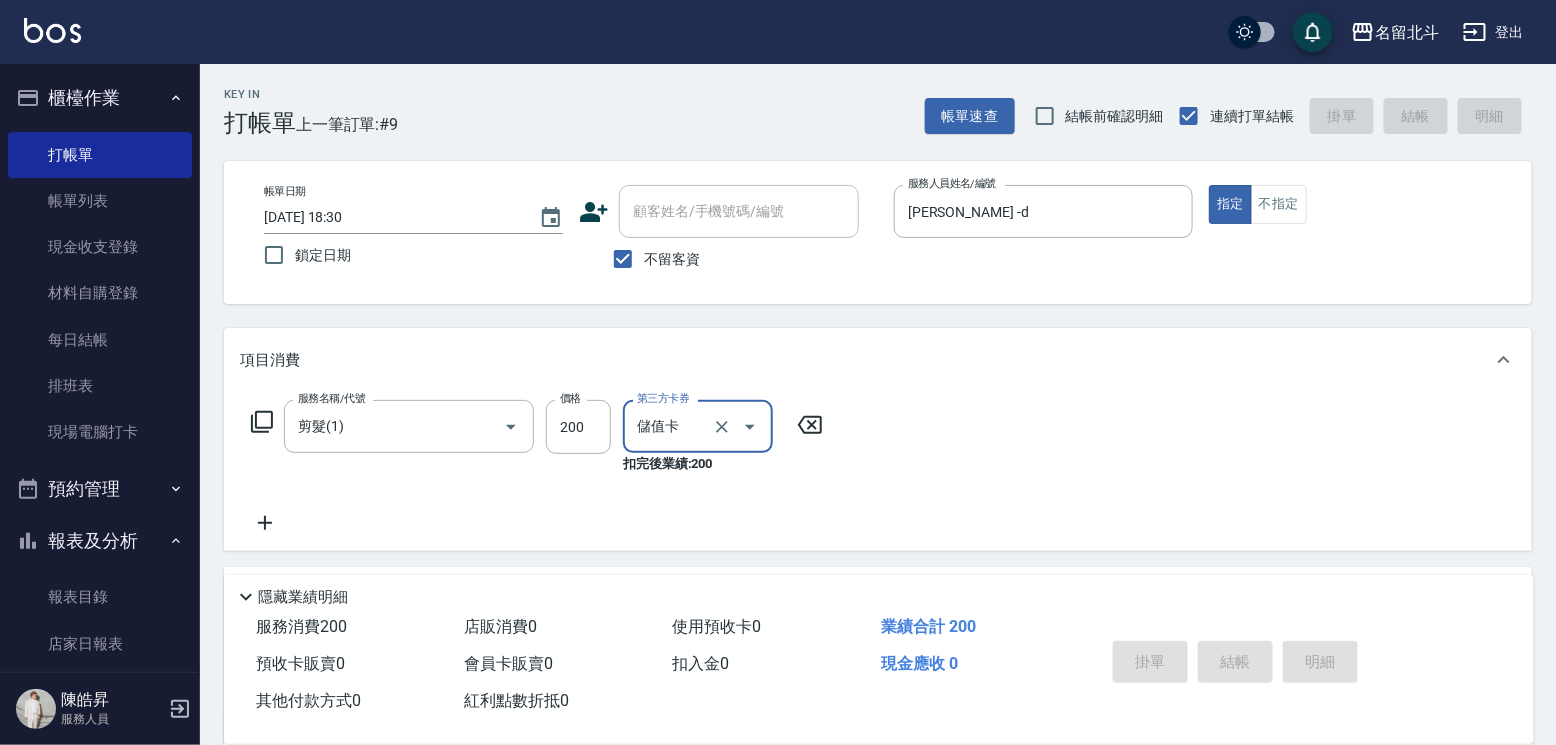 type 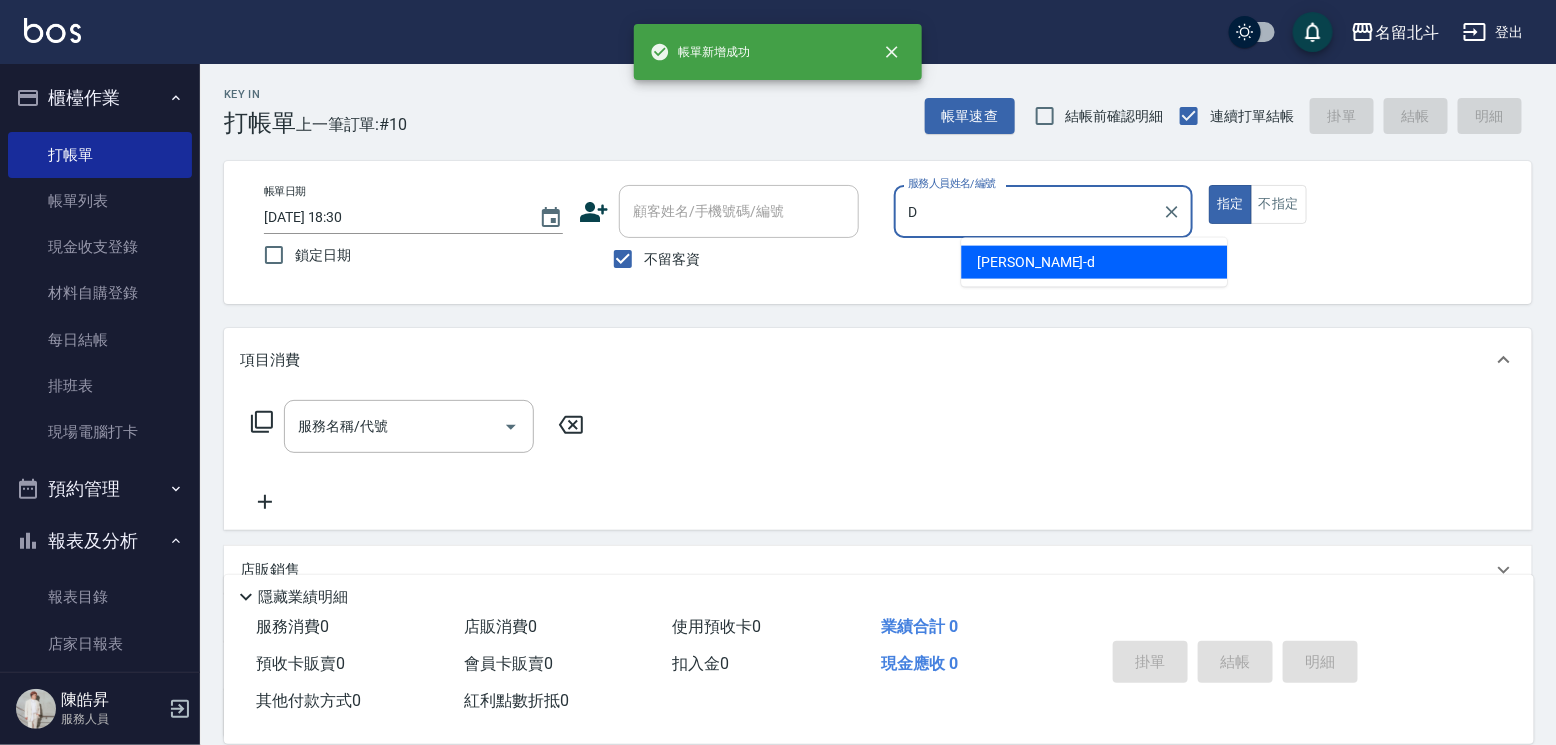 type on "[PERSON_NAME] -d" 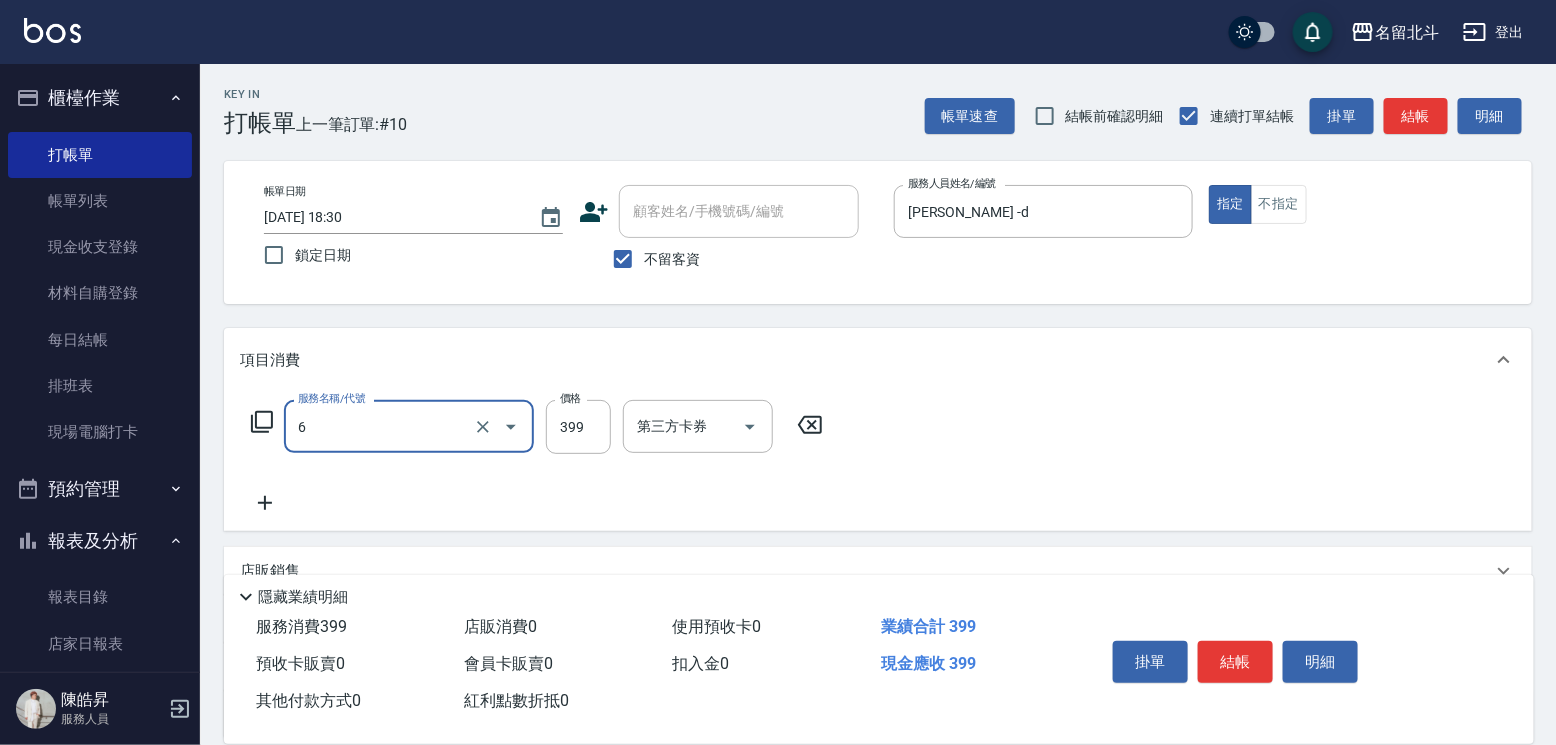 type on "海鹽SPA(6)" 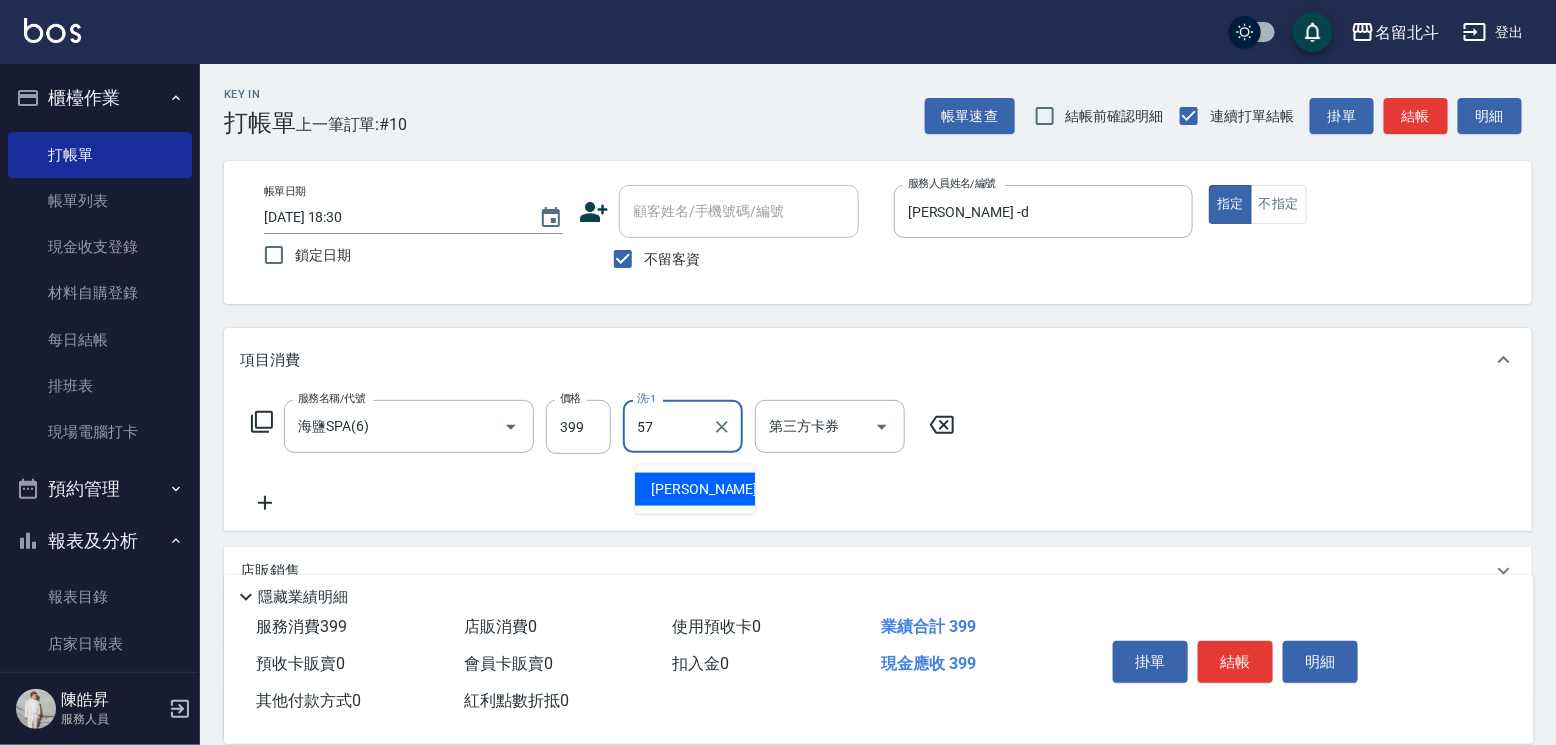 type on "[PERSON_NAME]-57" 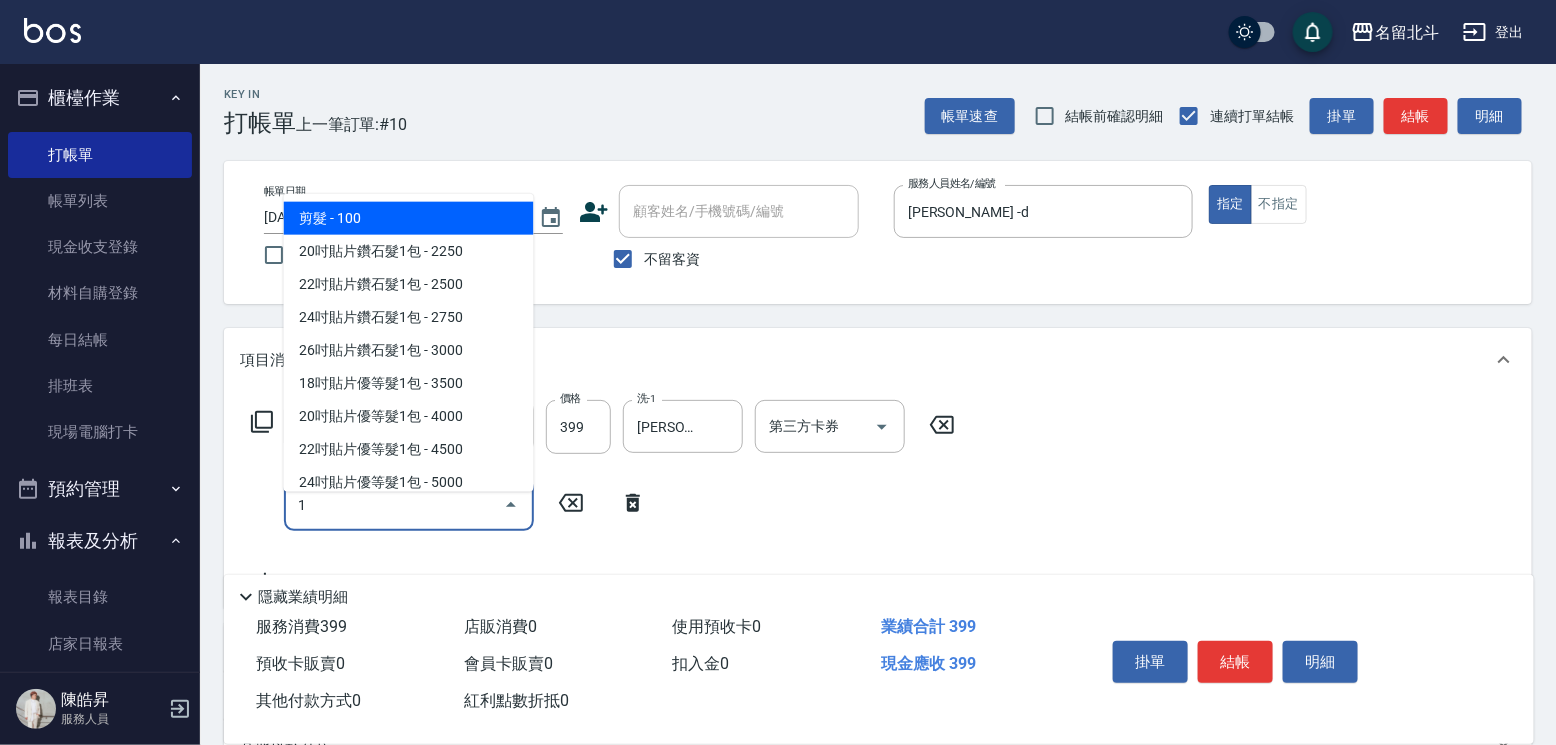 type on "剪髮(1)" 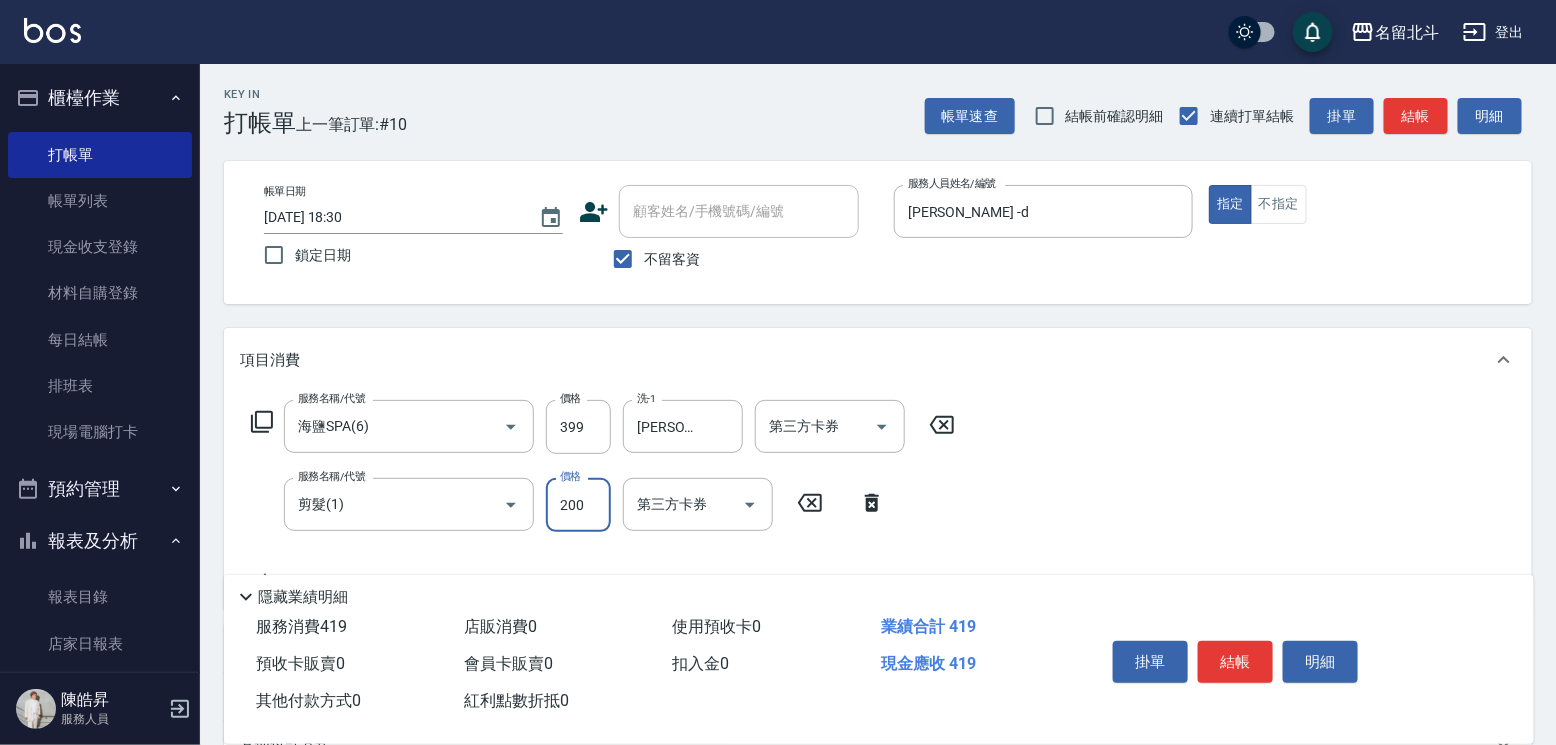 type on "200" 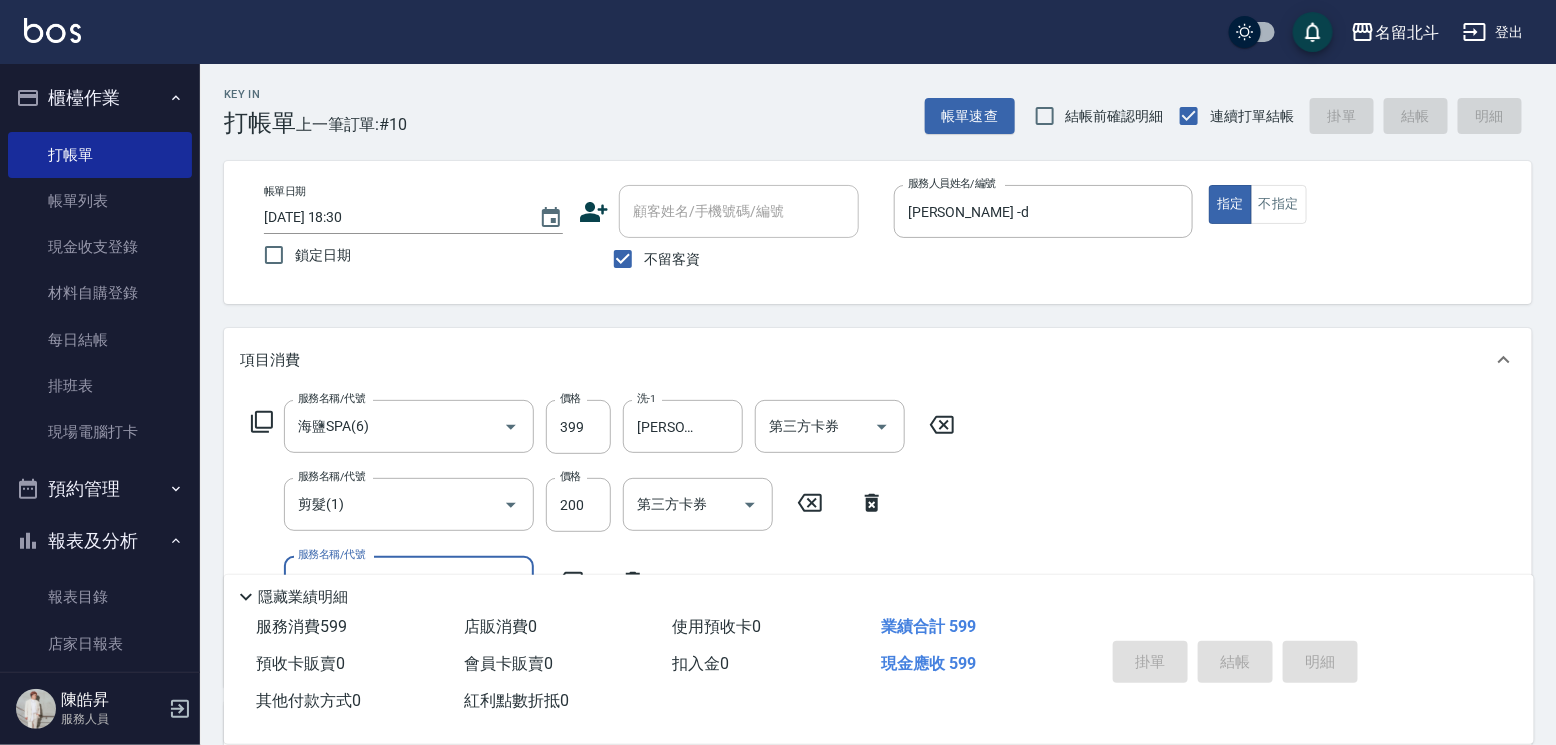 type 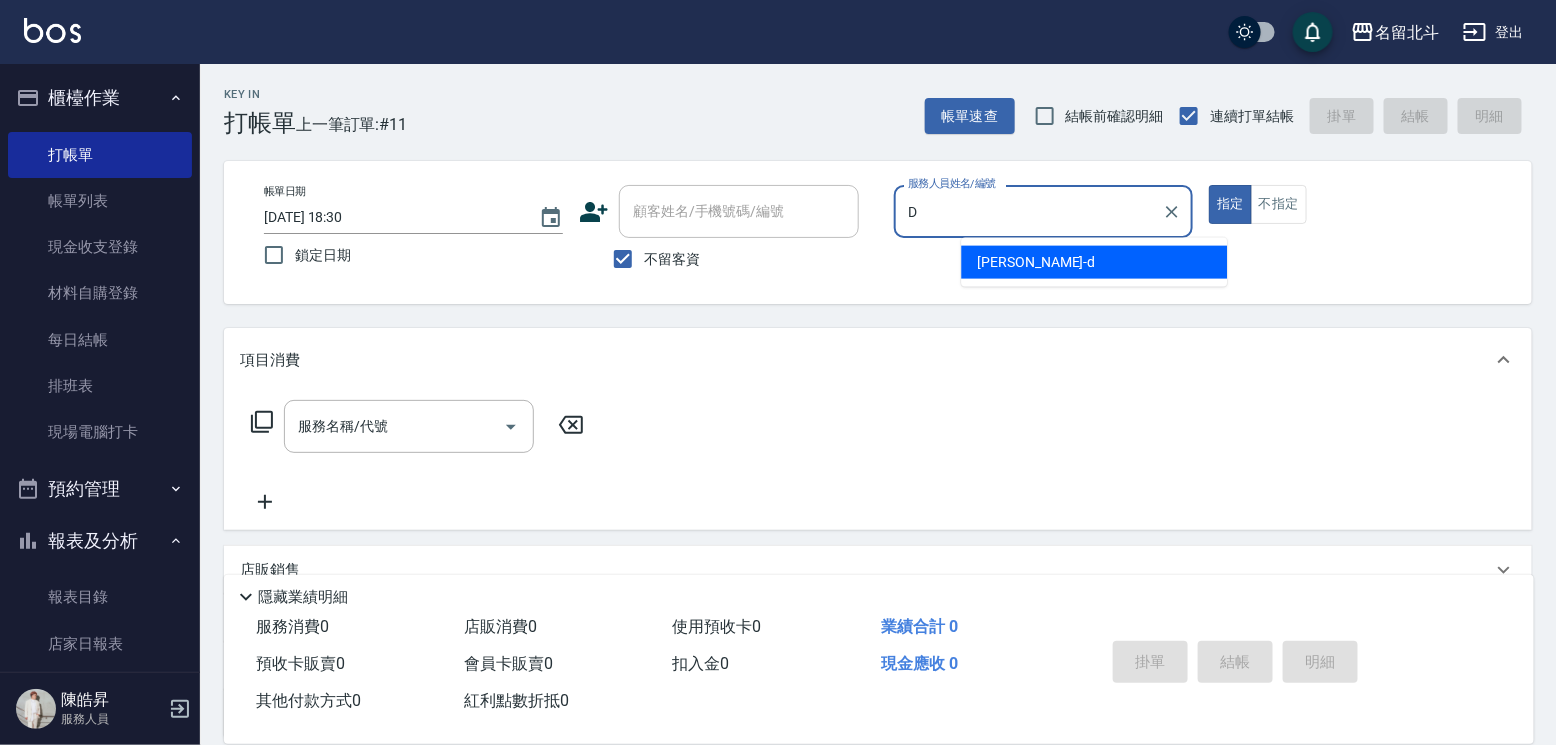 type on "[PERSON_NAME] -d" 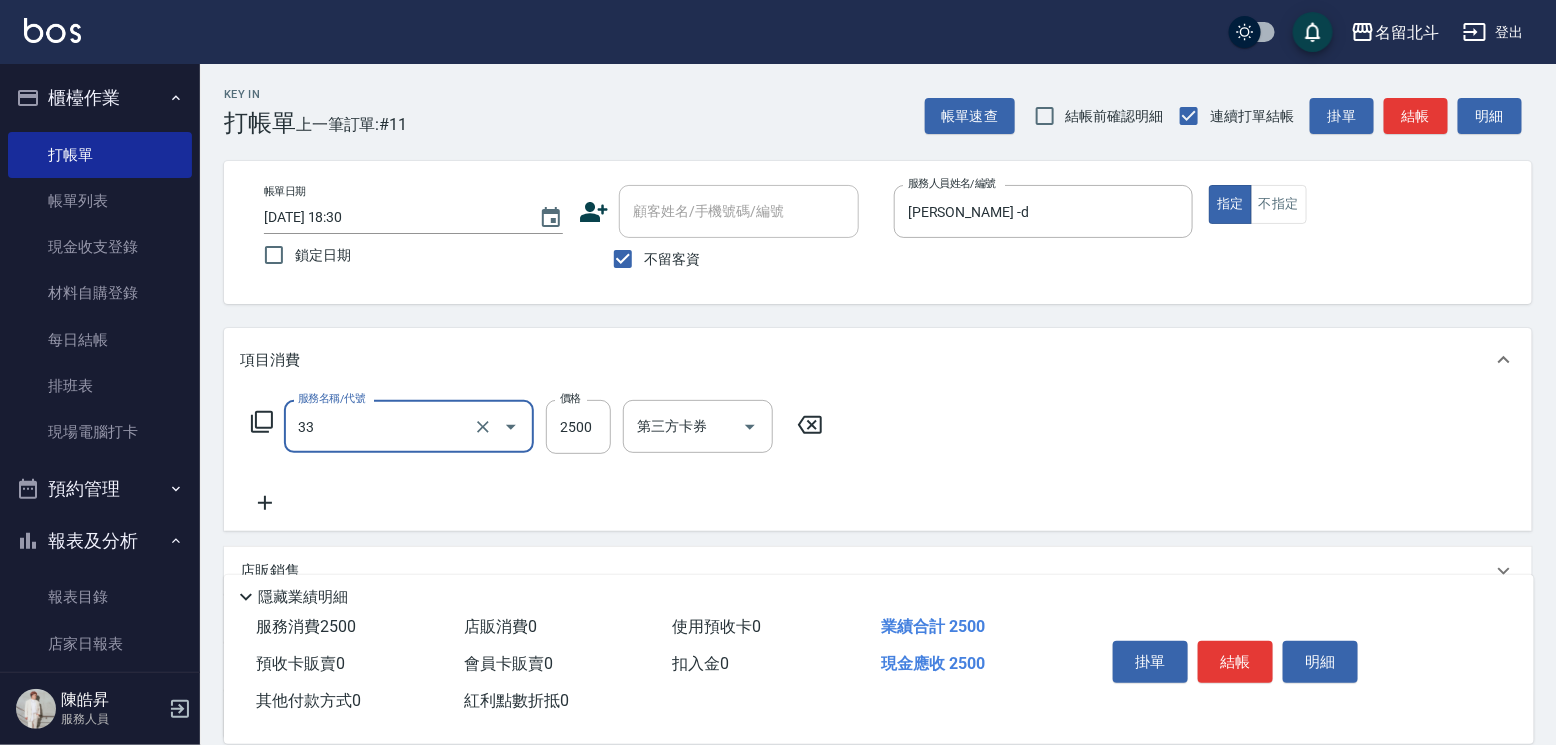 type on "染髮B餐(33)" 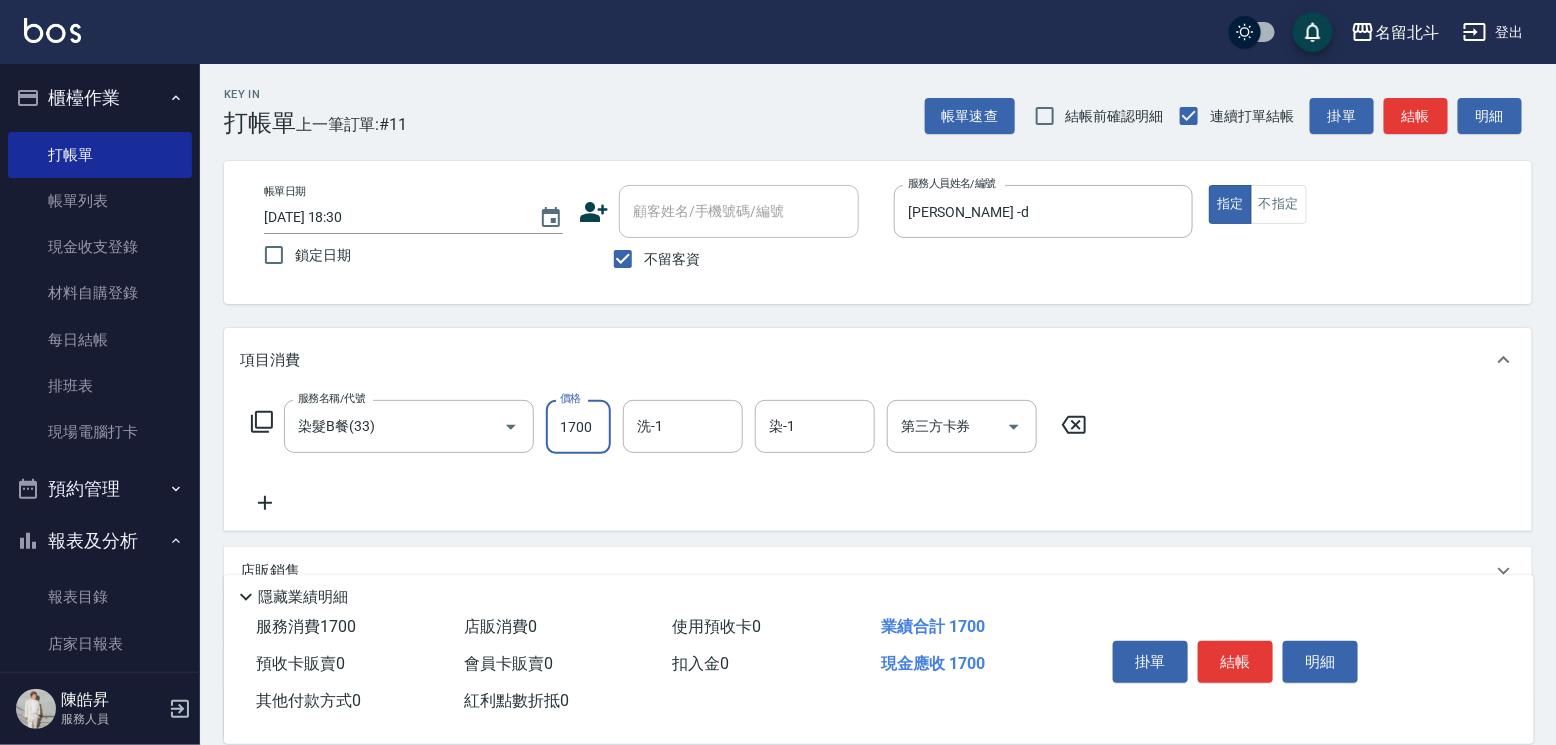 type on "1700" 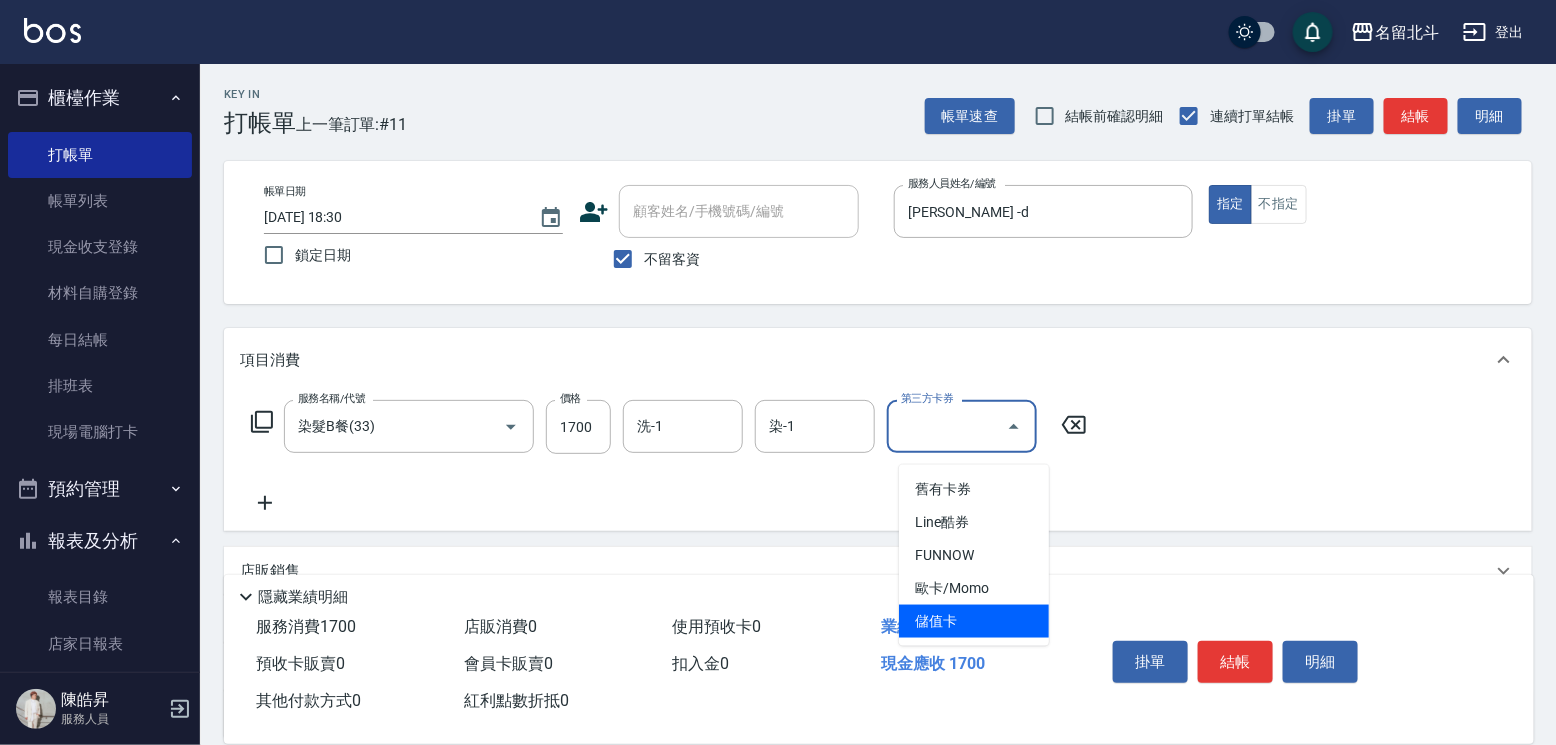 type on "儲值卡" 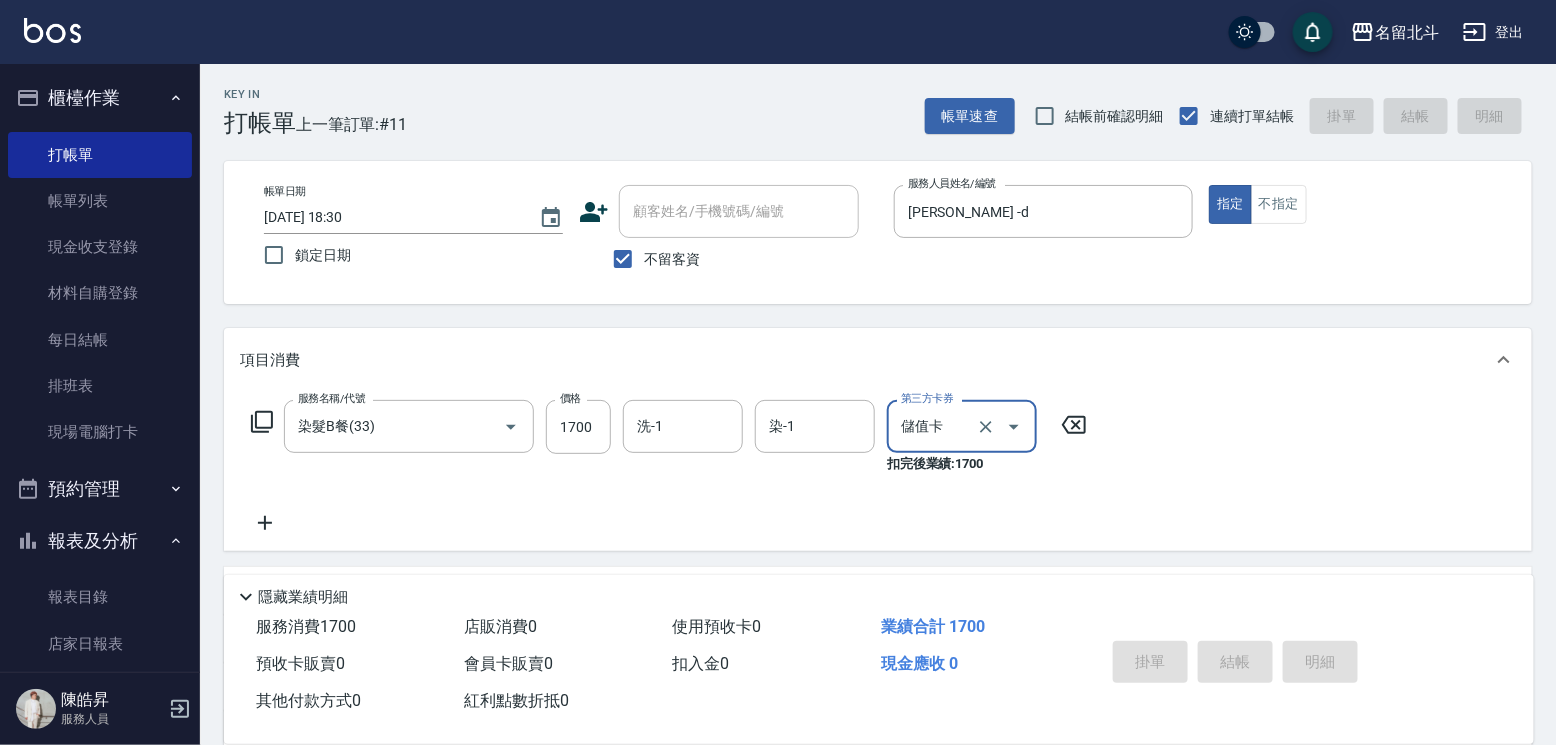 type on "[DATE] 18:31" 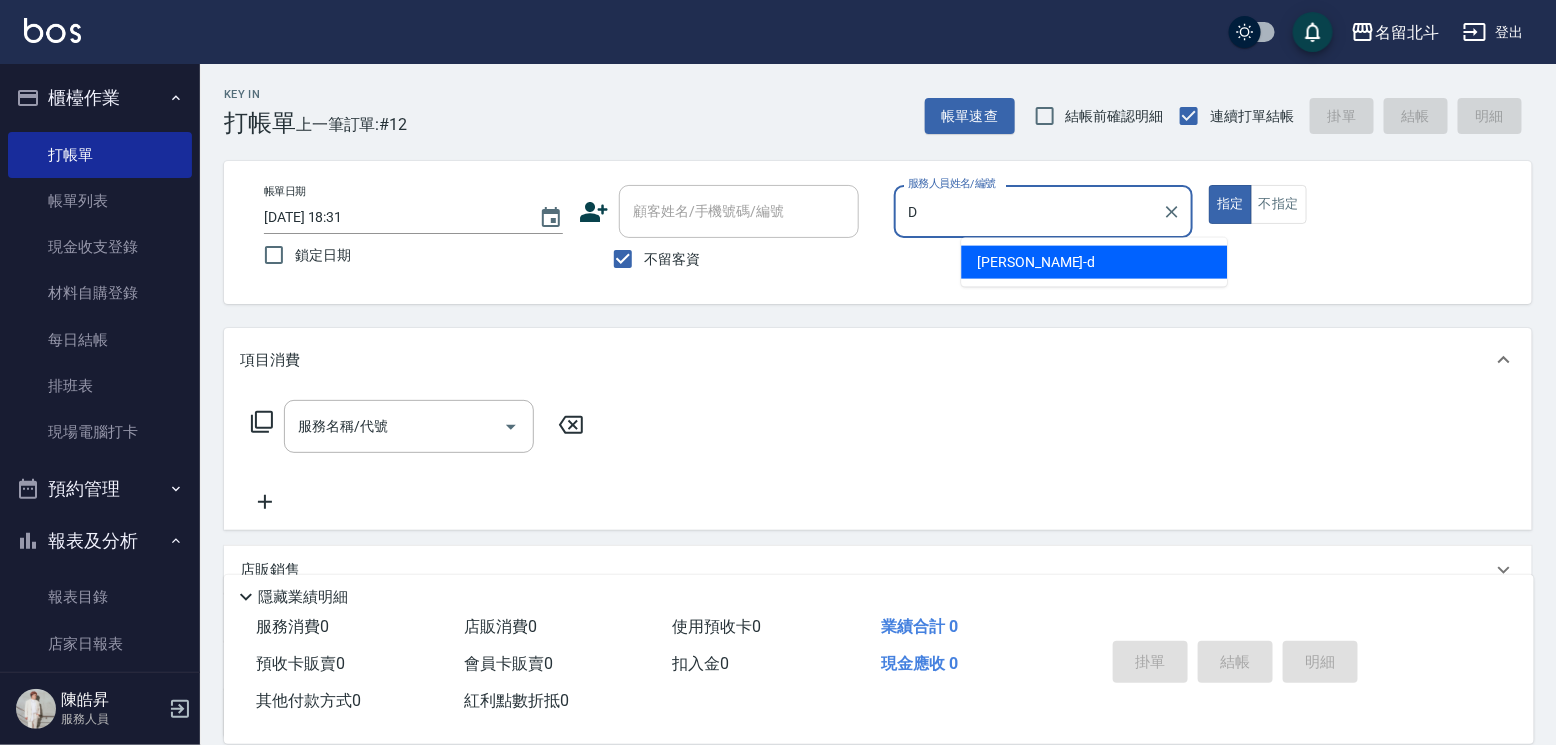 type on "[PERSON_NAME] -d" 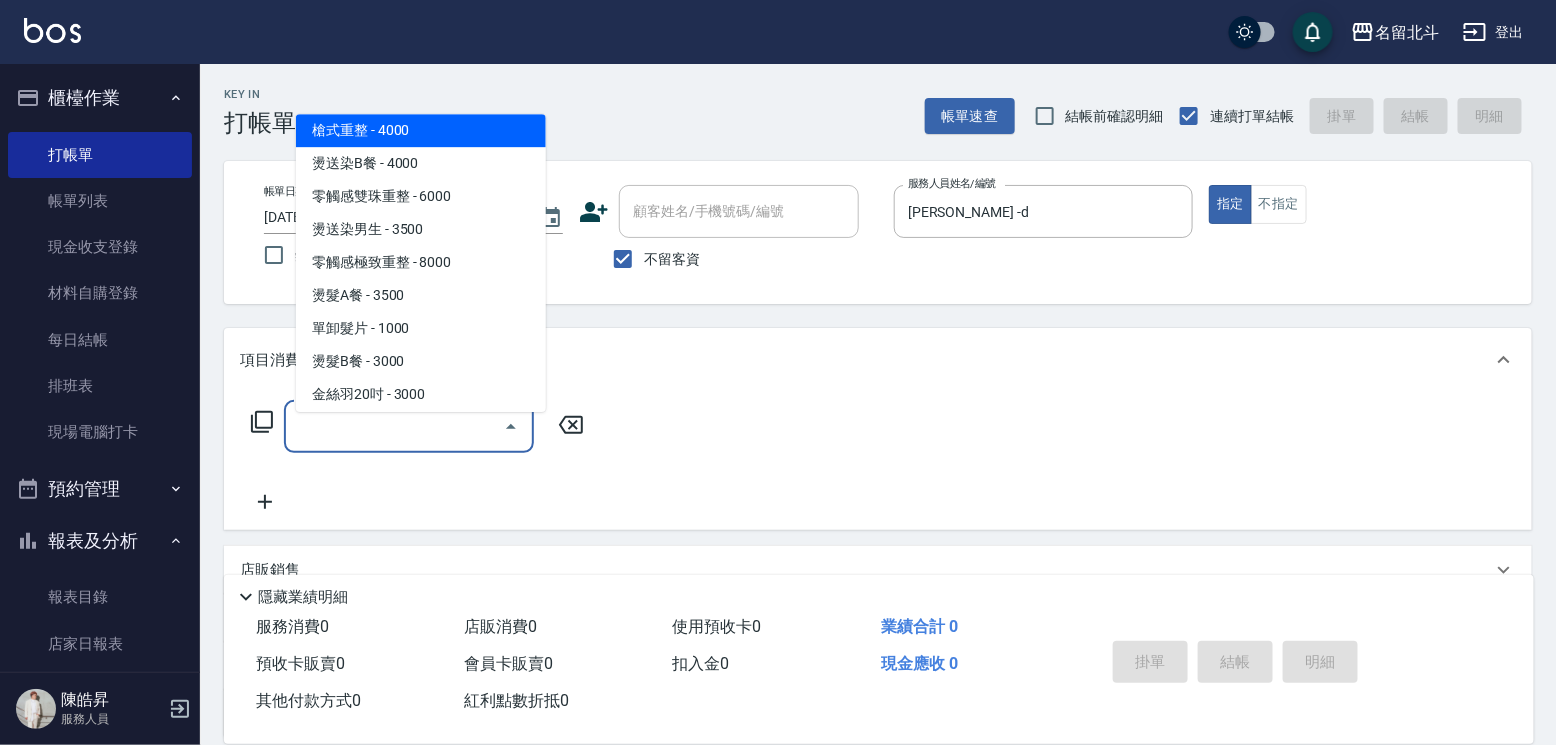 scroll, scrollTop: 1889, scrollLeft: 0, axis: vertical 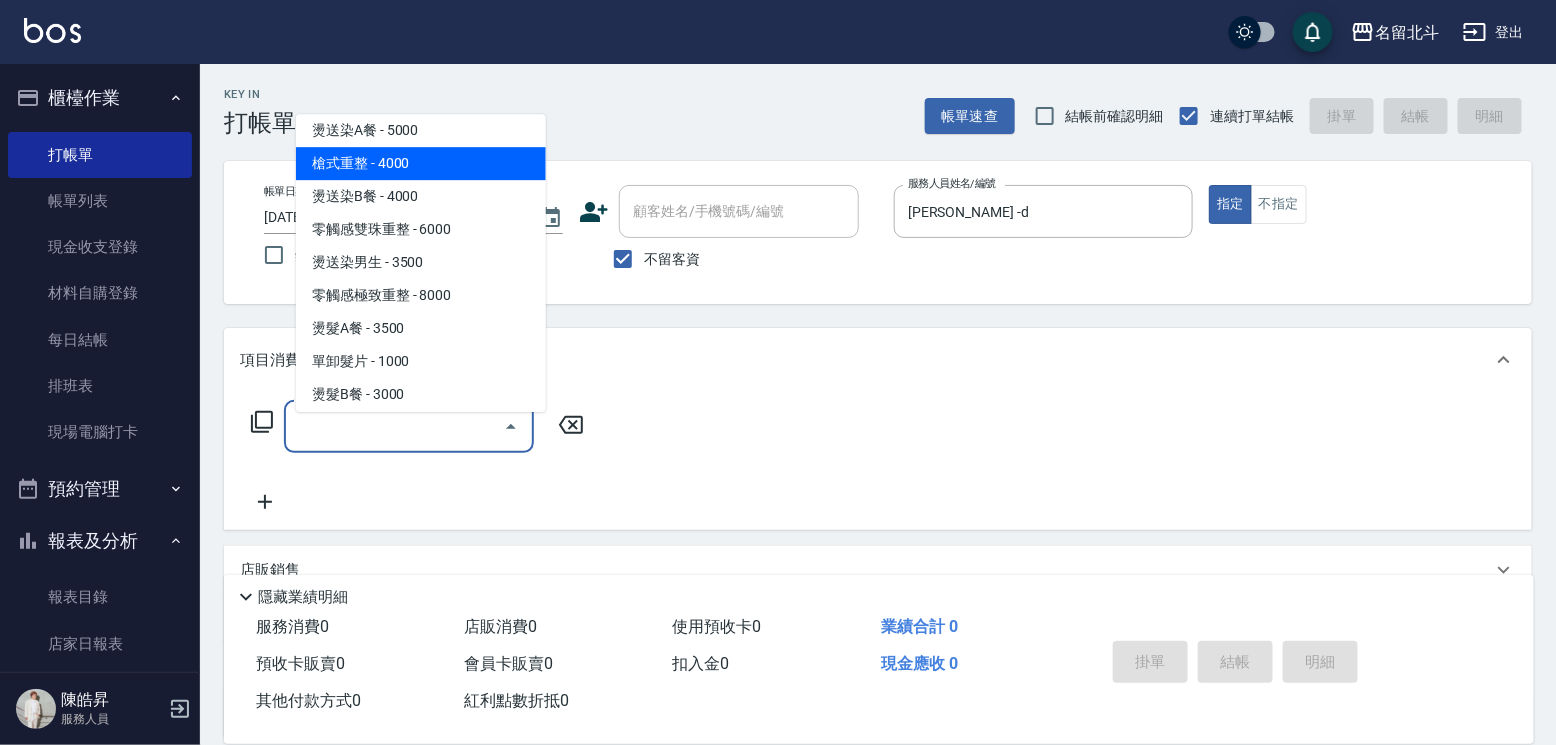 type on "槍式重整(00028)" 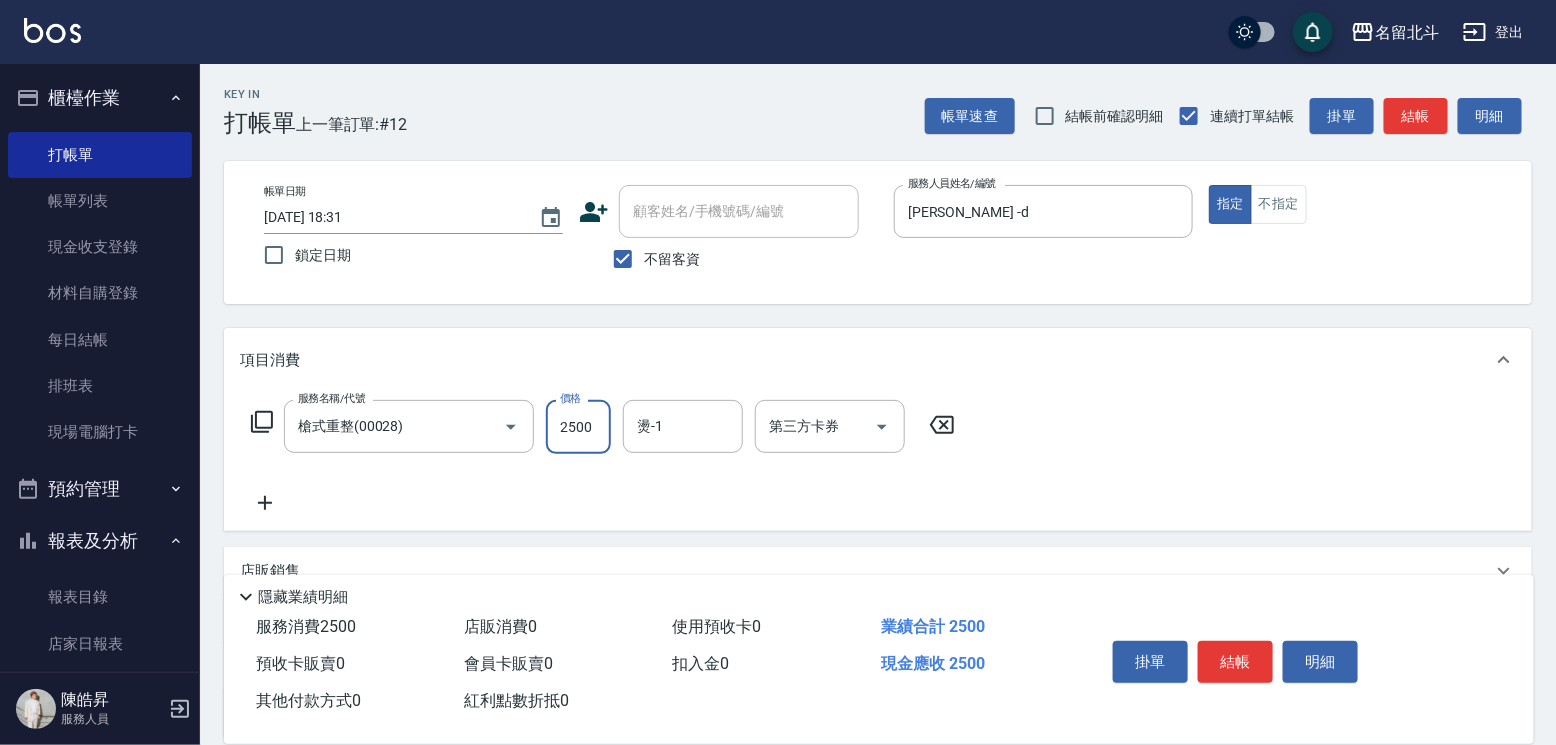 type on "2500" 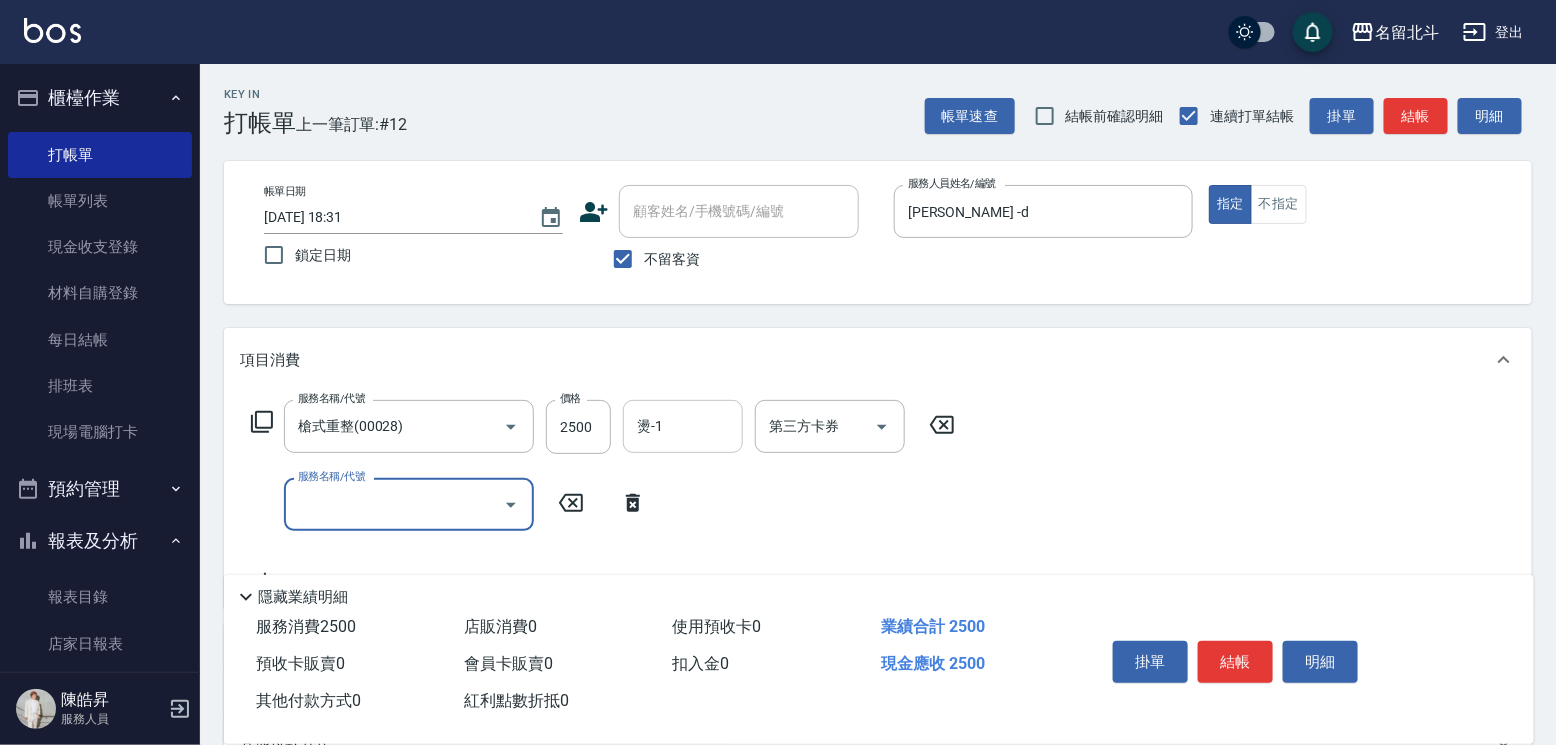 click on "燙-1" at bounding box center (683, 426) 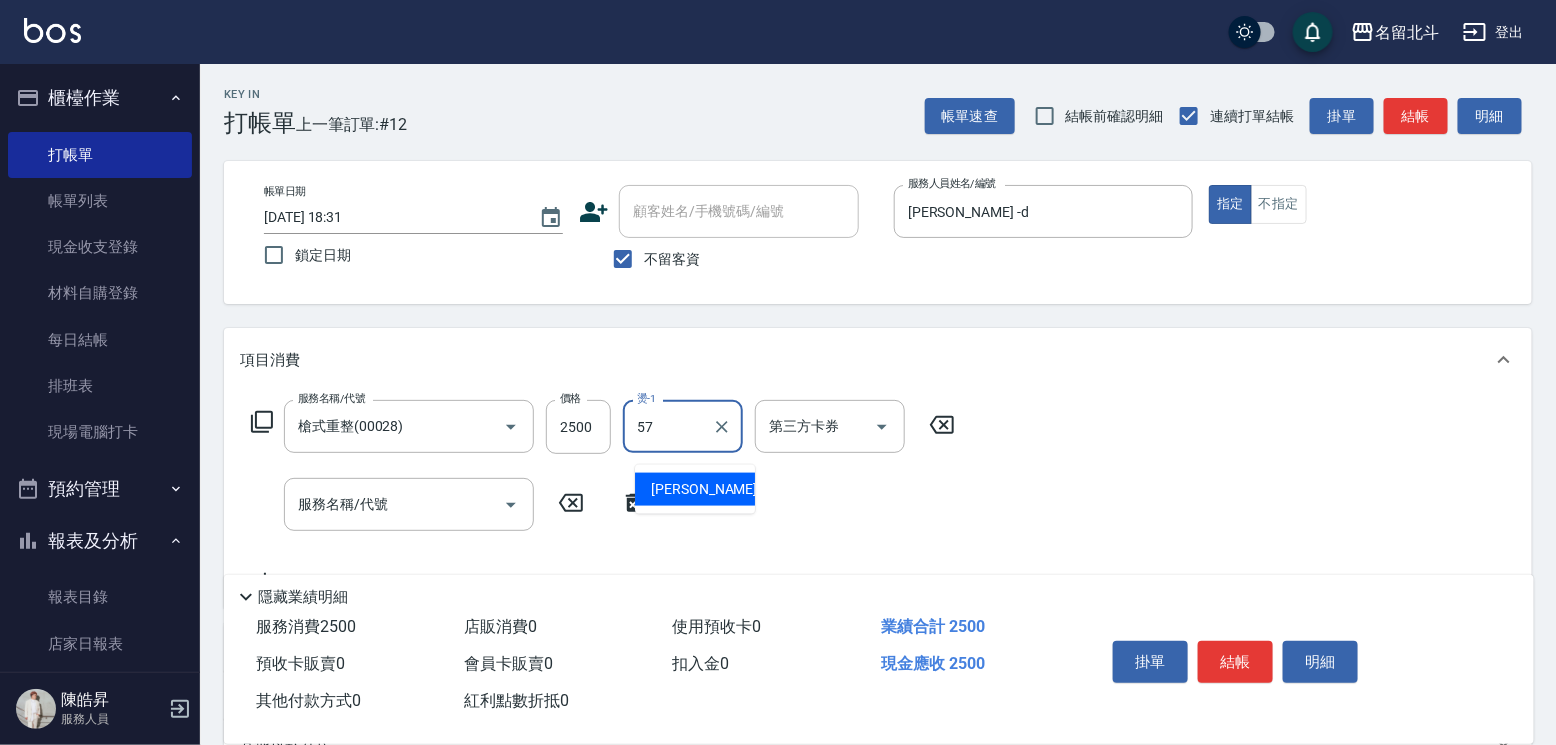 type on "[PERSON_NAME]-57" 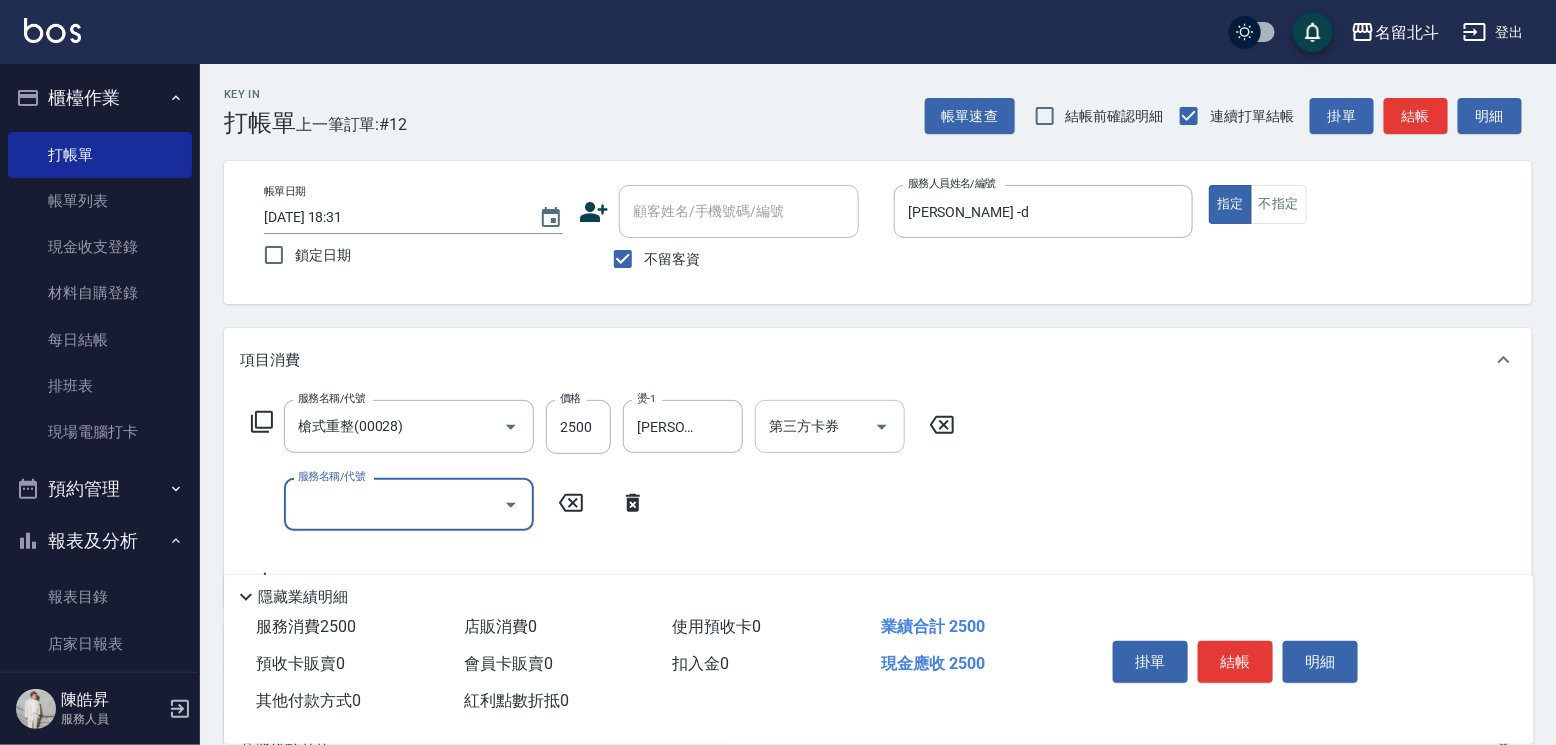 click 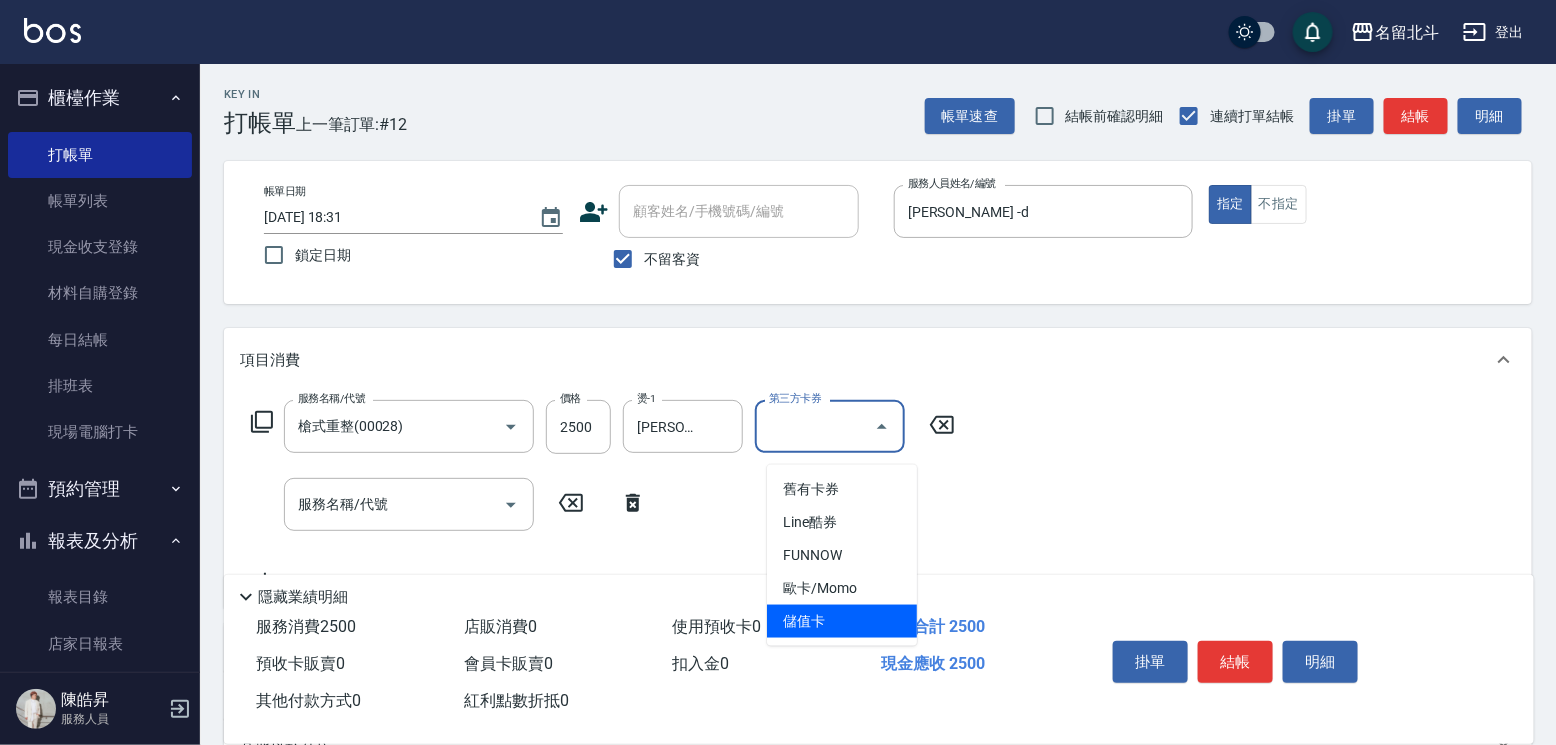 click on "儲值卡" at bounding box center [842, 621] 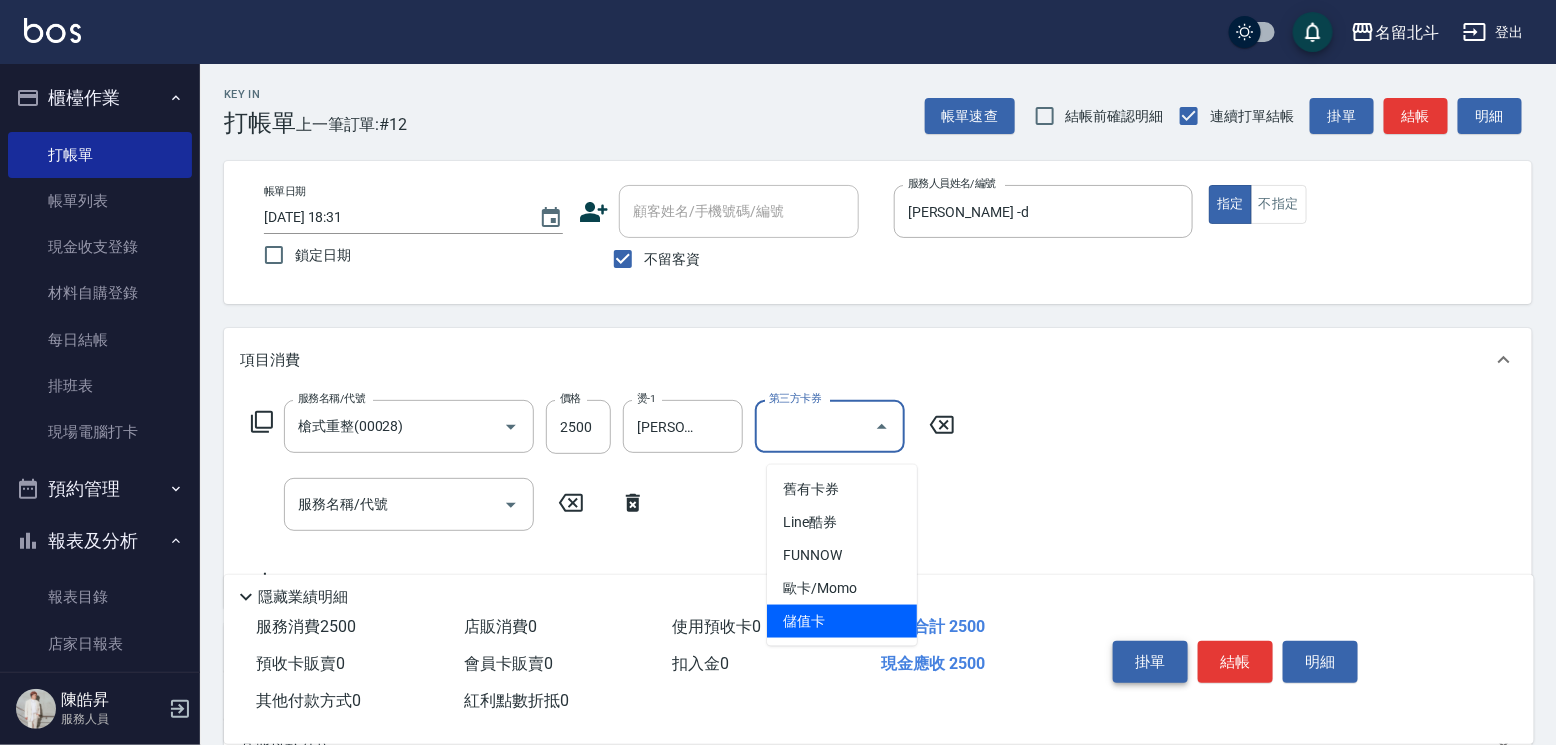 type on "儲值卡" 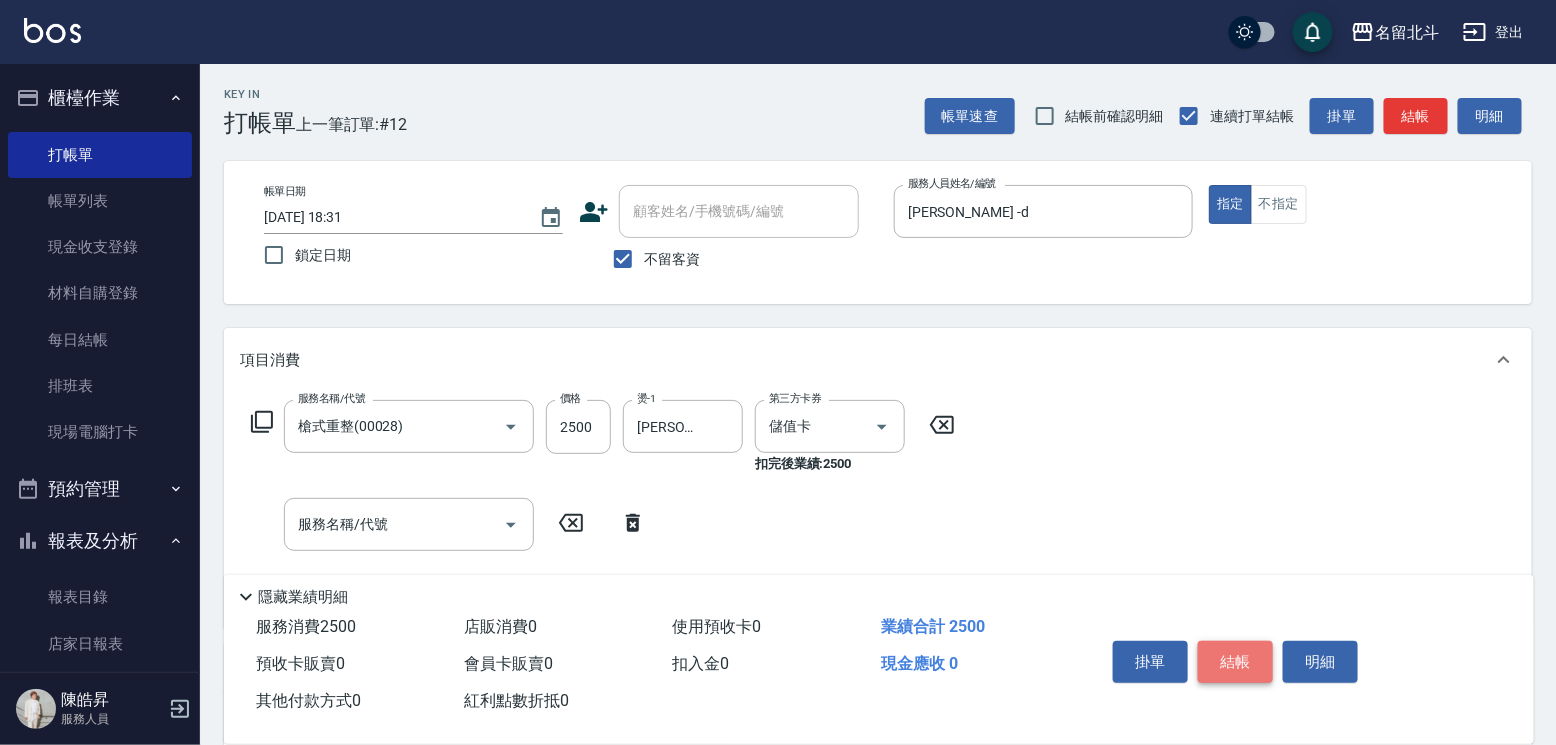click on "結帳" at bounding box center [1235, 662] 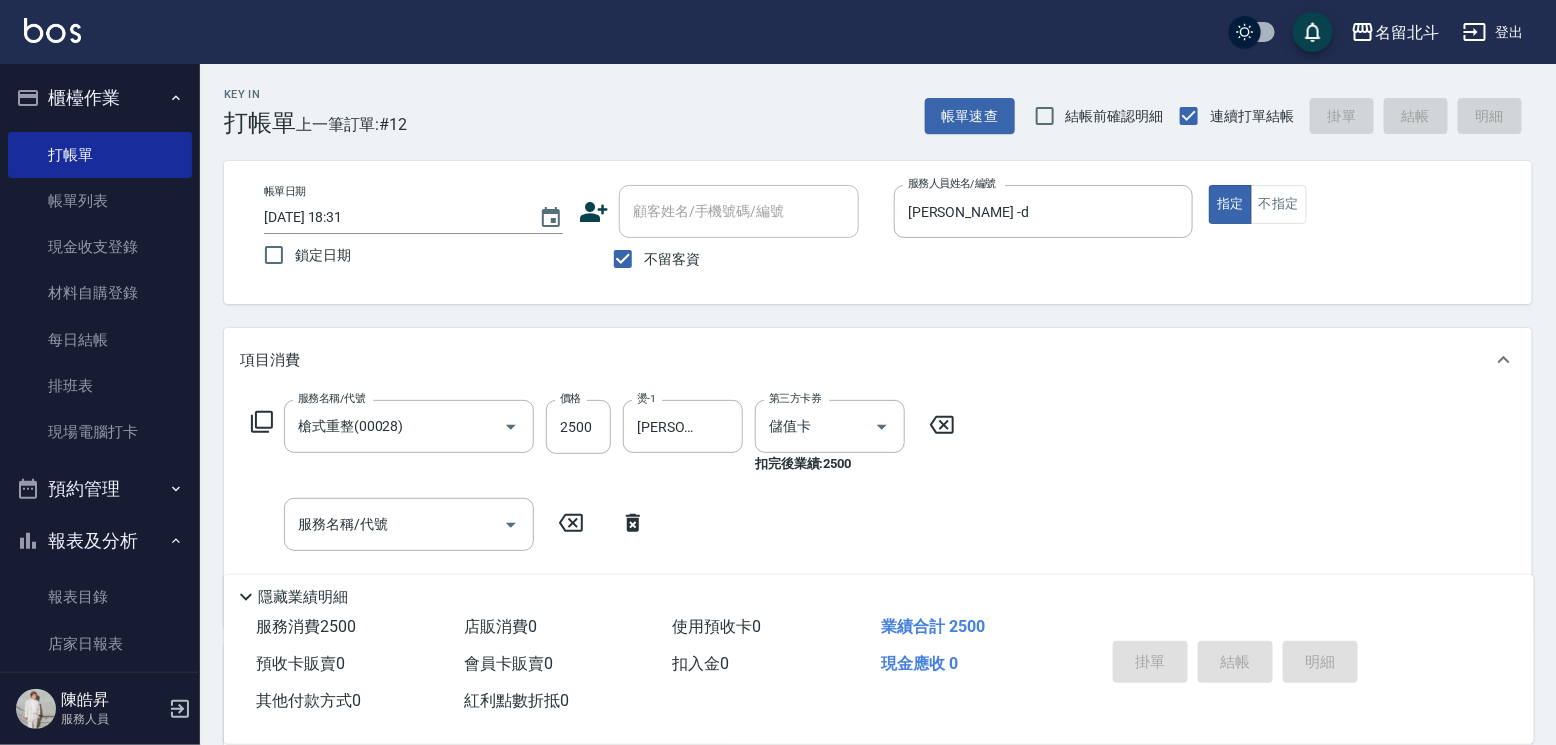 type on "[DATE] 18:32" 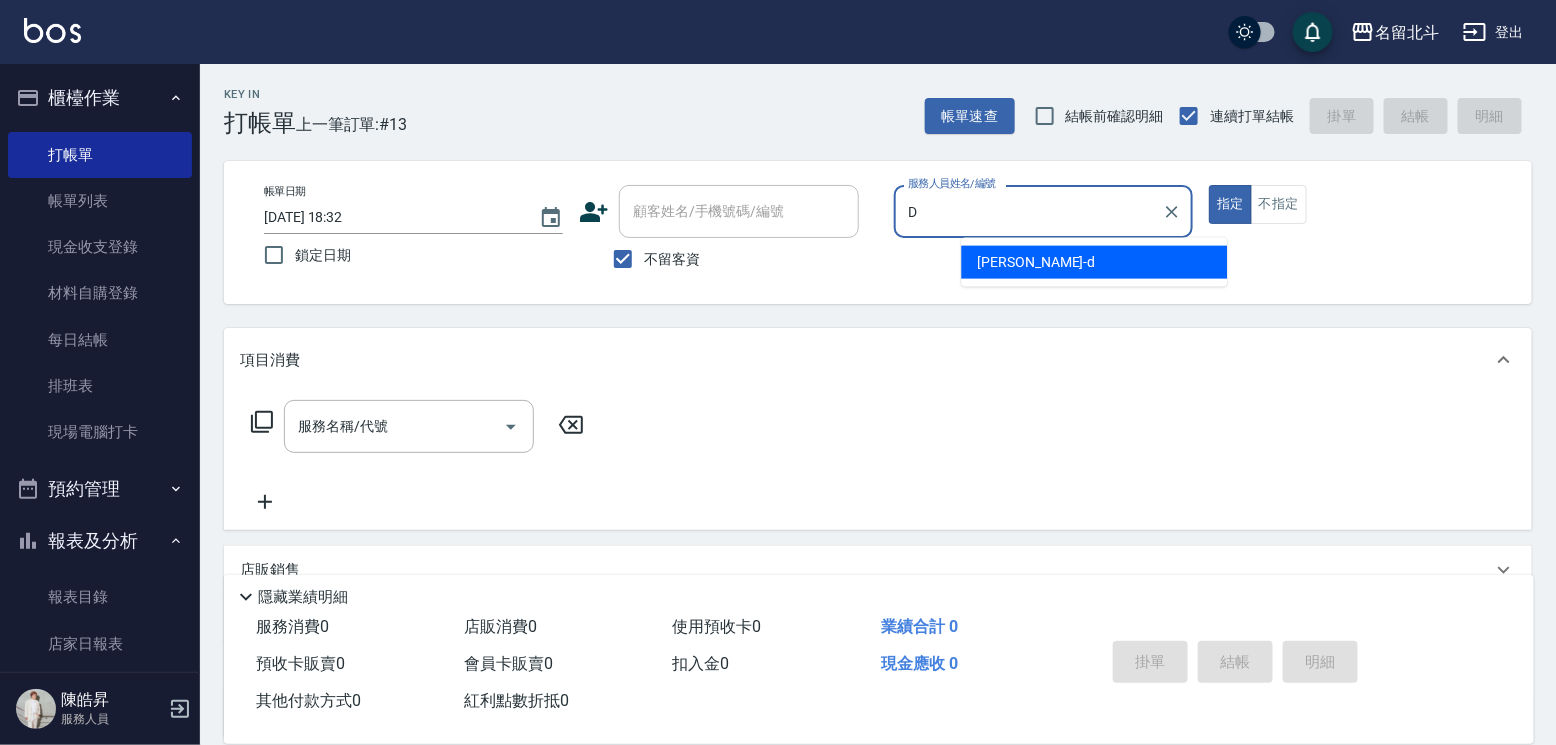 type on "[PERSON_NAME] -d" 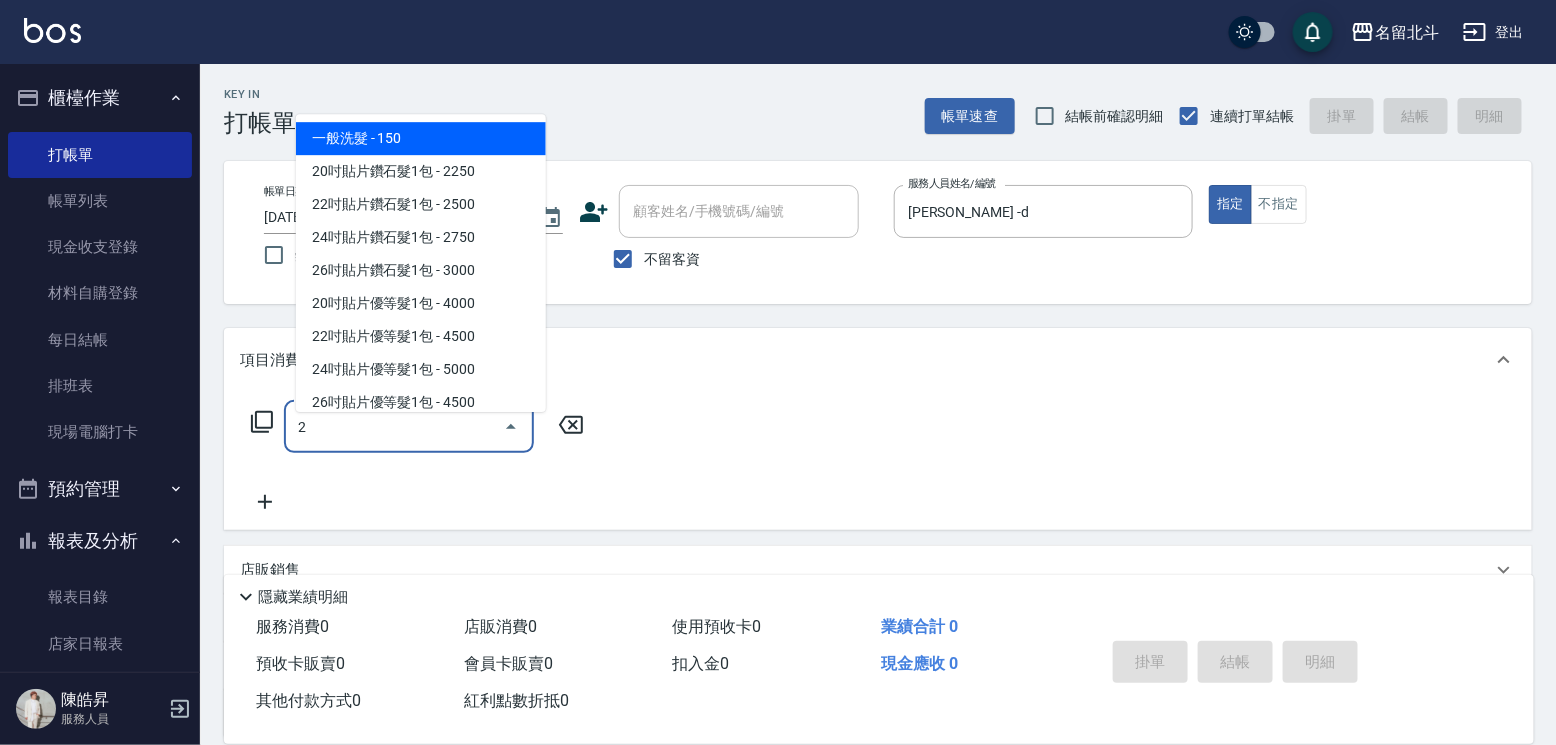 type on "一般洗髮(2)" 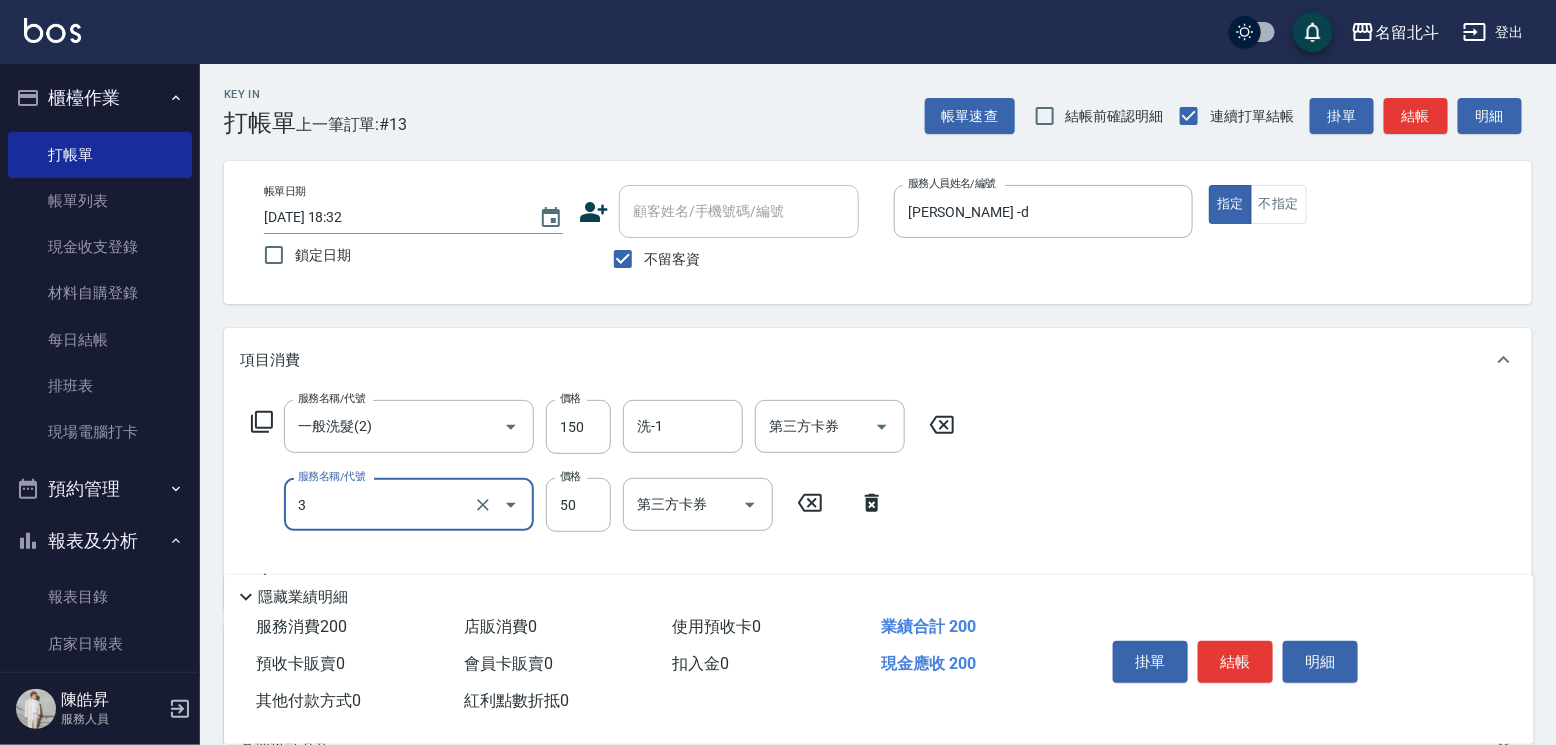 type on "精油(3)" 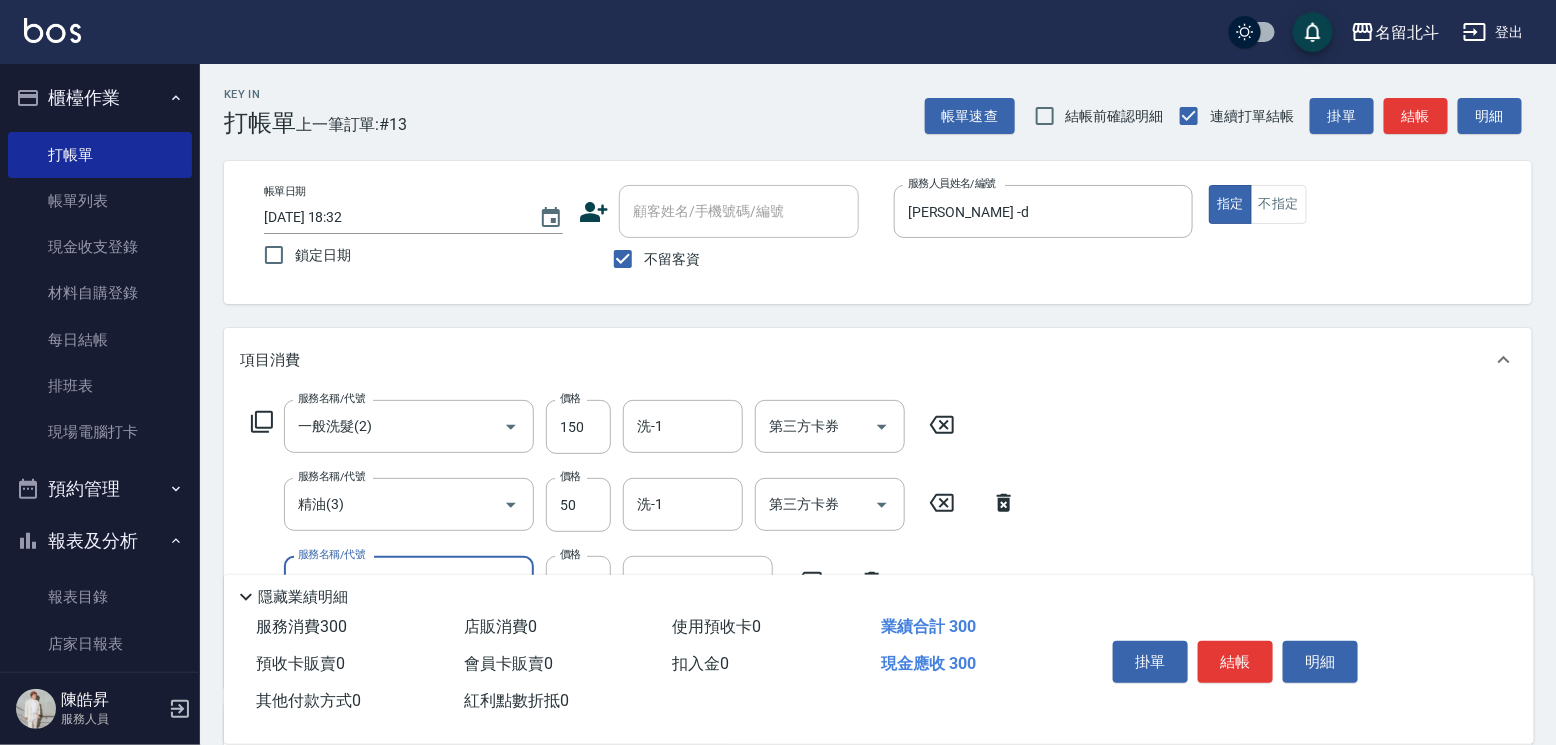 type on "剪髮(1)" 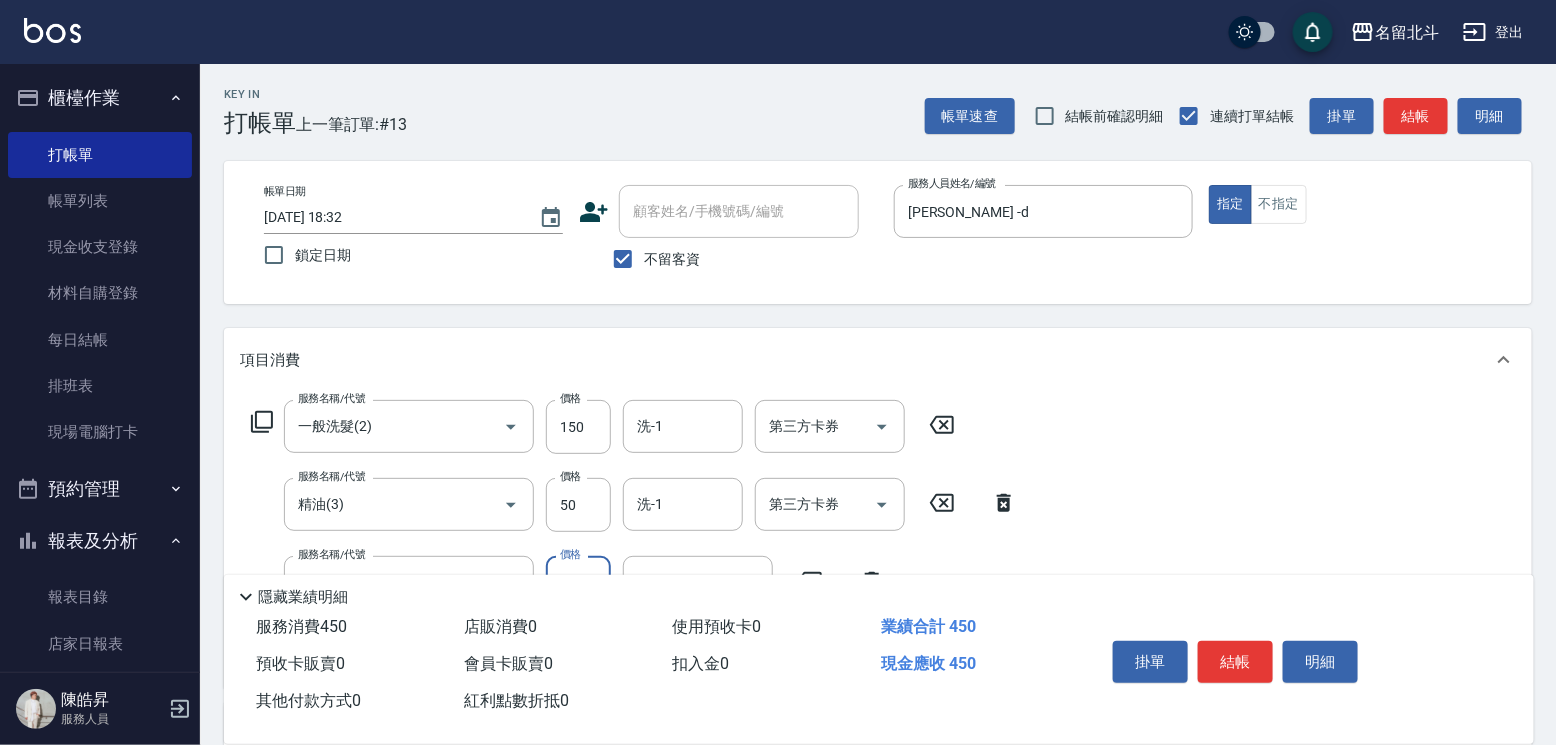type on "250" 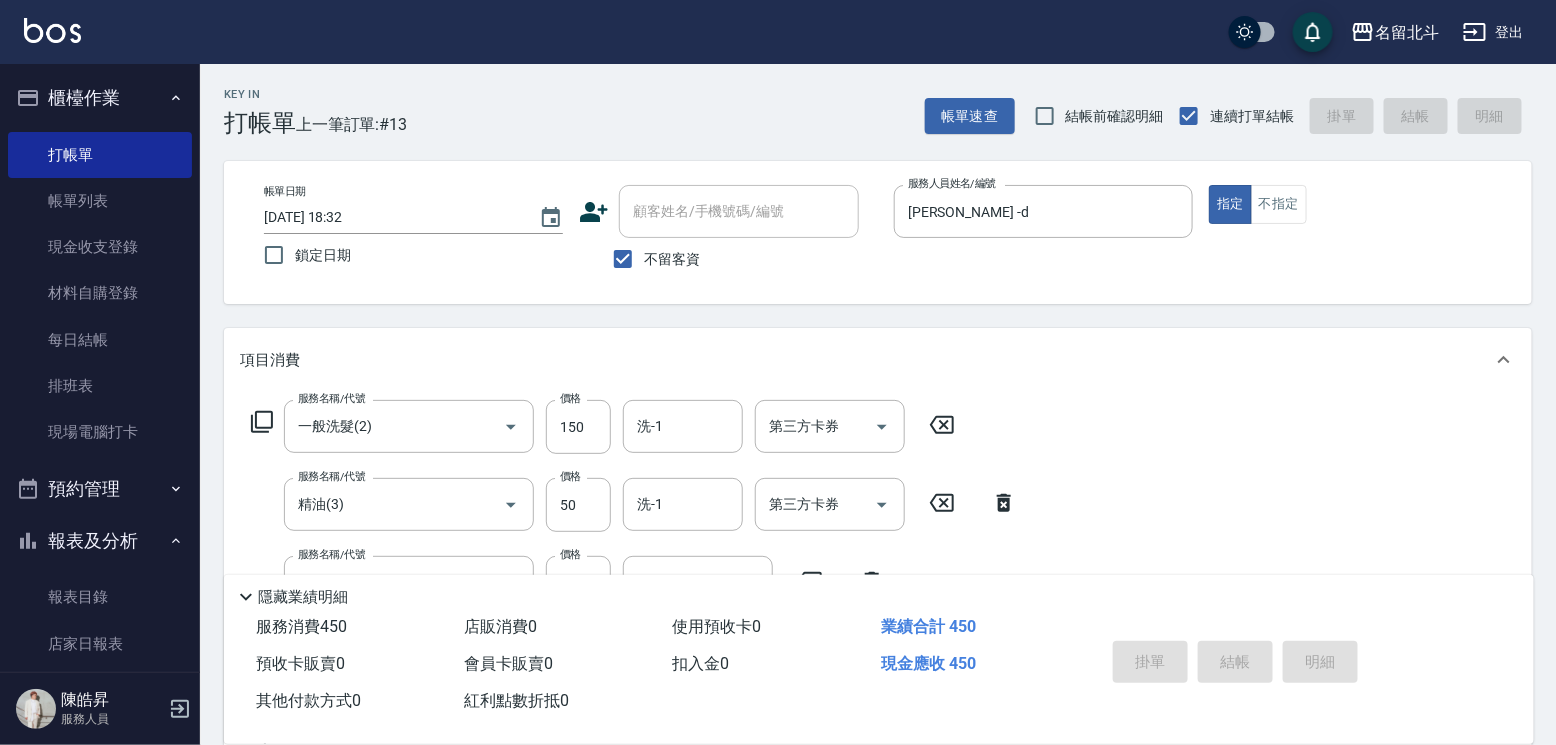 type 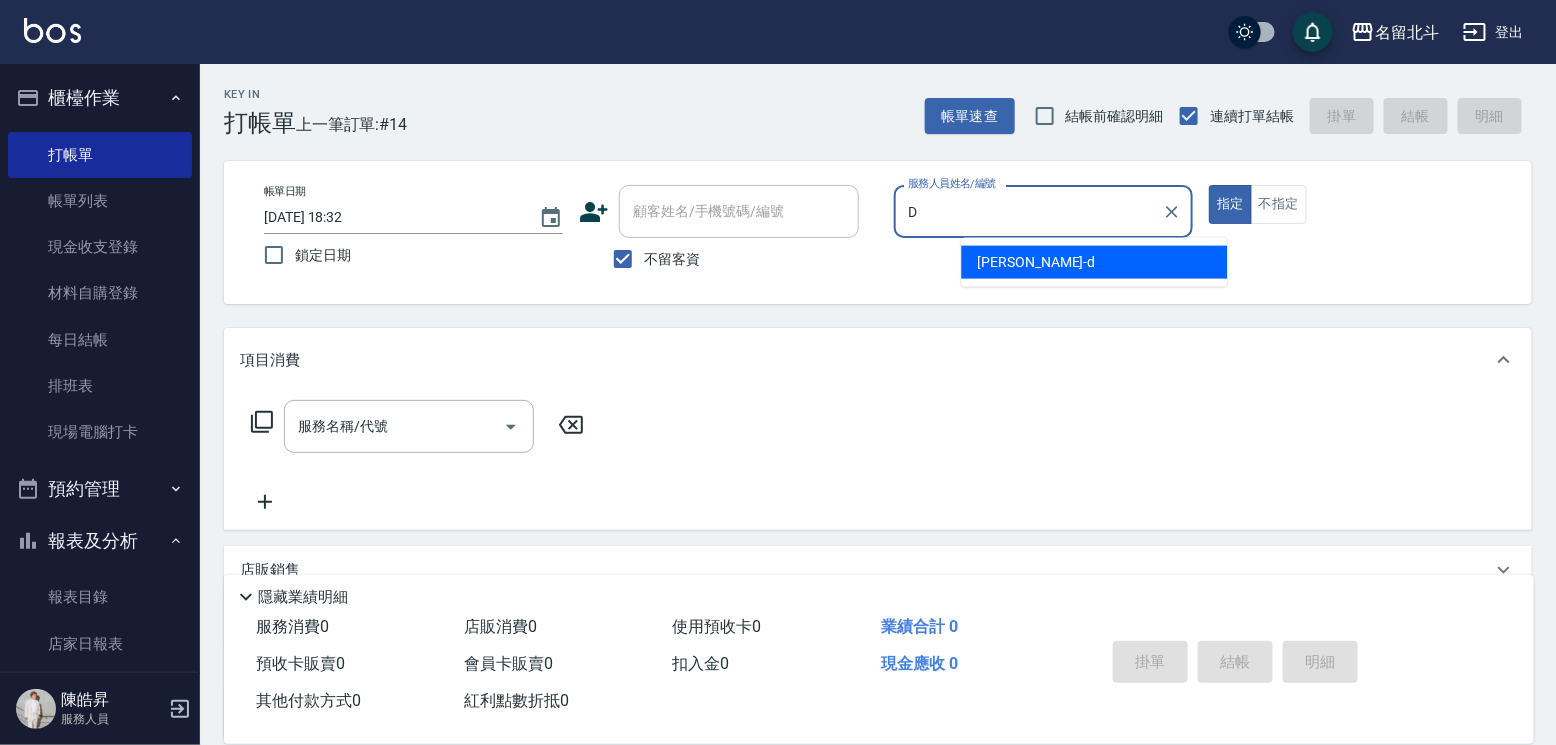 type on "[PERSON_NAME] -d" 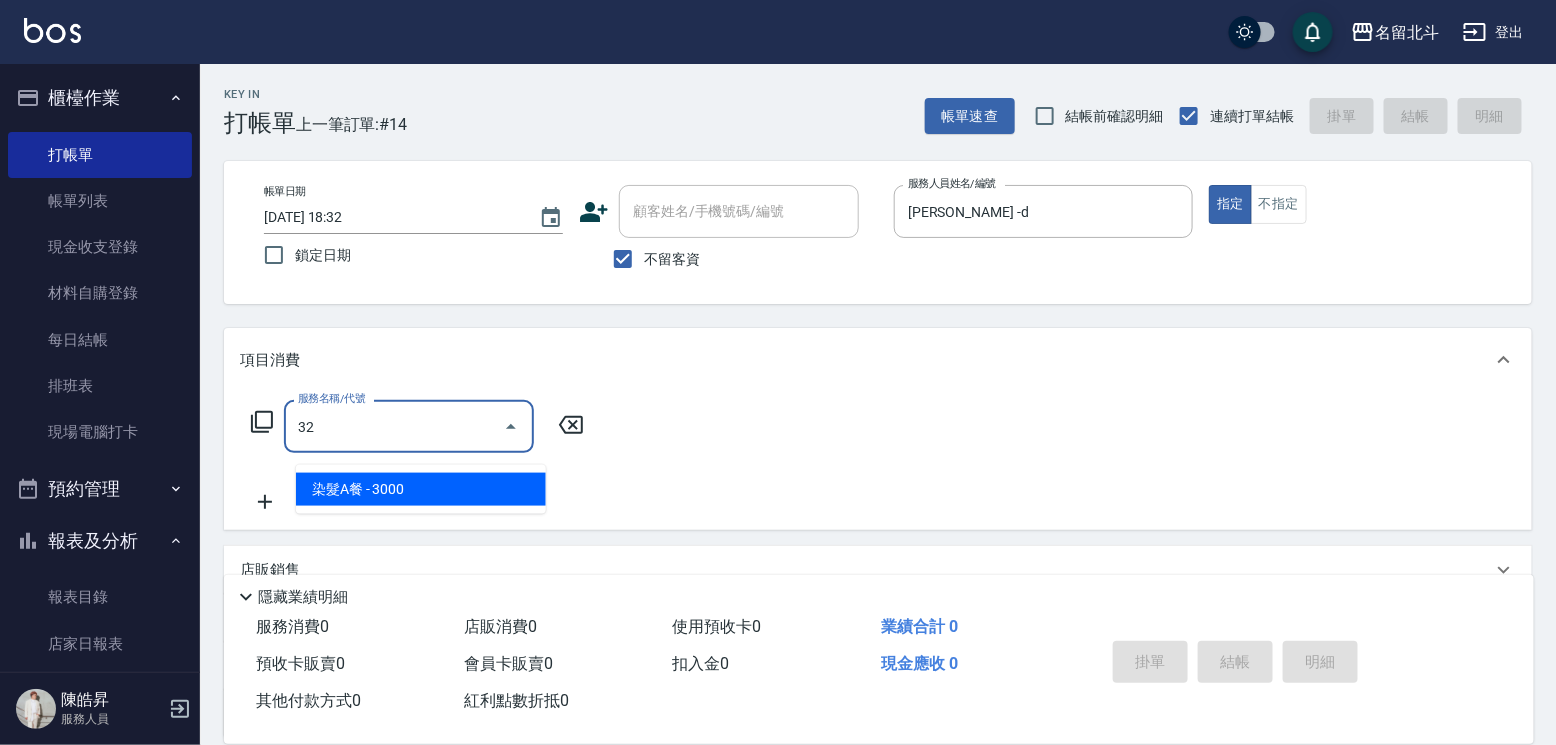 type on "染髮A餐(32)" 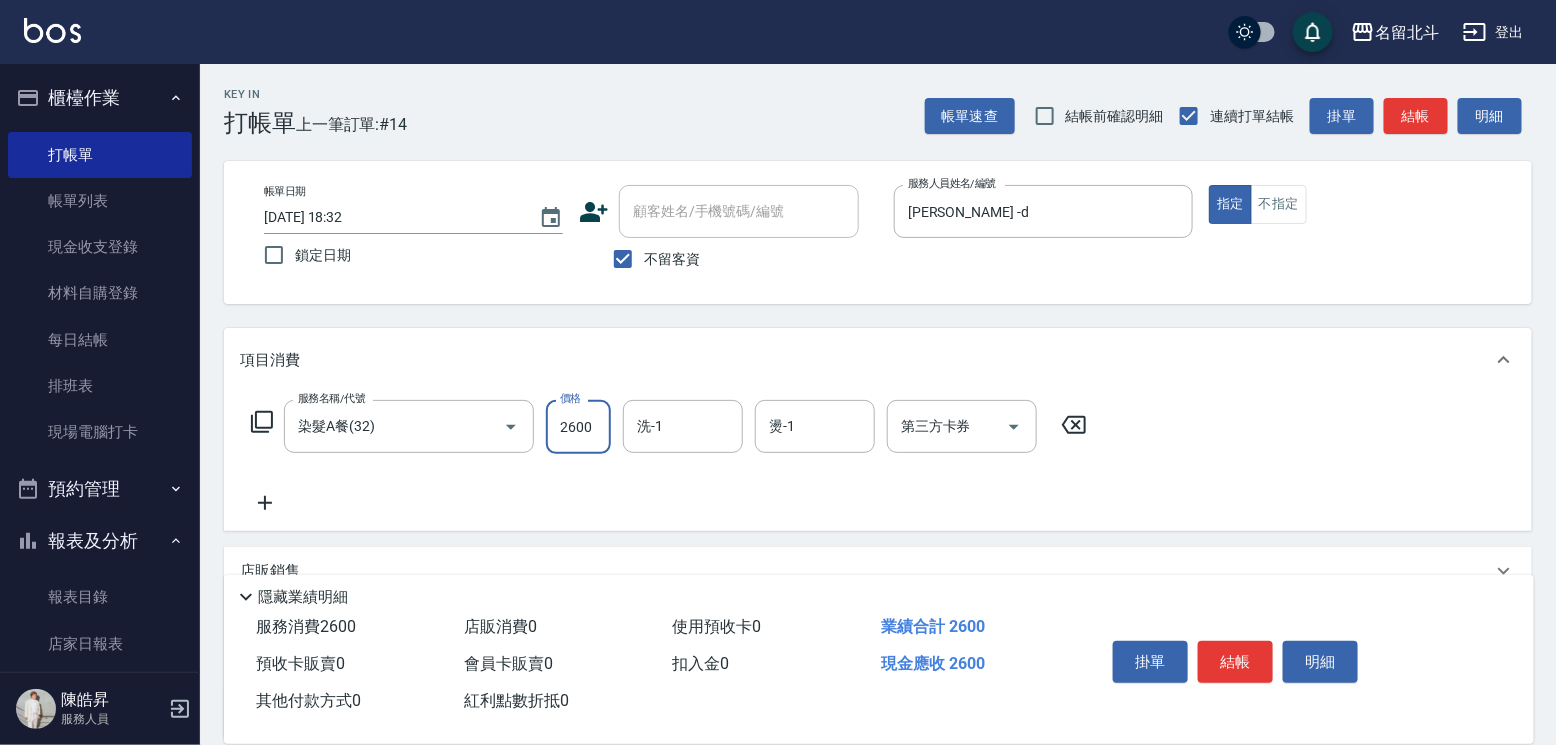 type on "2600" 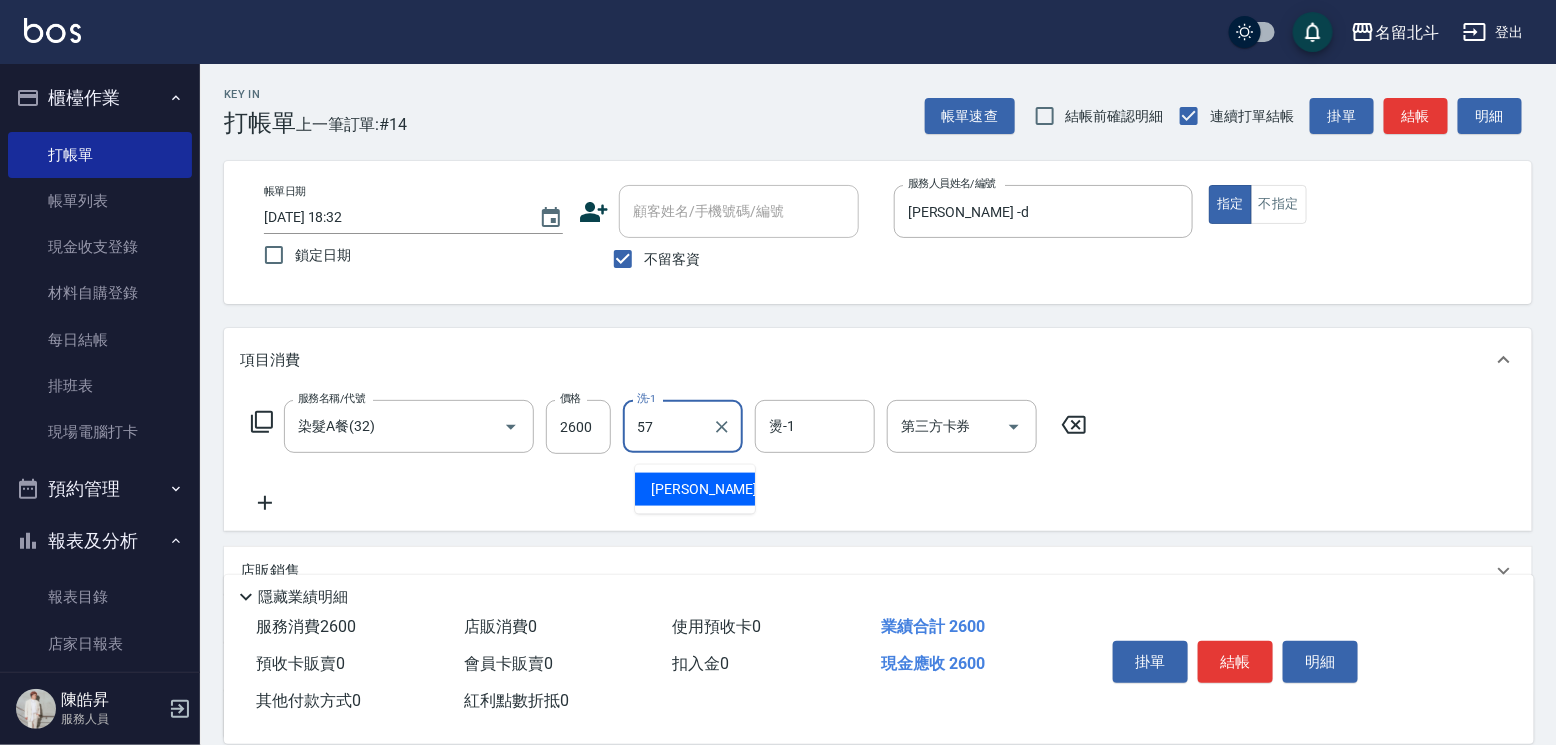 type on "[PERSON_NAME]-57" 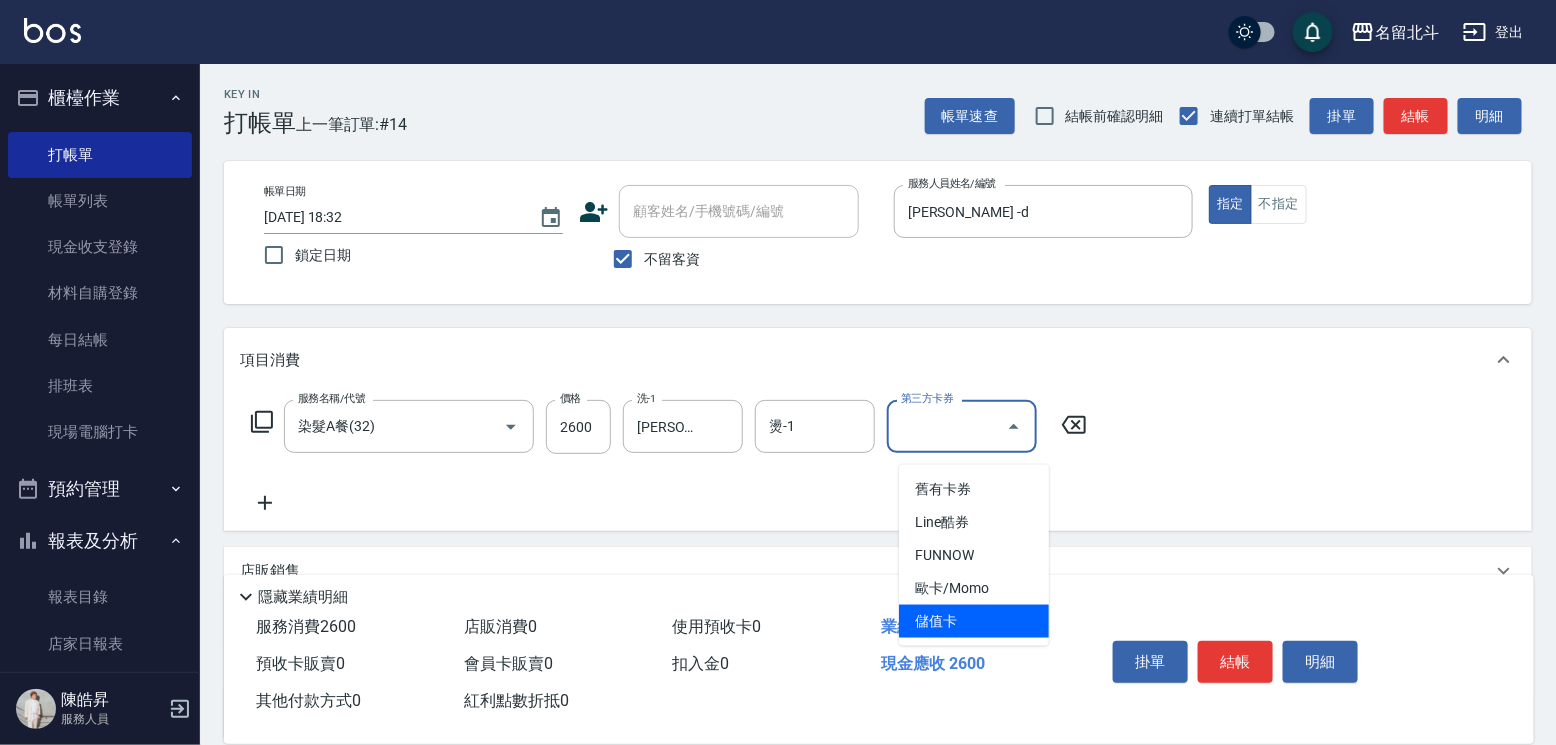 type on "儲值卡" 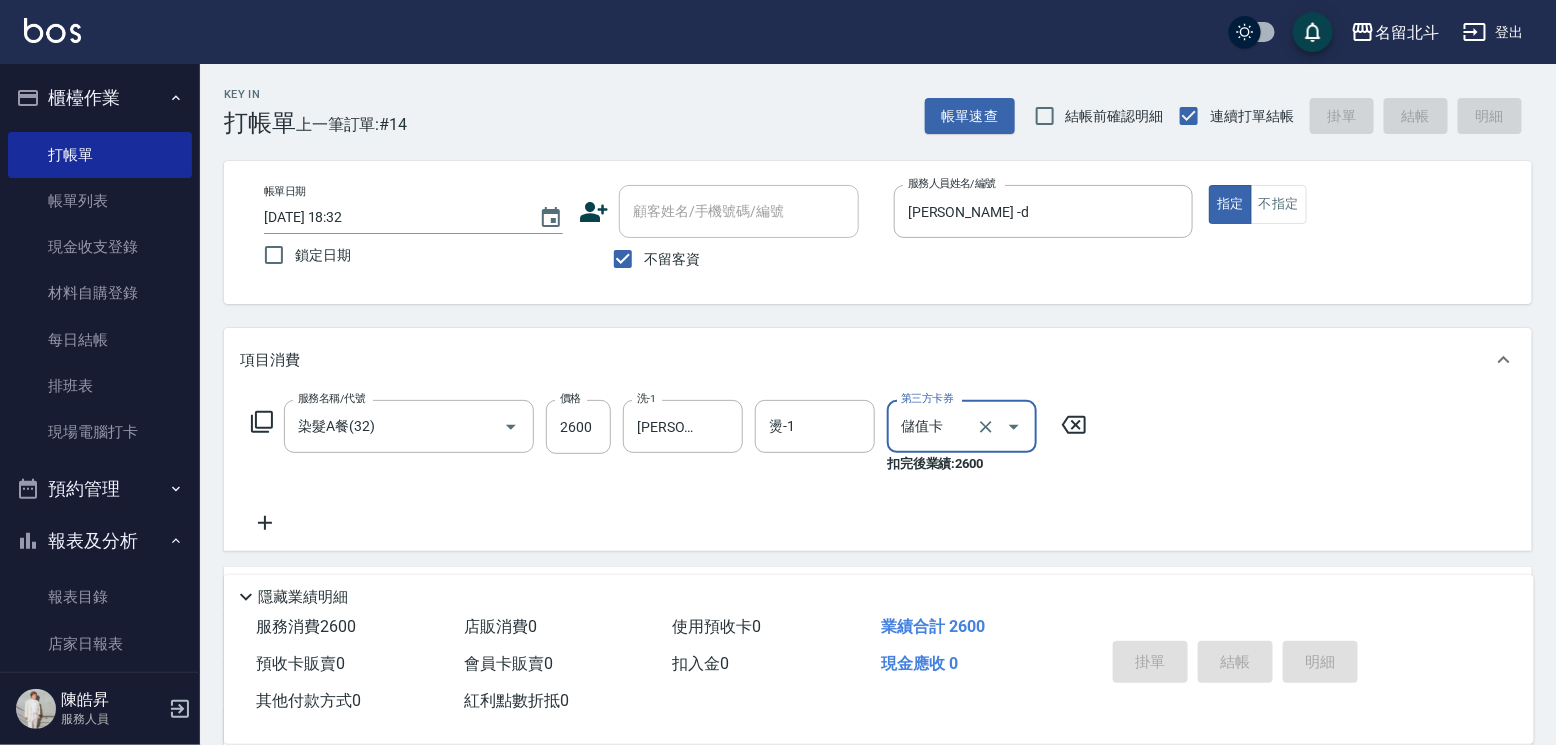 type 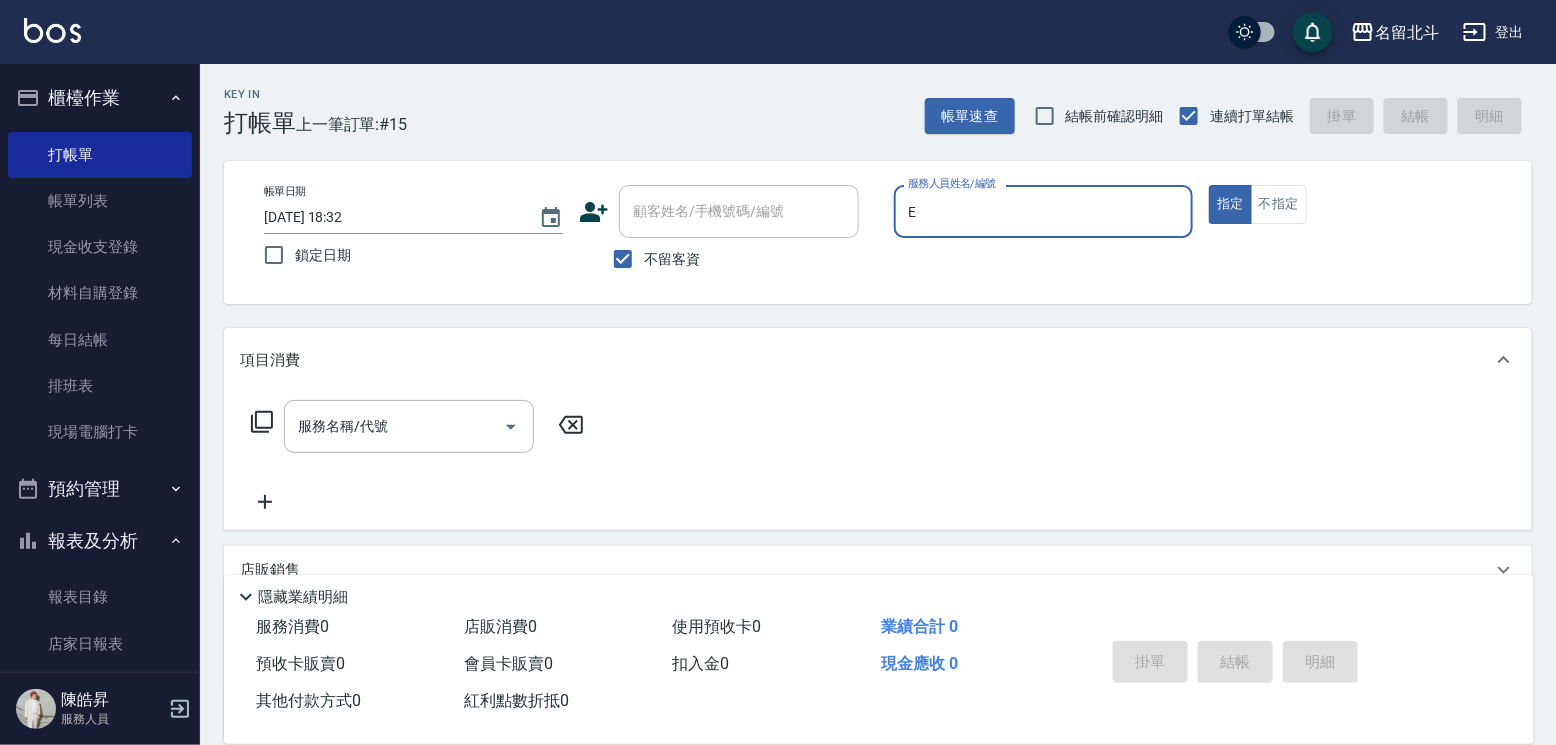 type on "[PERSON_NAME]-e" 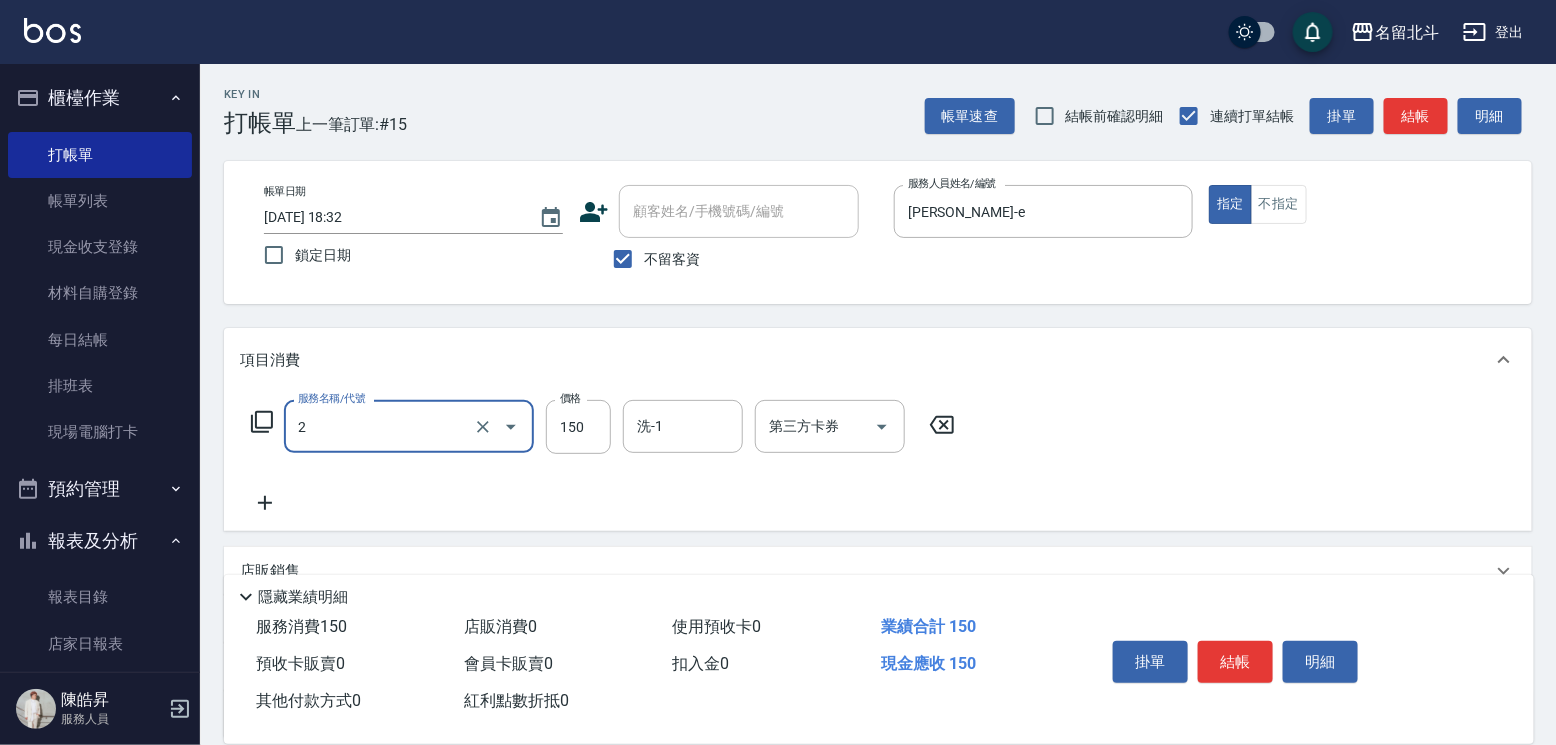 type on "一般洗髮(2)" 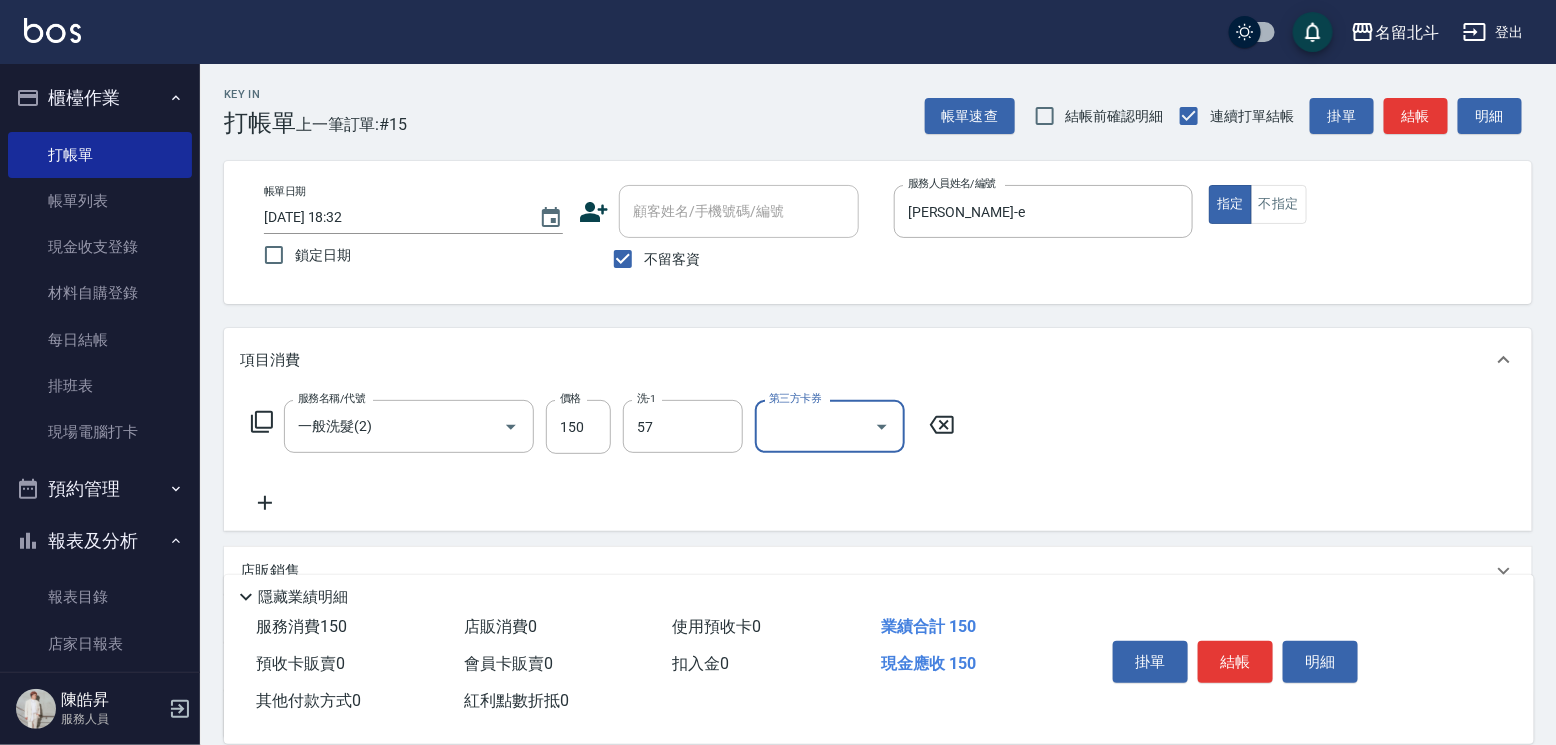 type on "[PERSON_NAME]-57" 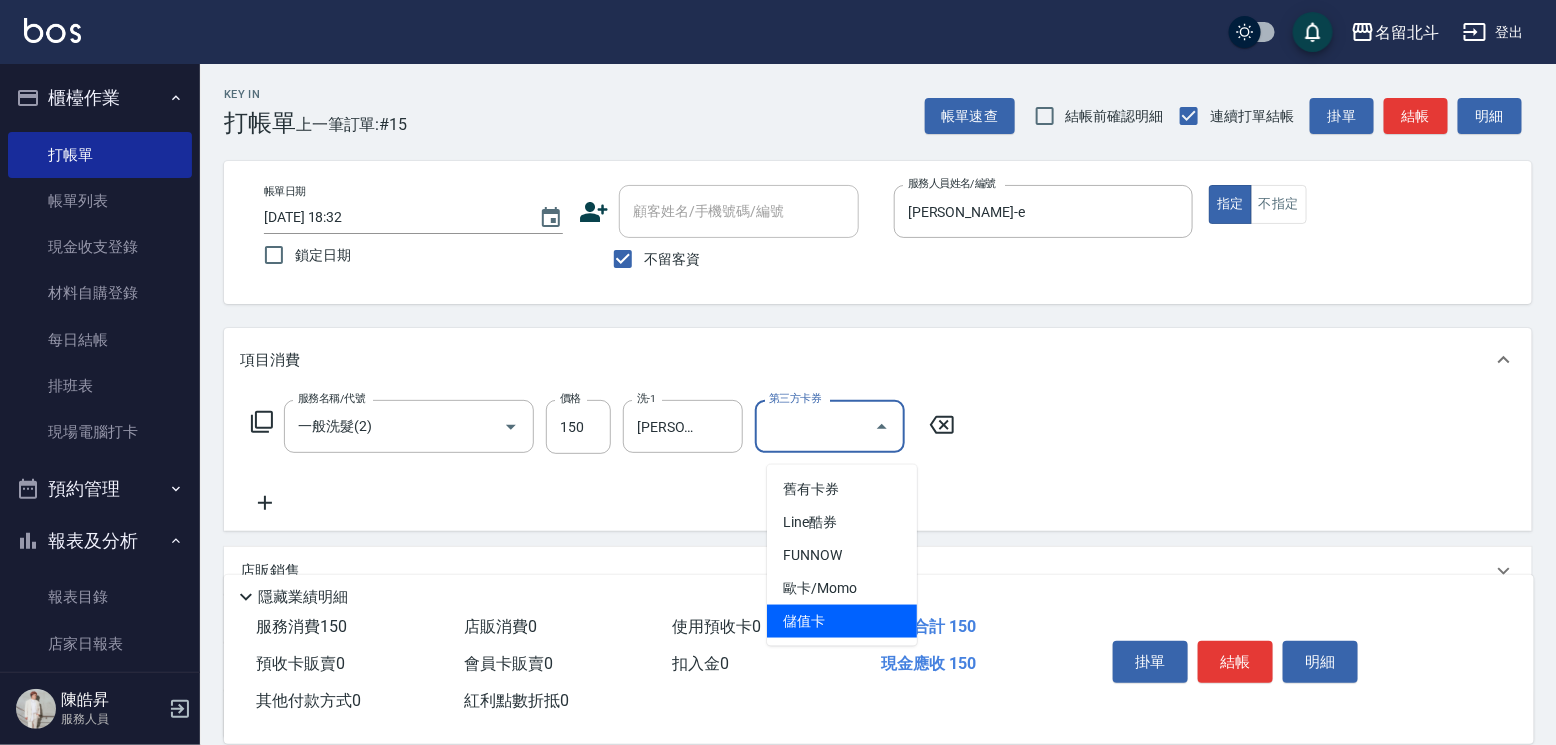 type on "儲值卡" 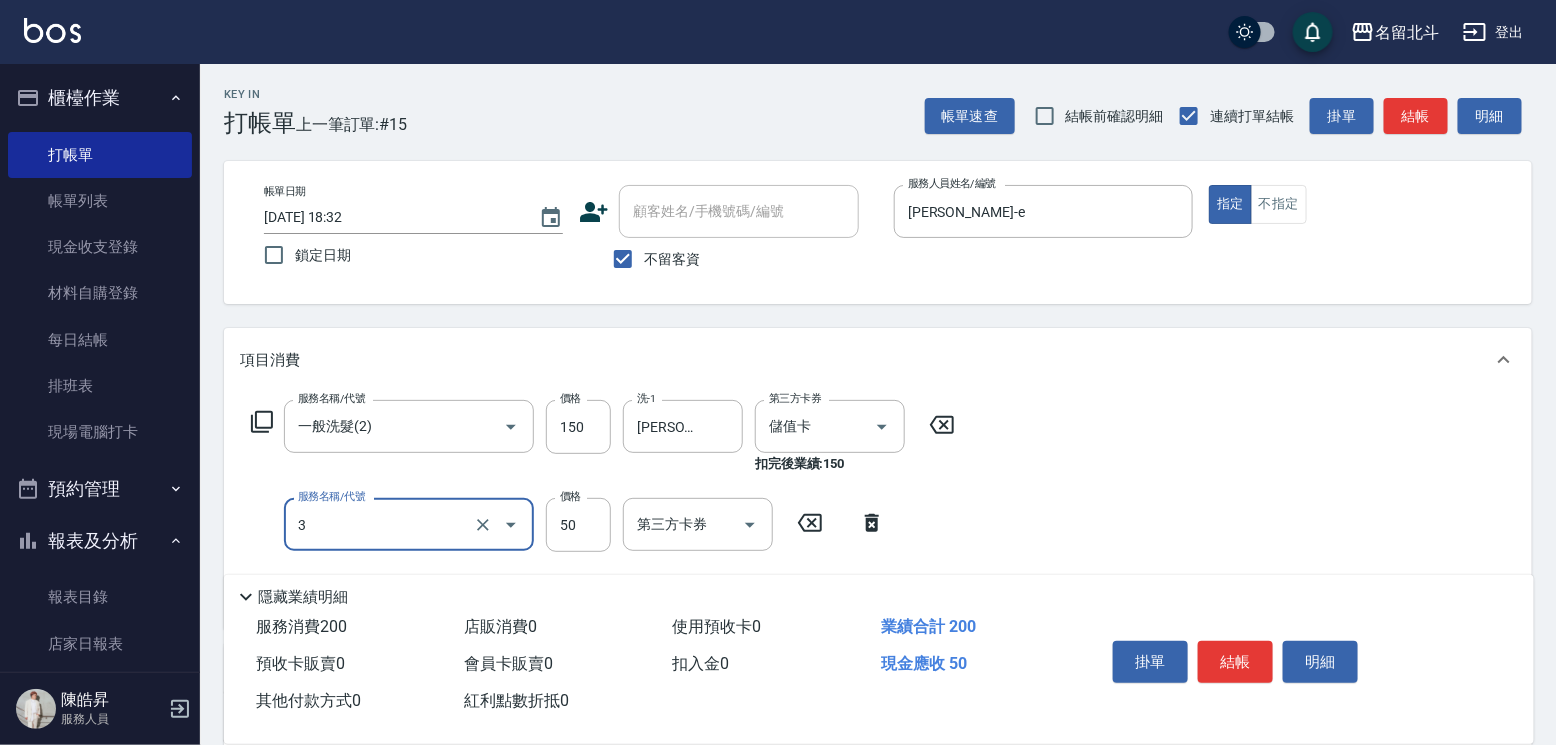 type on "精油(3)" 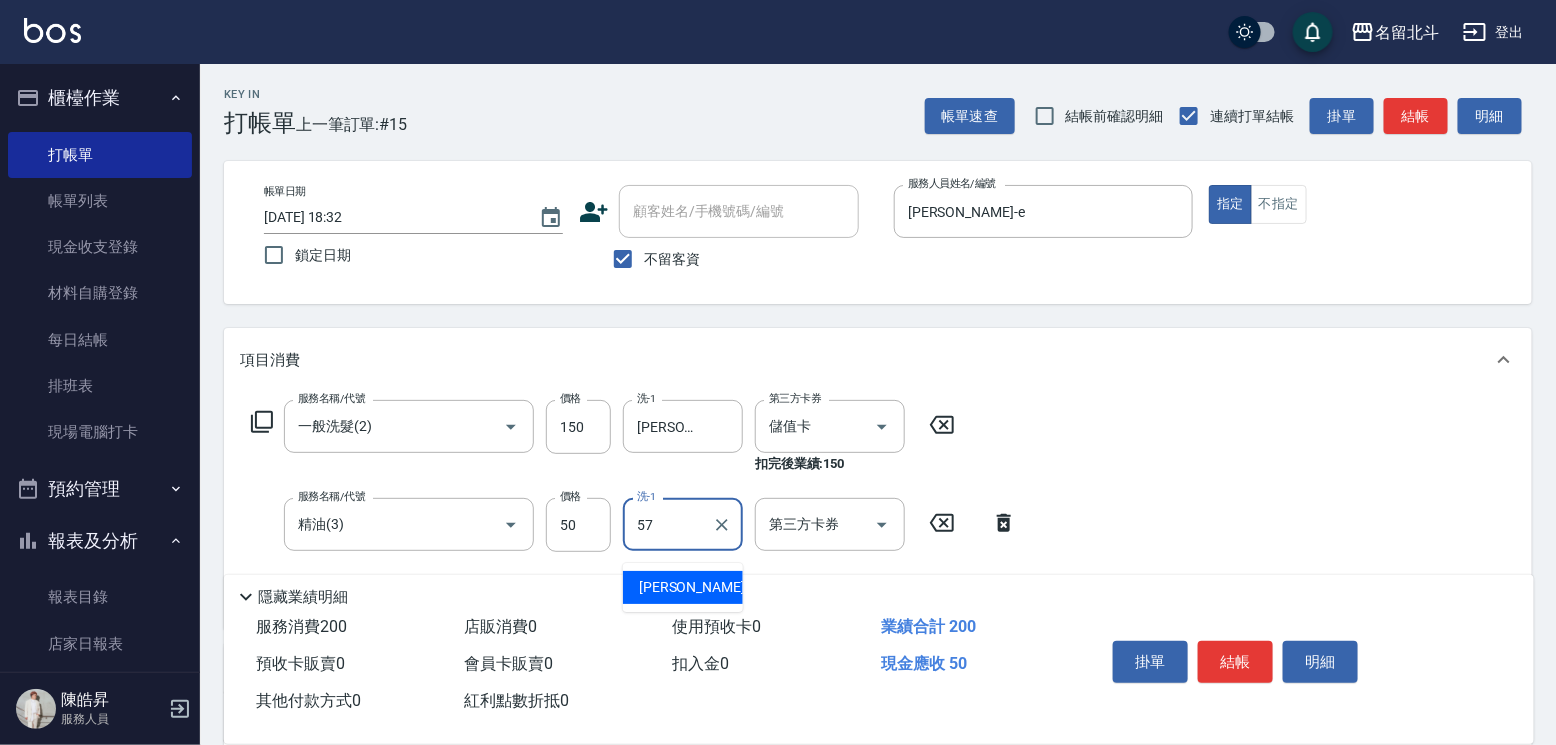 type on "[PERSON_NAME]-57" 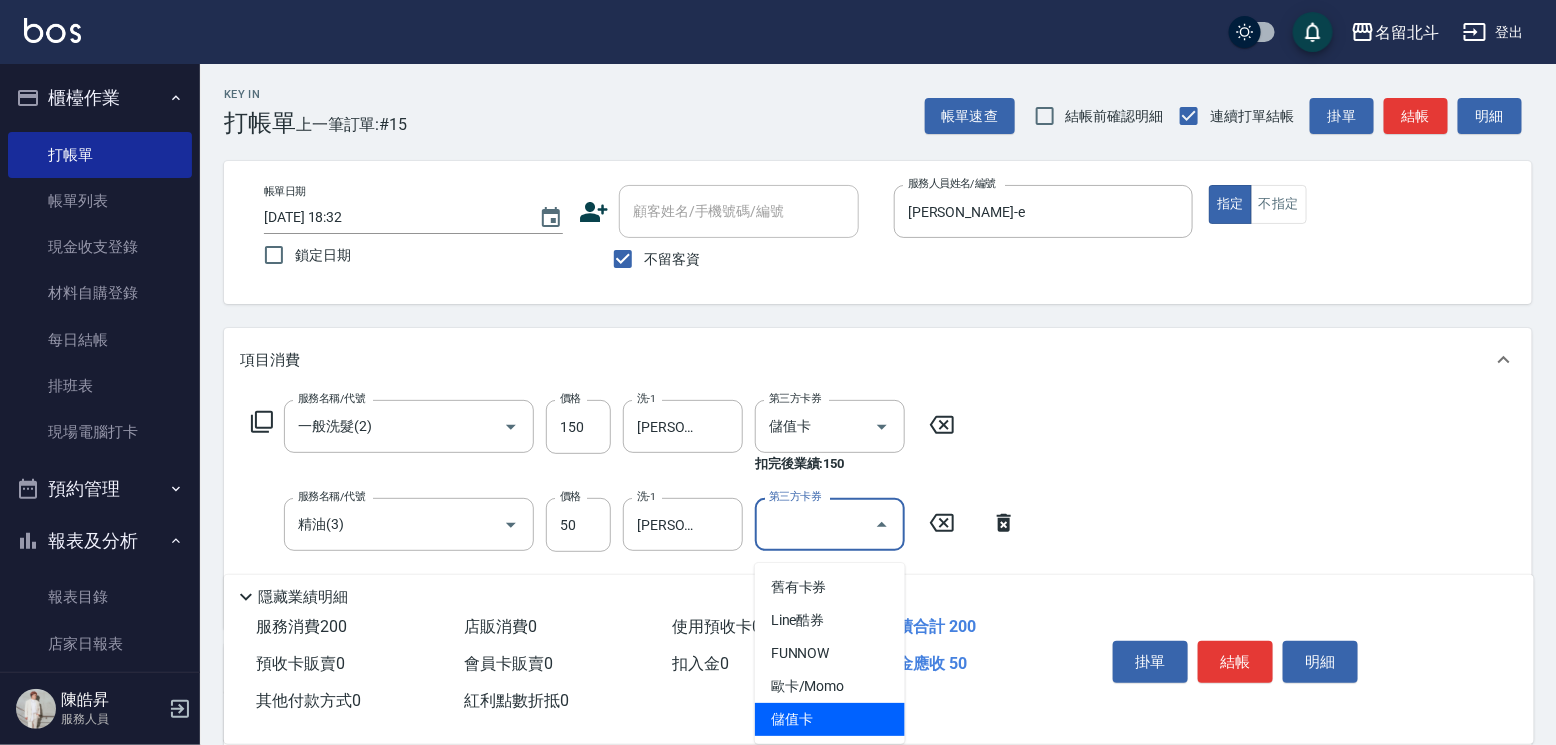 type on "儲值卡" 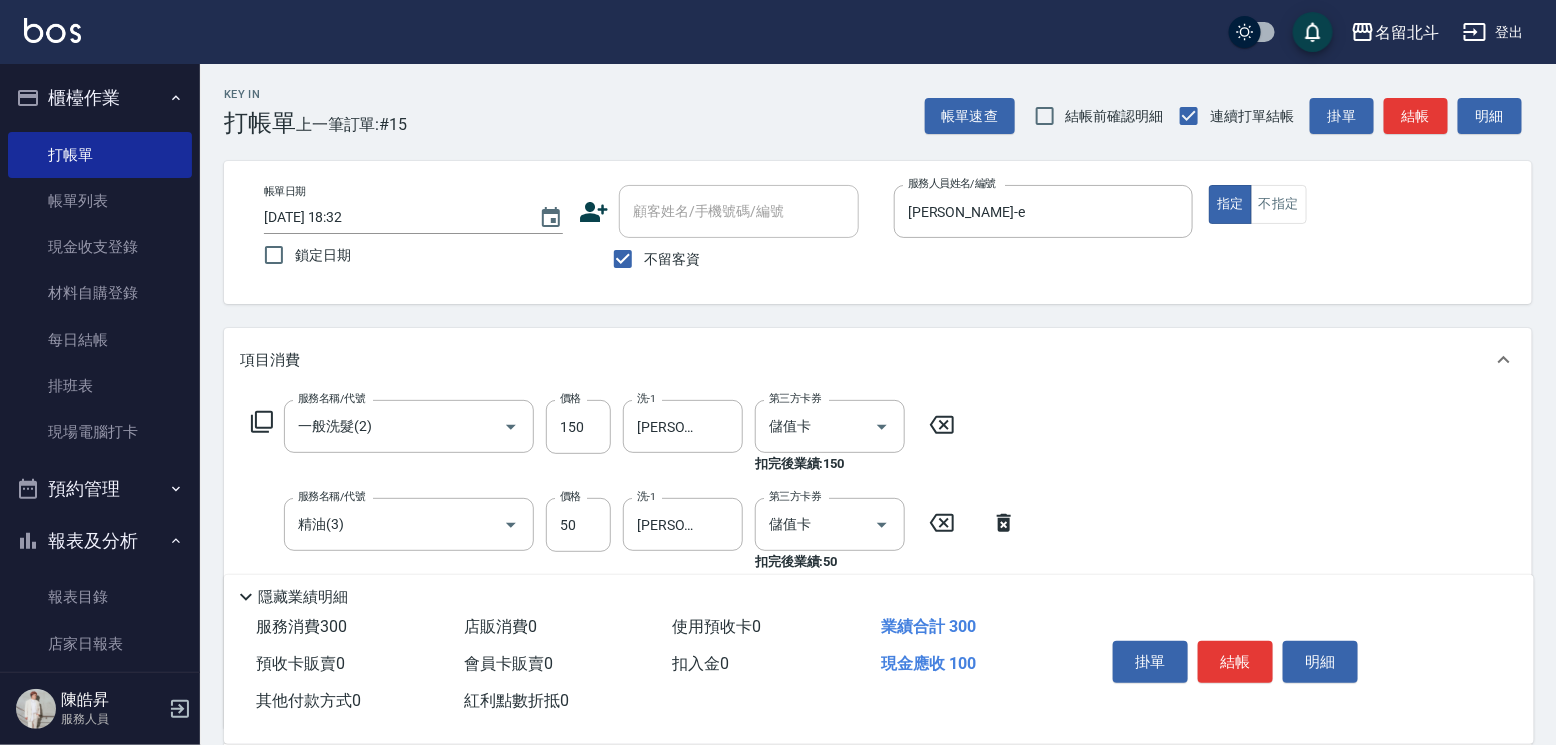 type on "剪髮(1)" 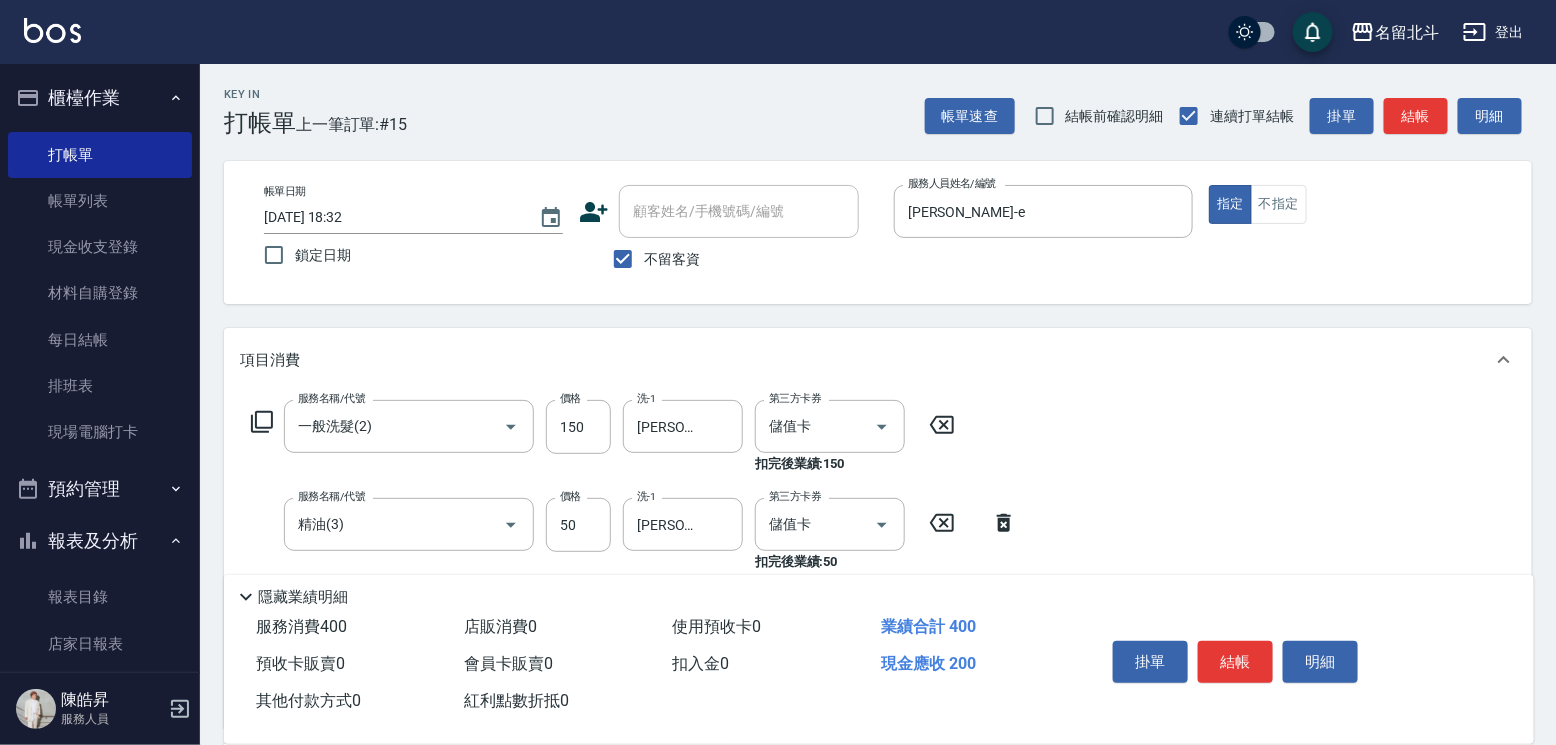 type on "200" 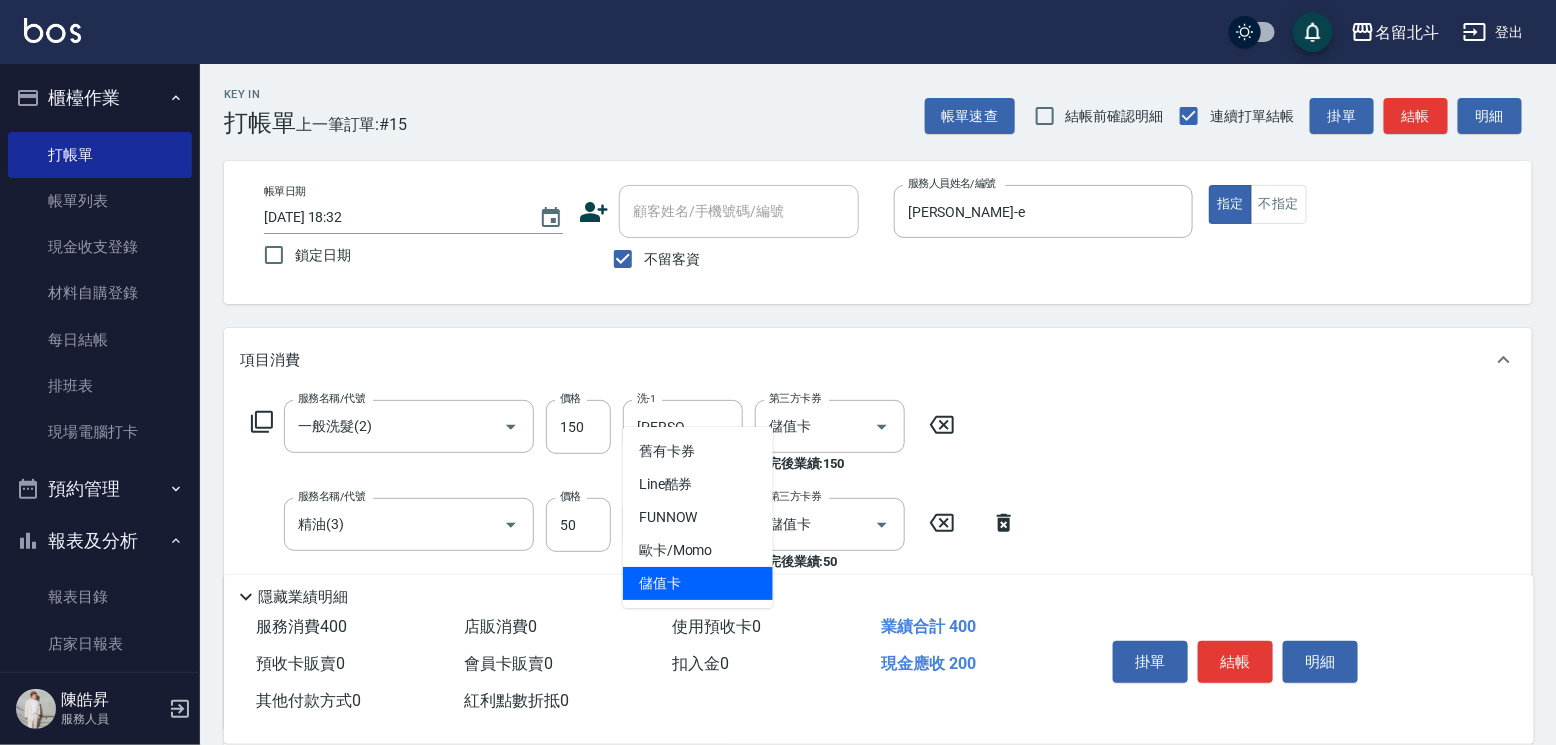 type on "儲值卡" 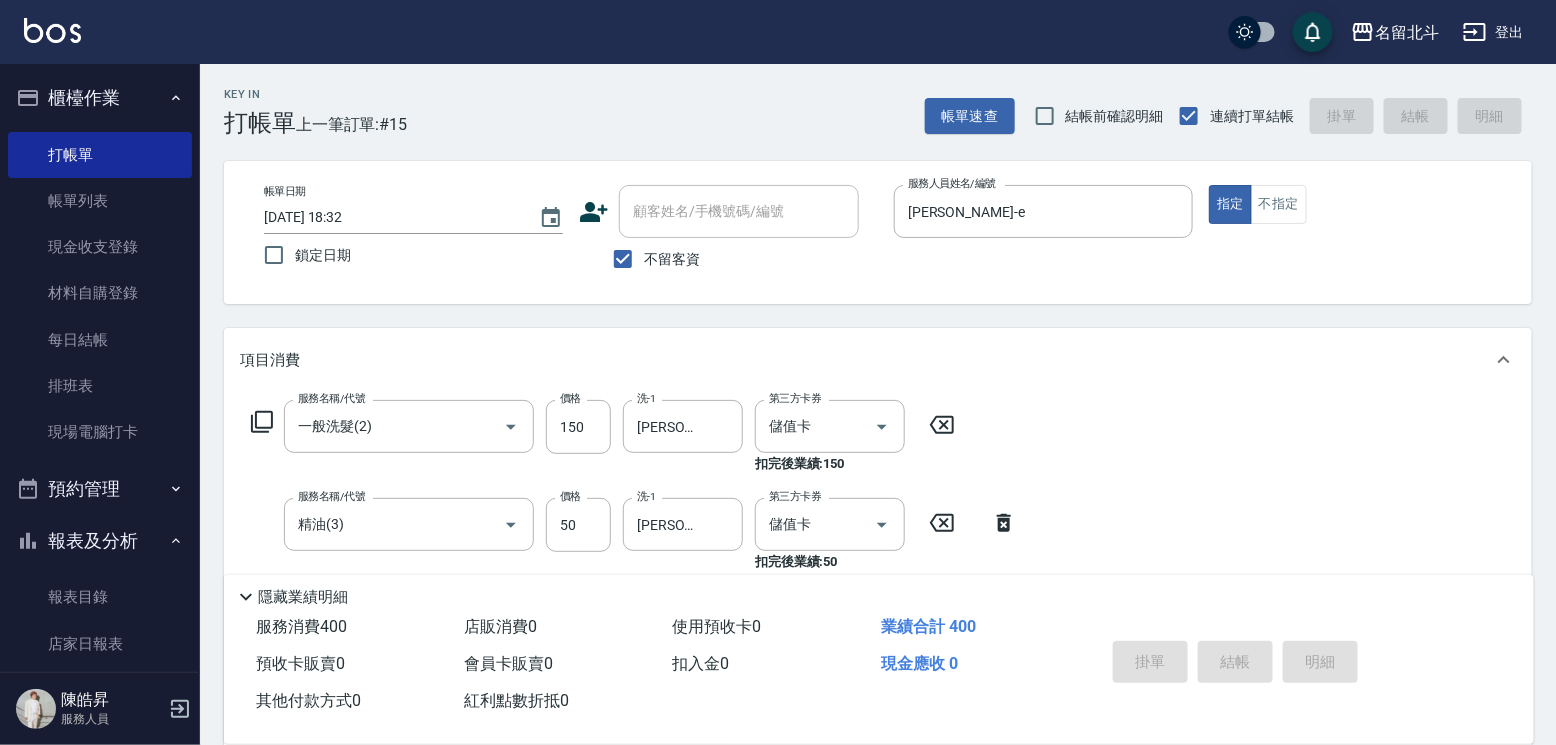 type 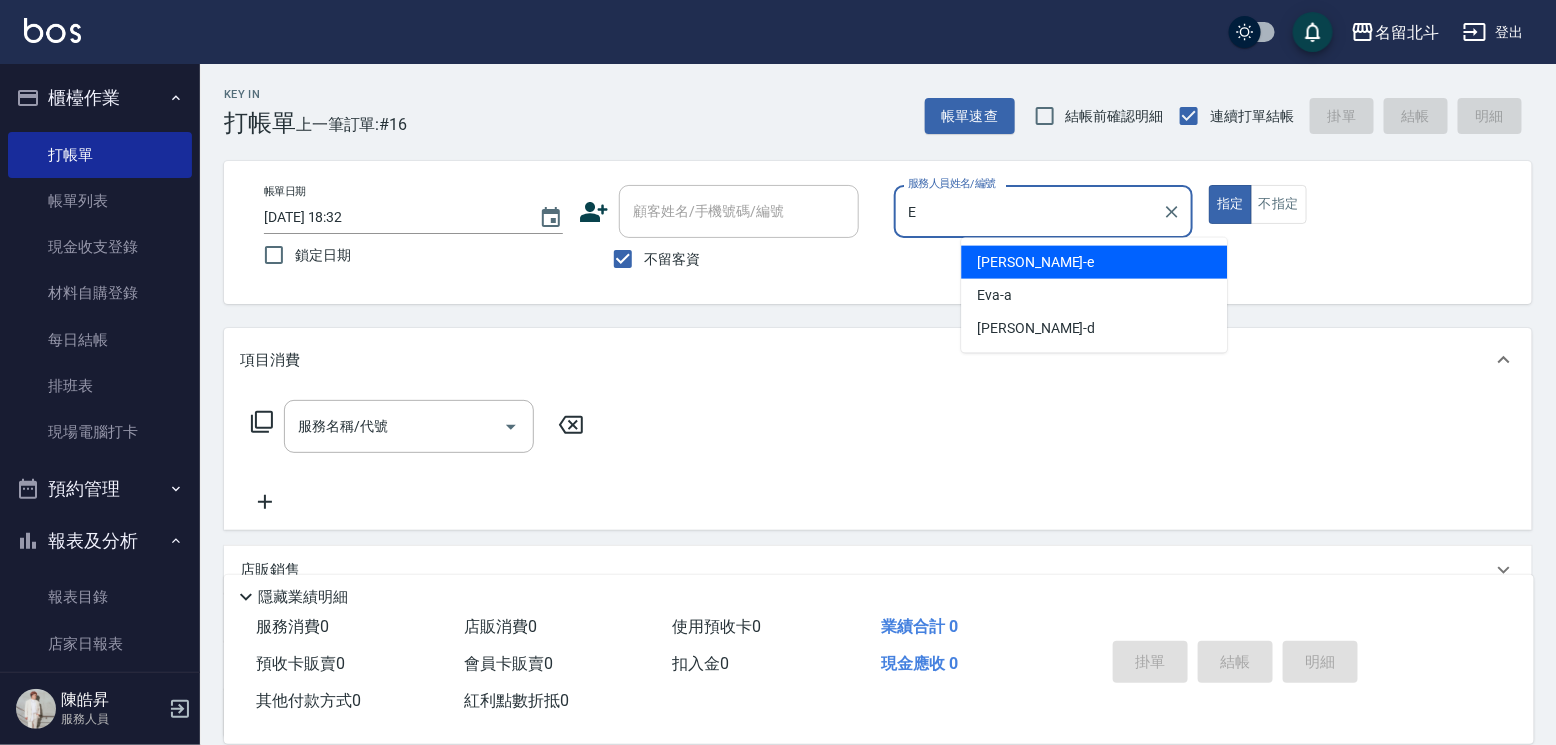 type on "[PERSON_NAME]-e" 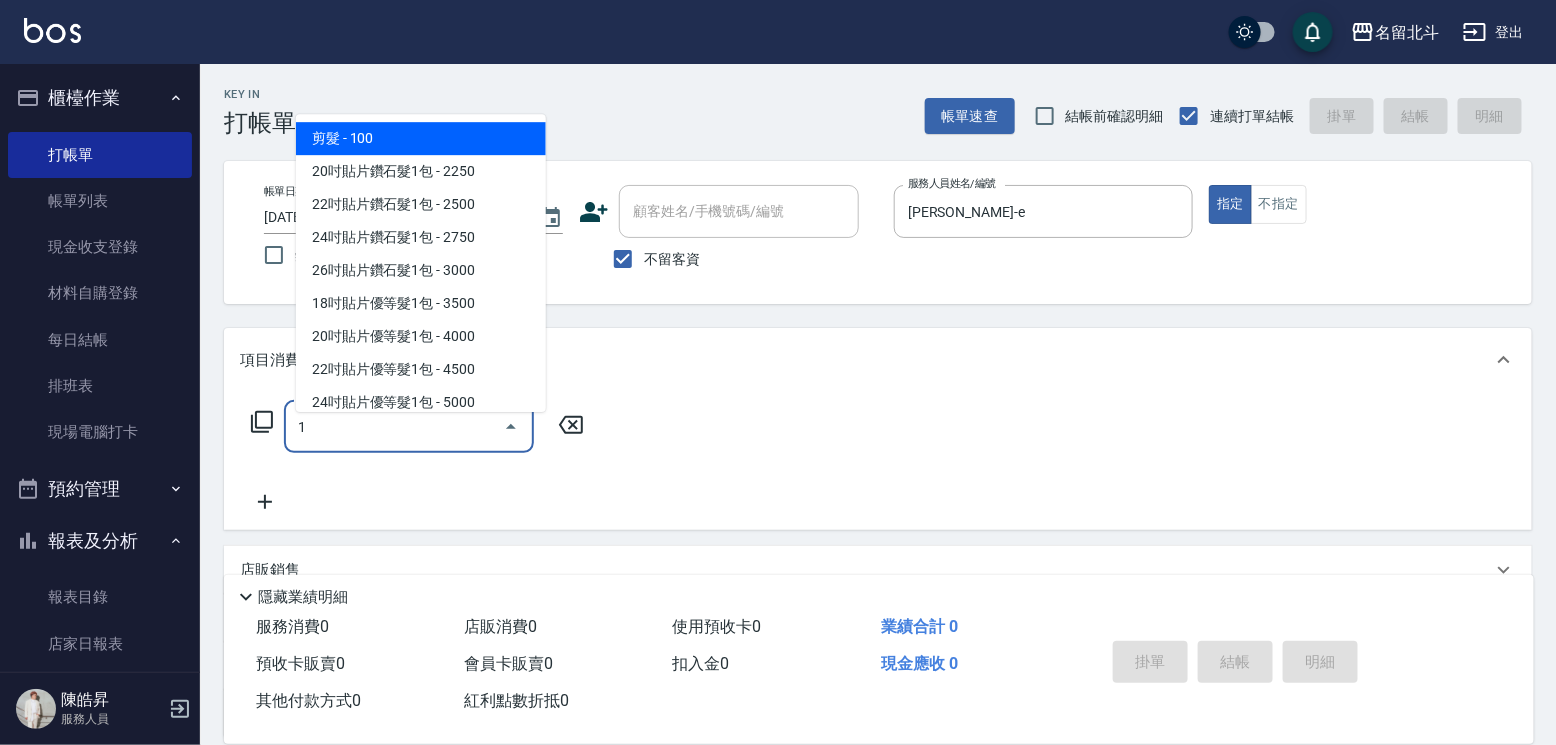 type on "剪髮(1)" 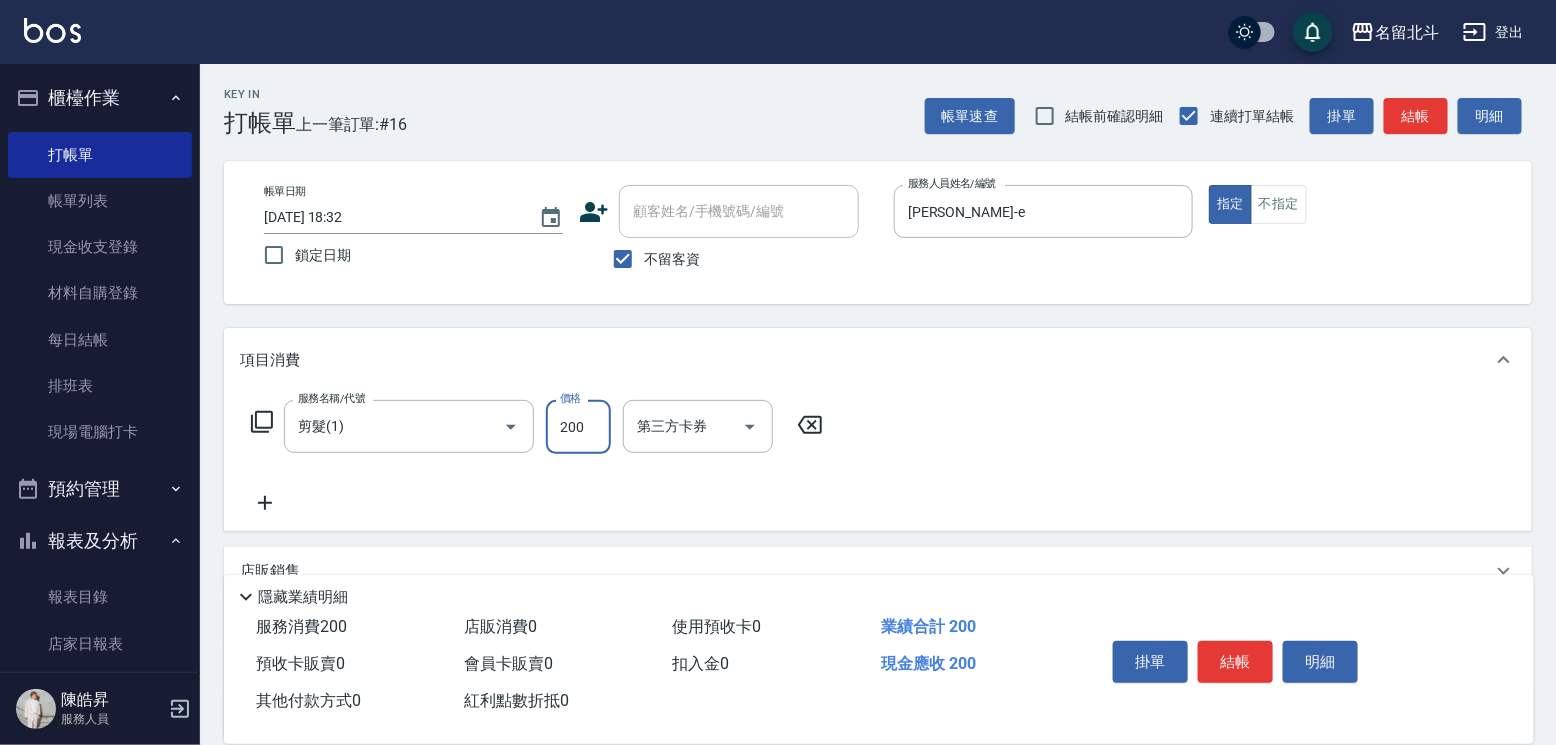 type on "200" 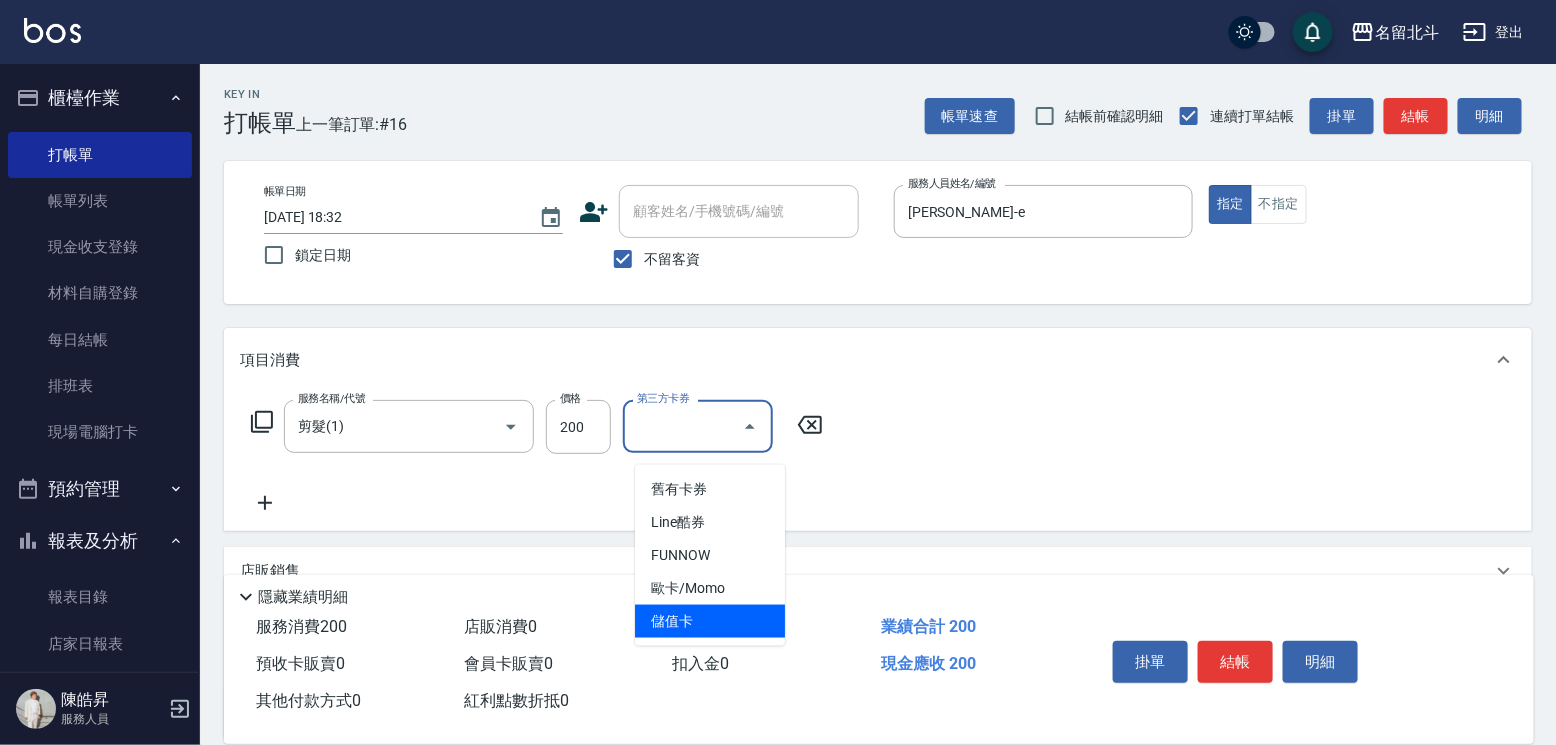 type on "儲值卡" 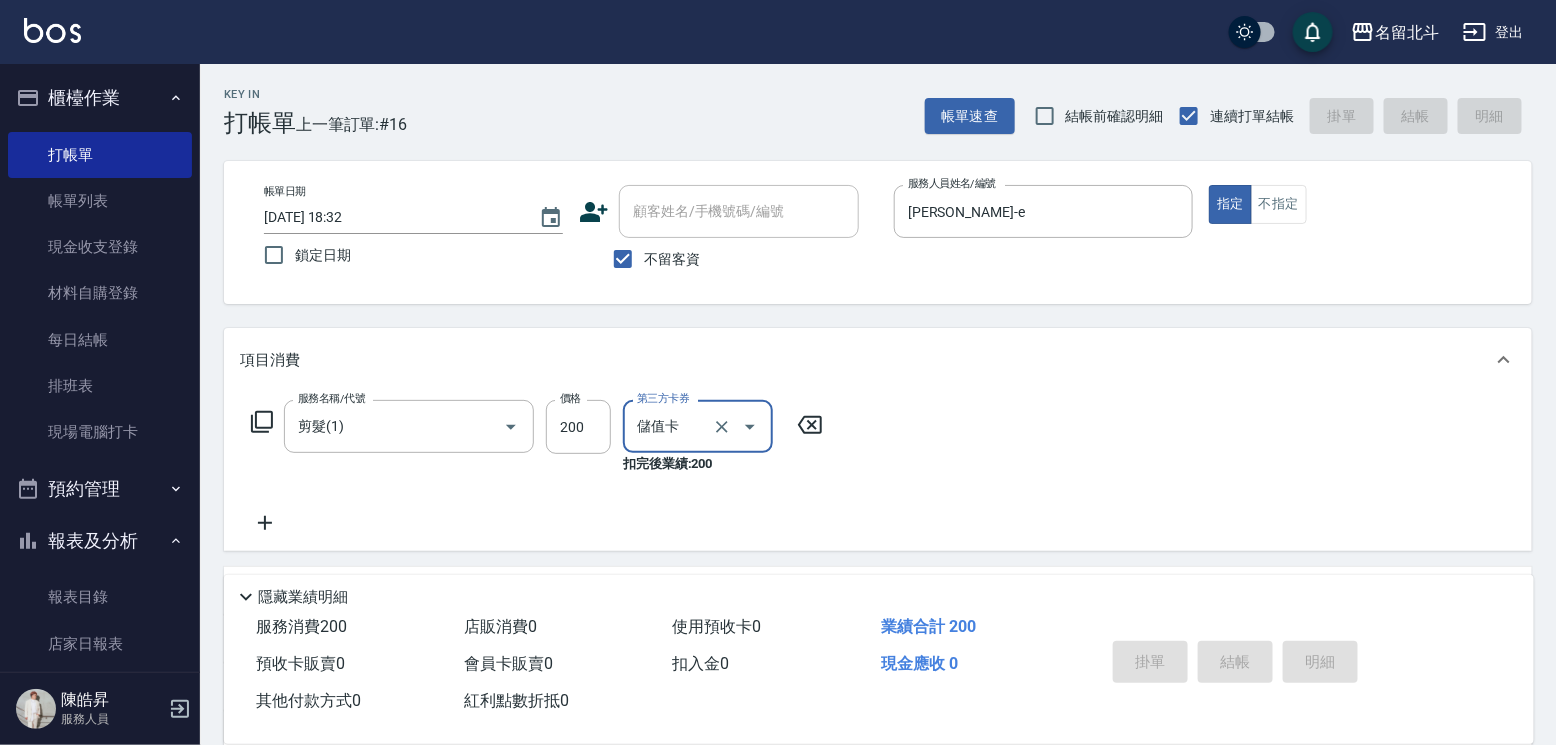 type on "[DATE] 18:33" 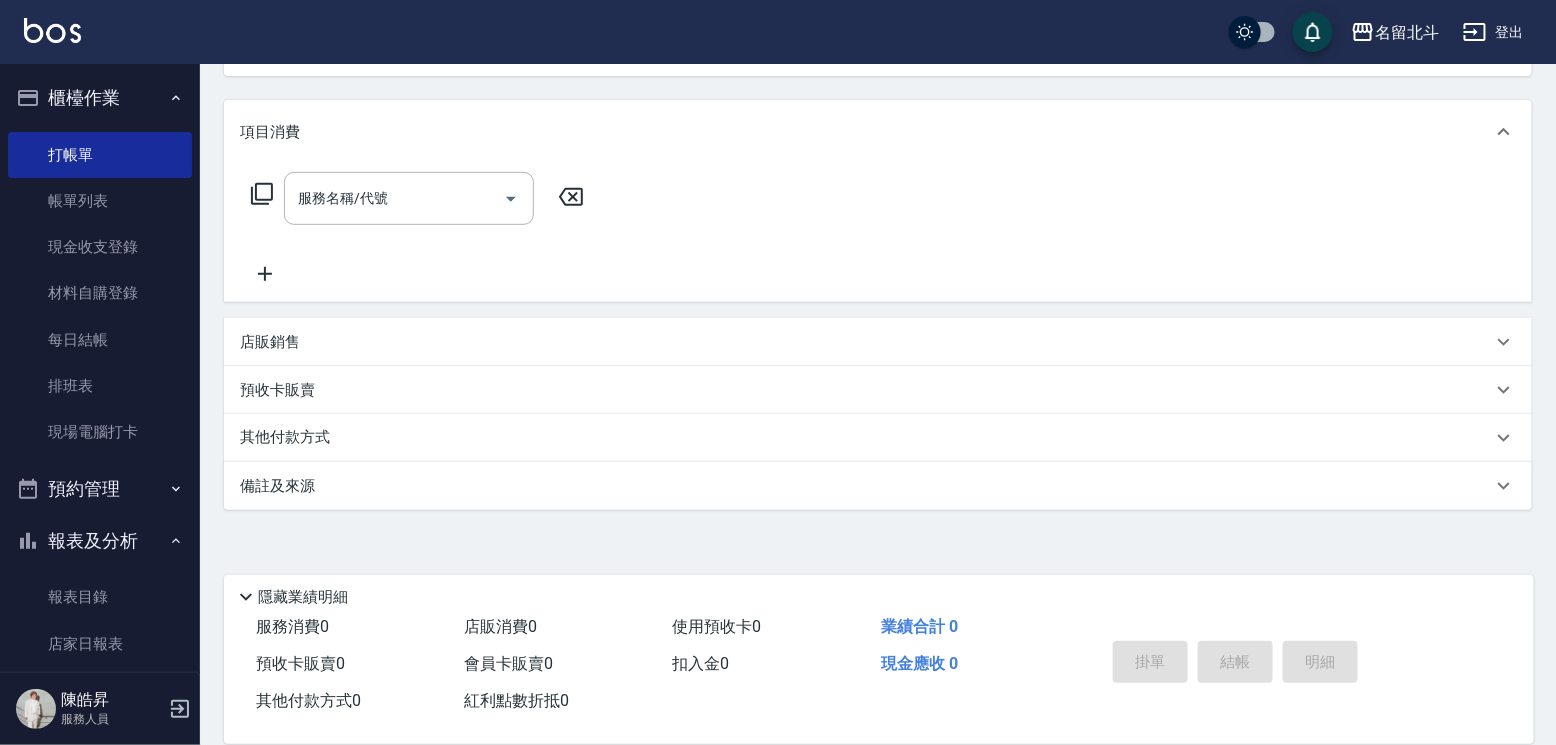 scroll, scrollTop: 254, scrollLeft: 0, axis: vertical 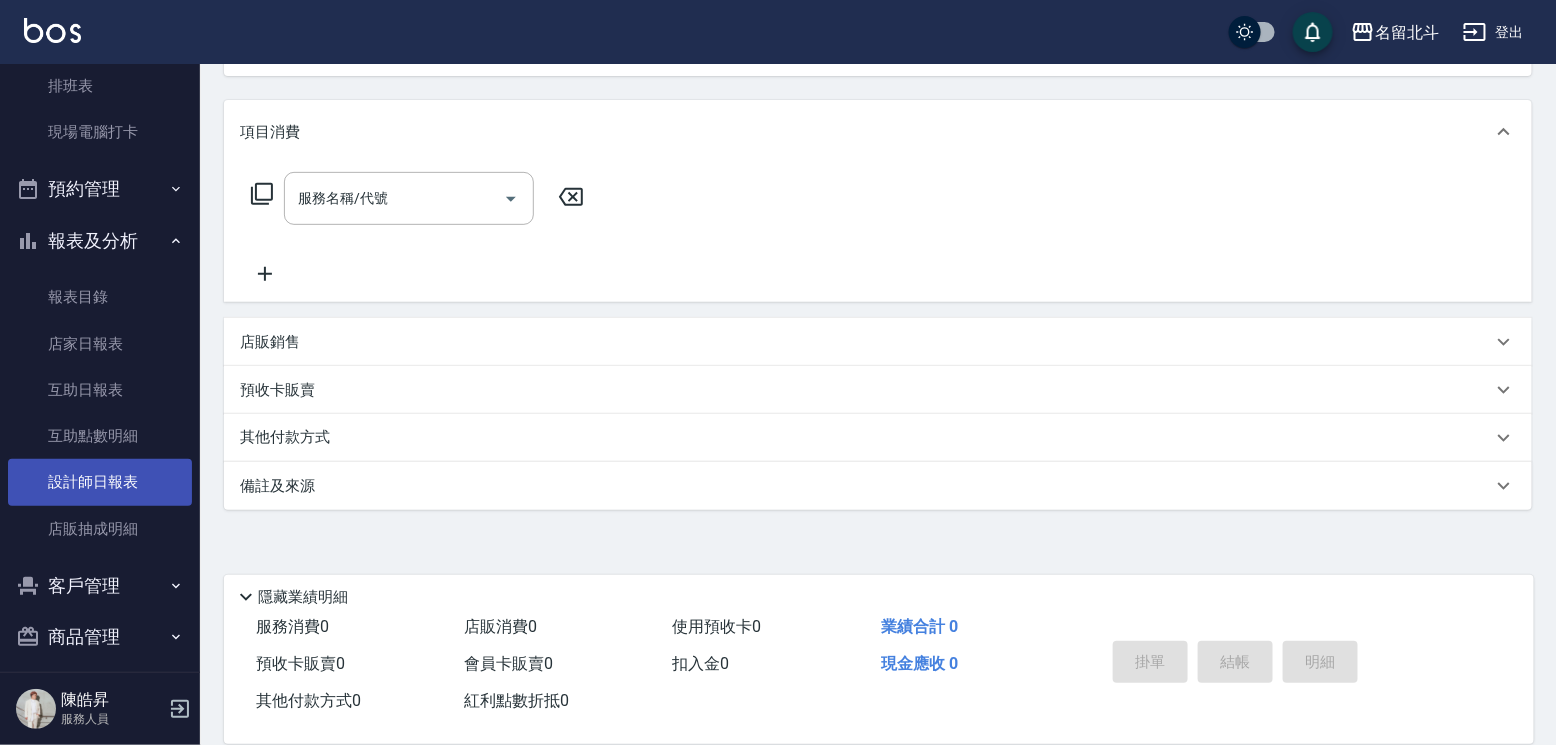 click on "設計師日報表" at bounding box center (100, 482) 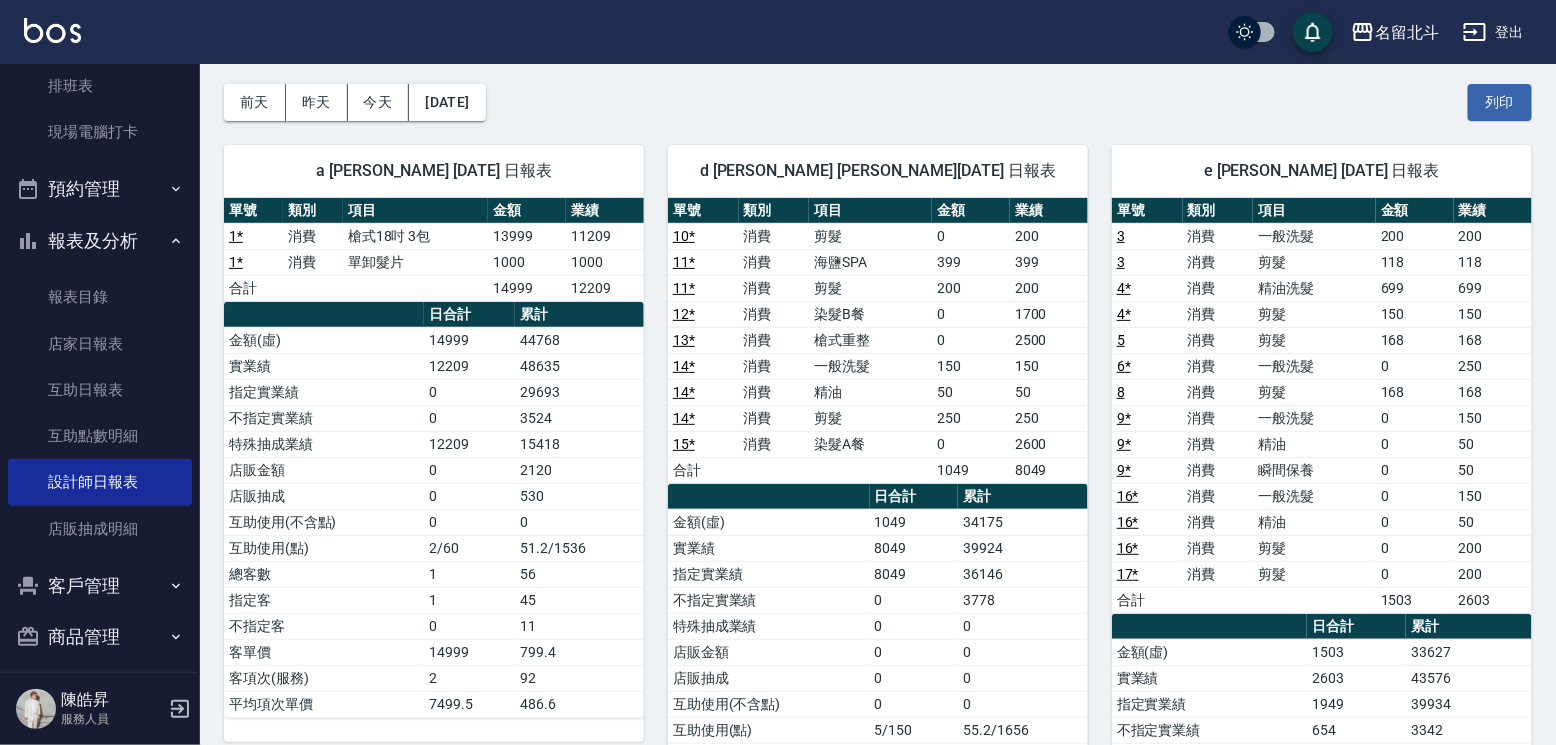 scroll, scrollTop: 0, scrollLeft: 0, axis: both 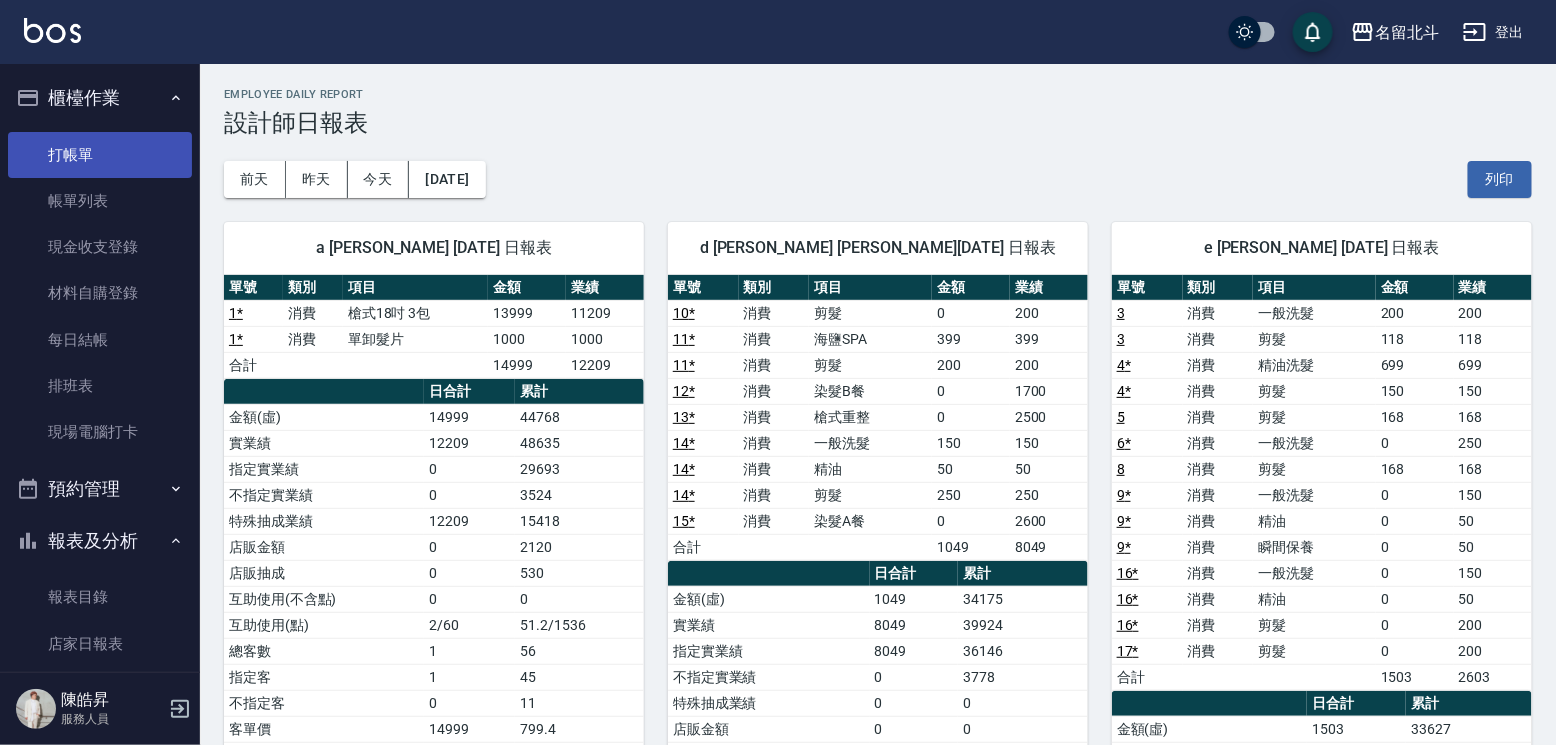 click on "打帳單" at bounding box center [100, 155] 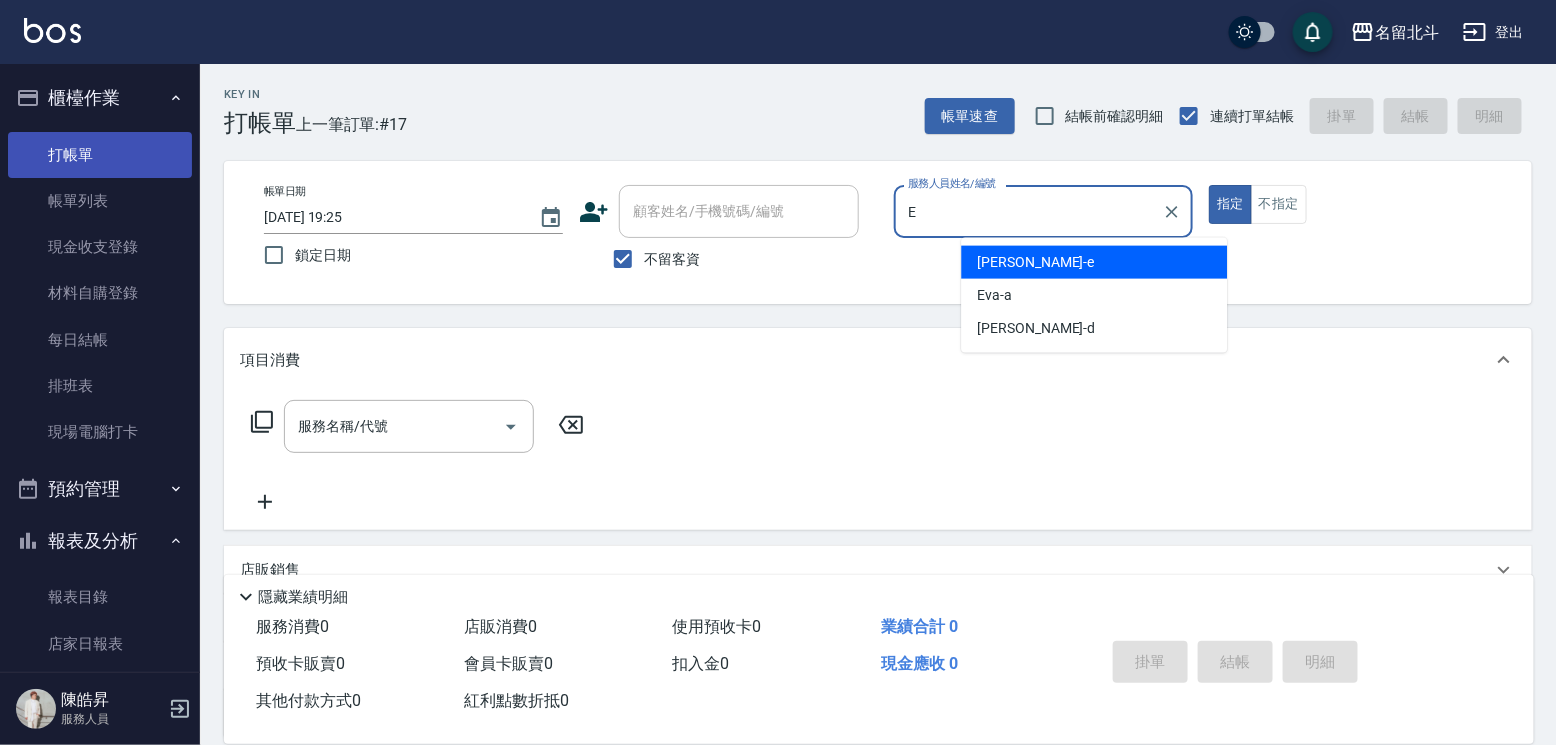 type on "[PERSON_NAME]-e" 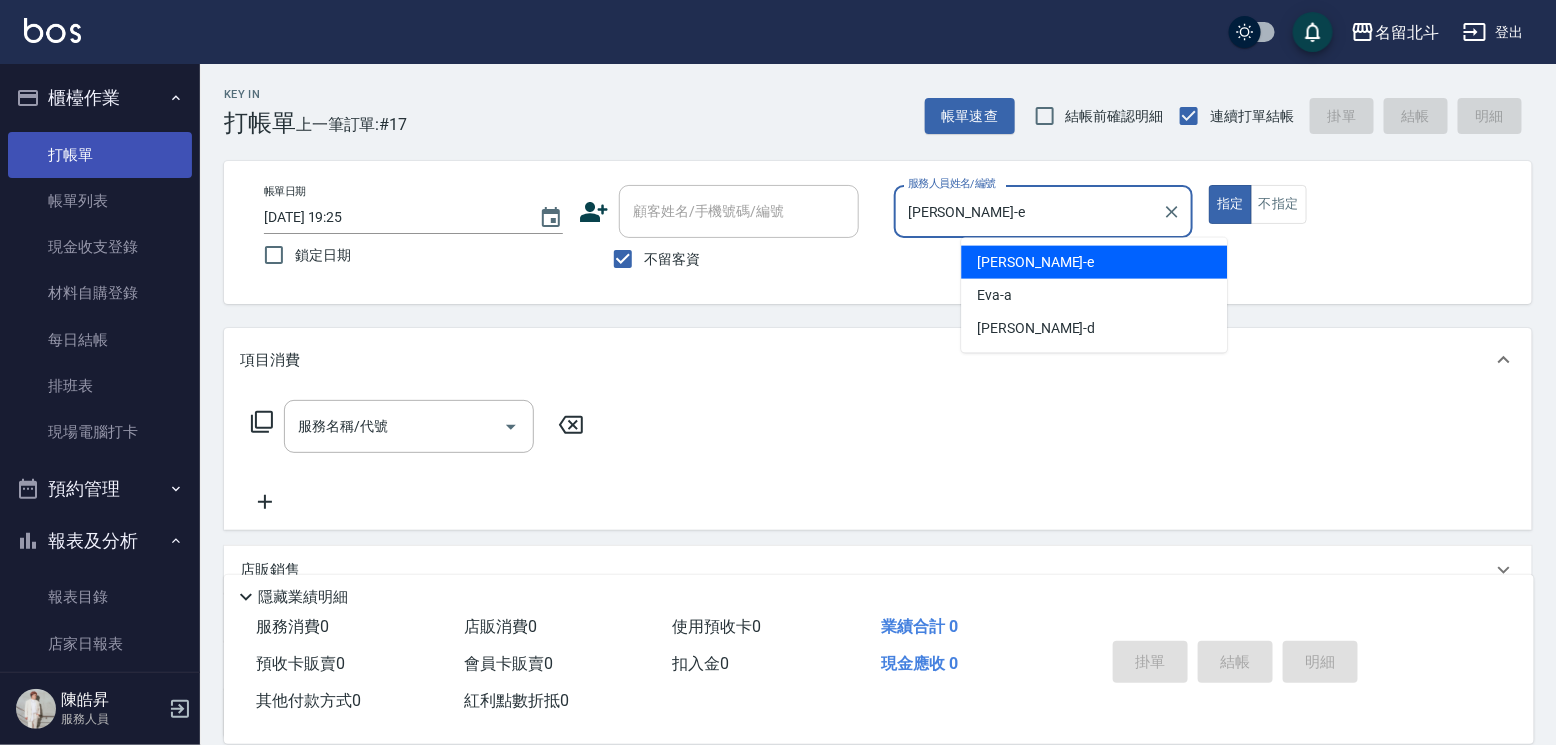 type on "true" 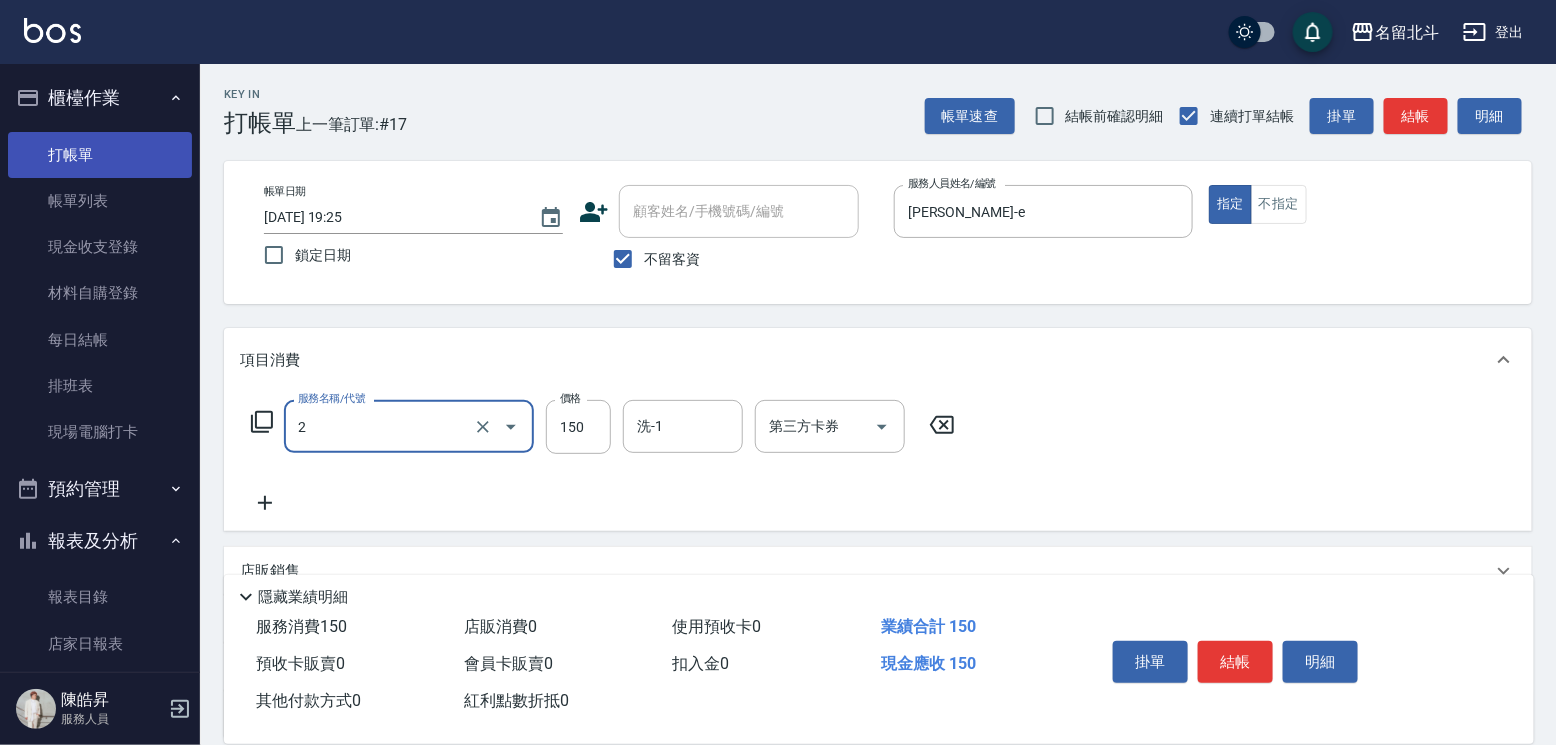 type on "一般洗髮(2)" 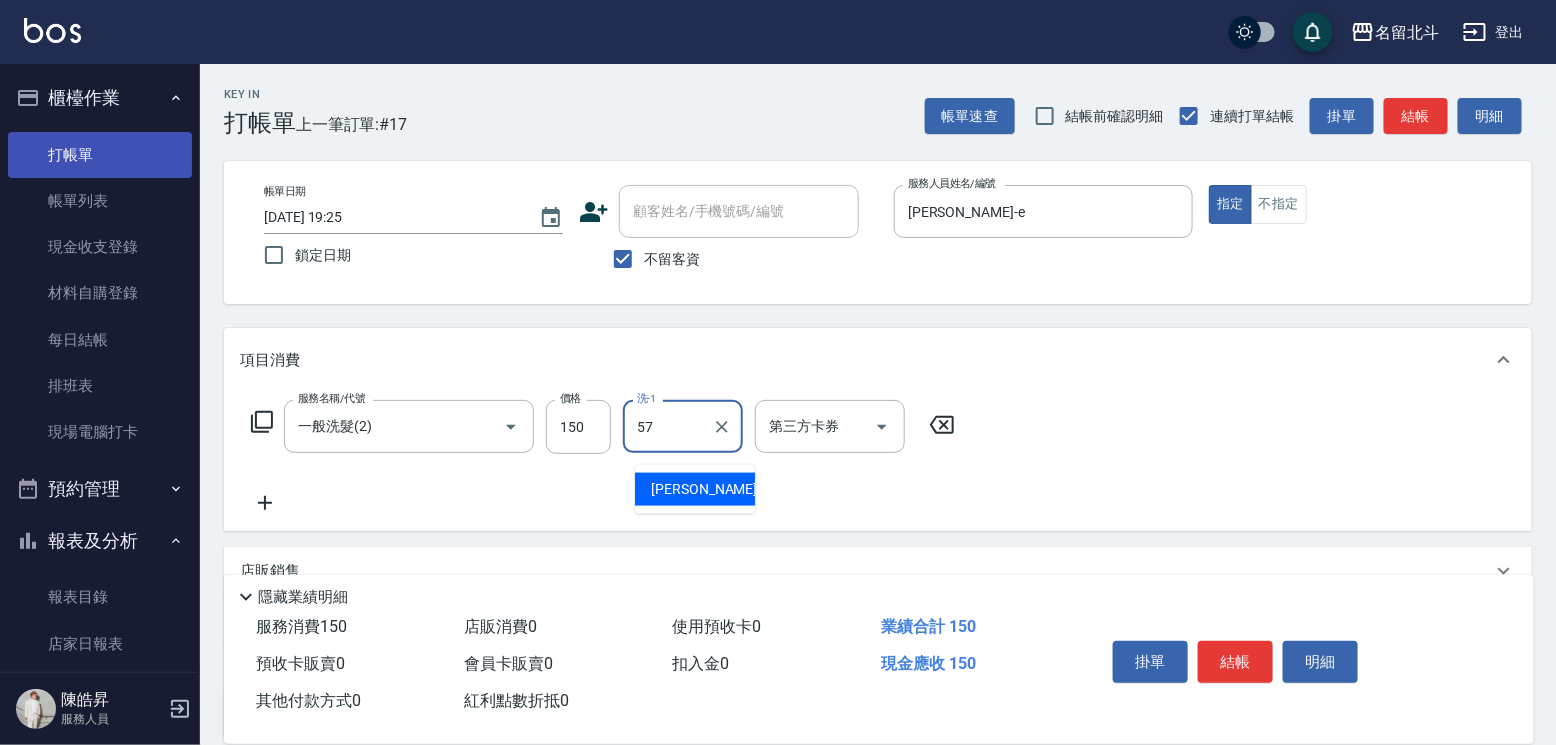 type on "[PERSON_NAME]-57" 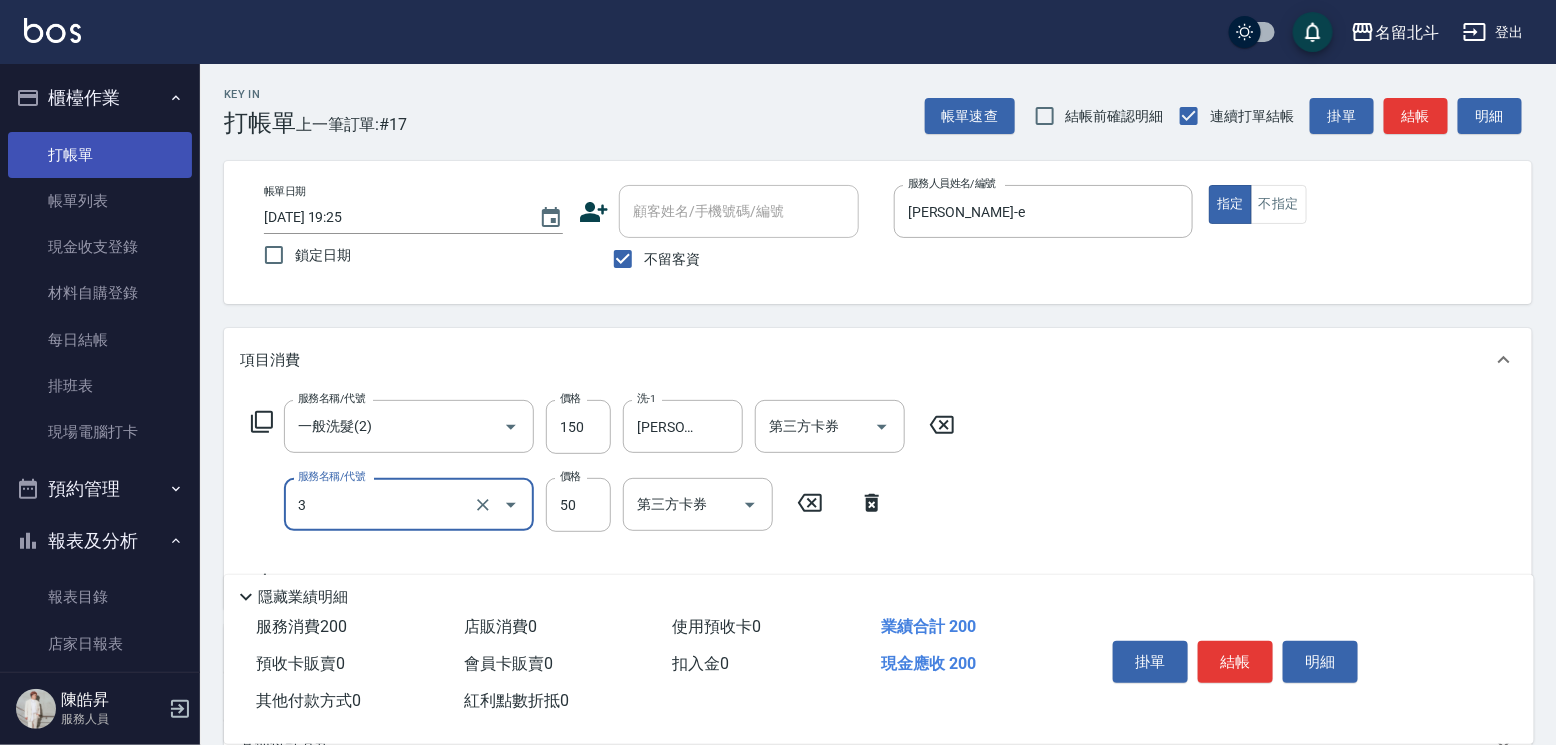 type on "精油(3)" 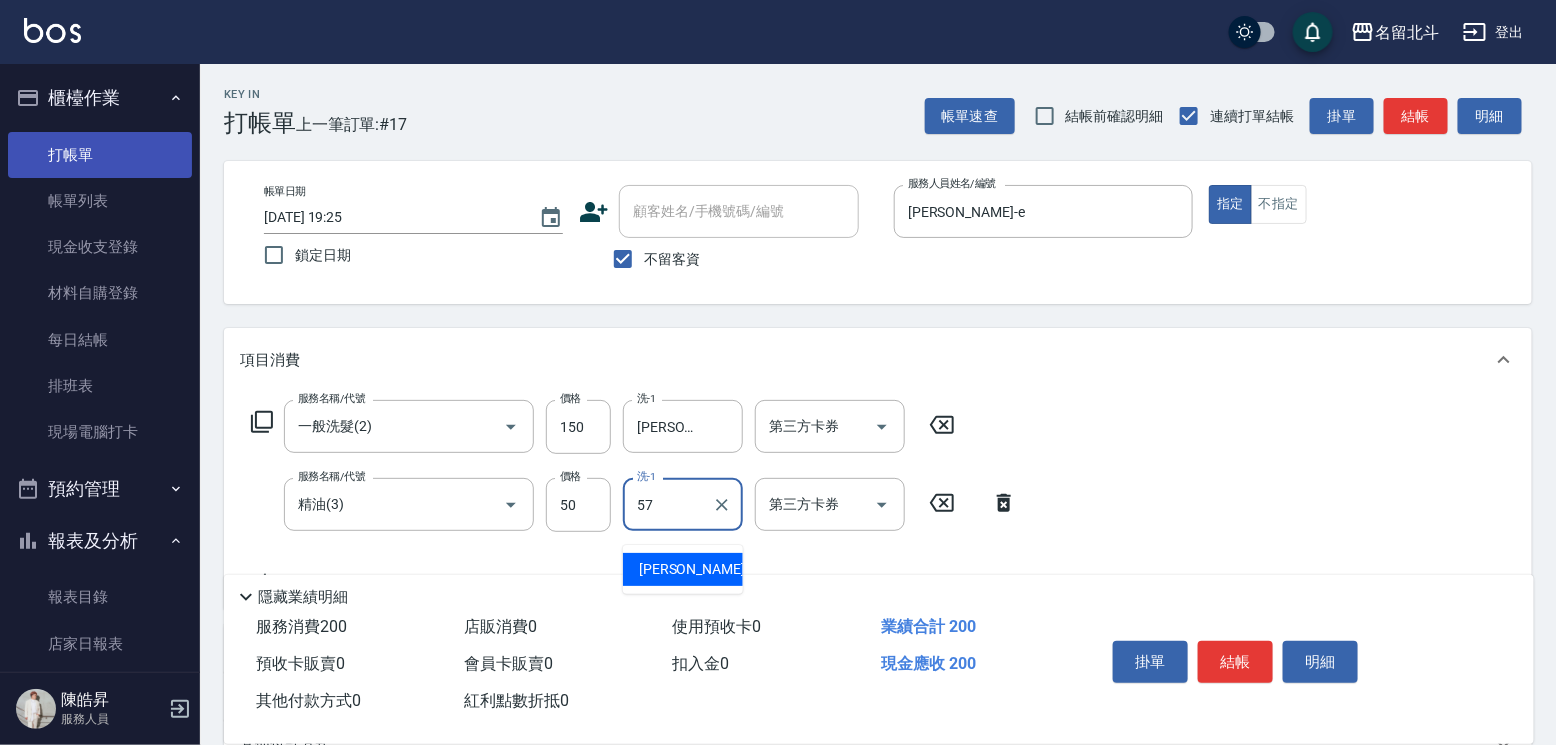 type on "[PERSON_NAME]-57" 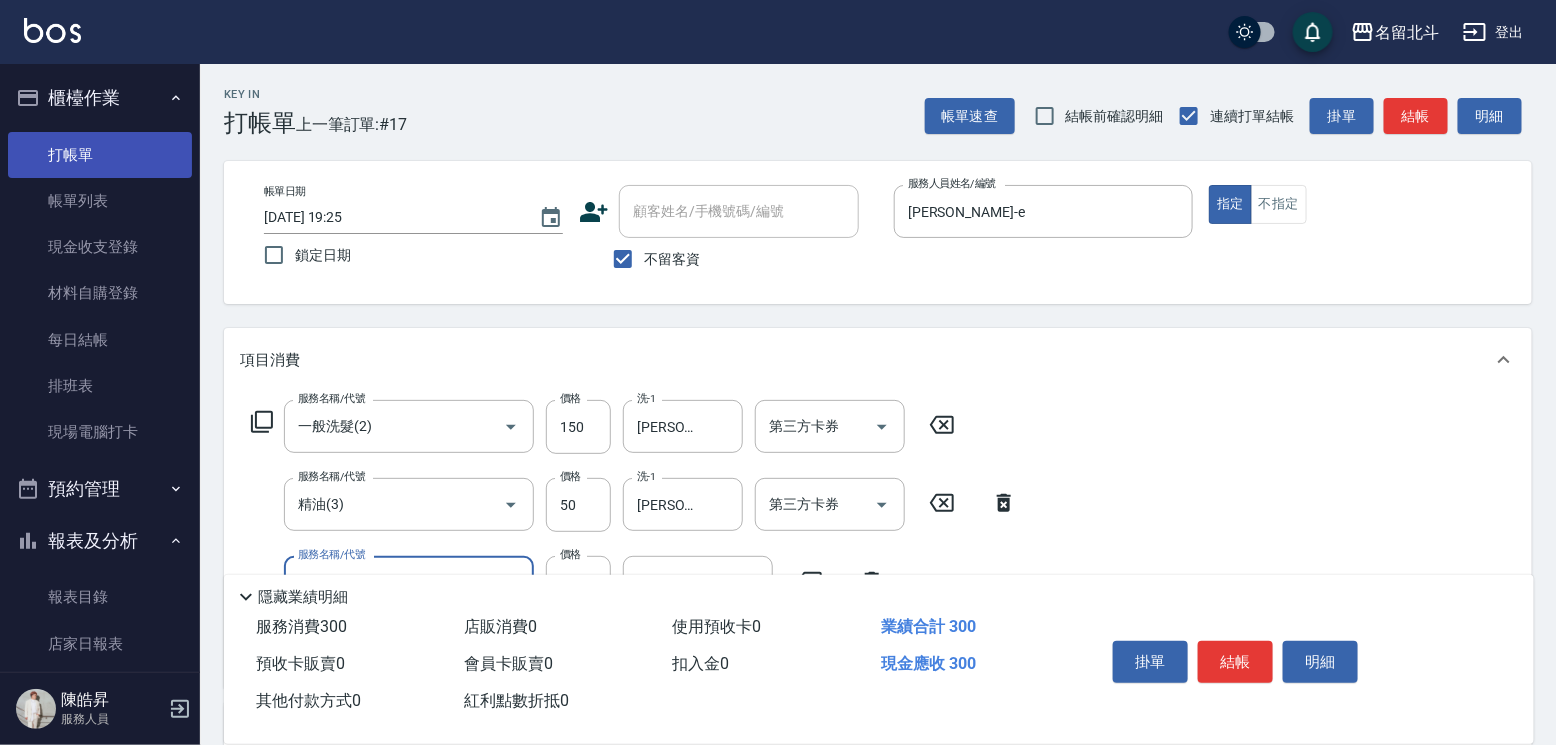 type on "剪髮(1)" 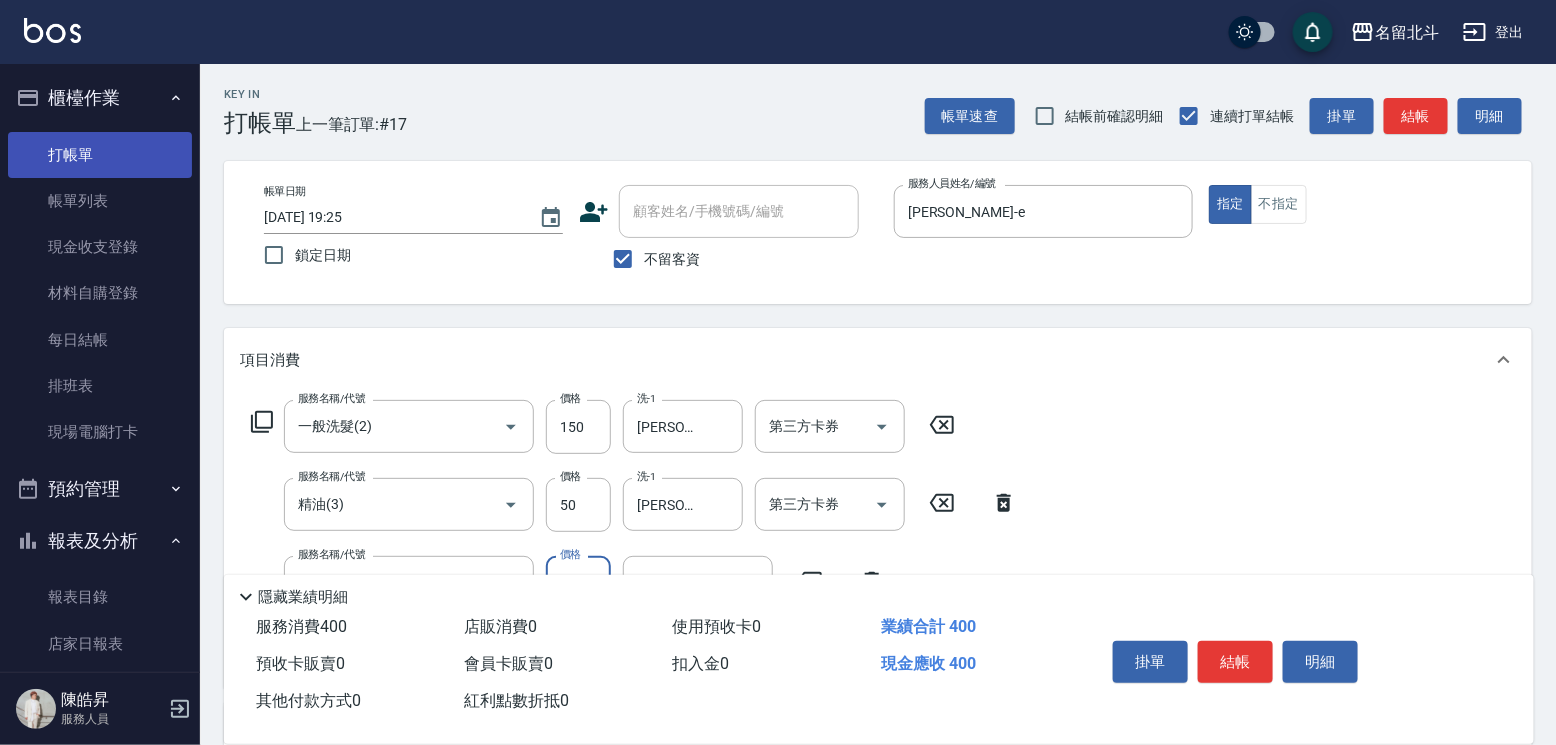 type on "200" 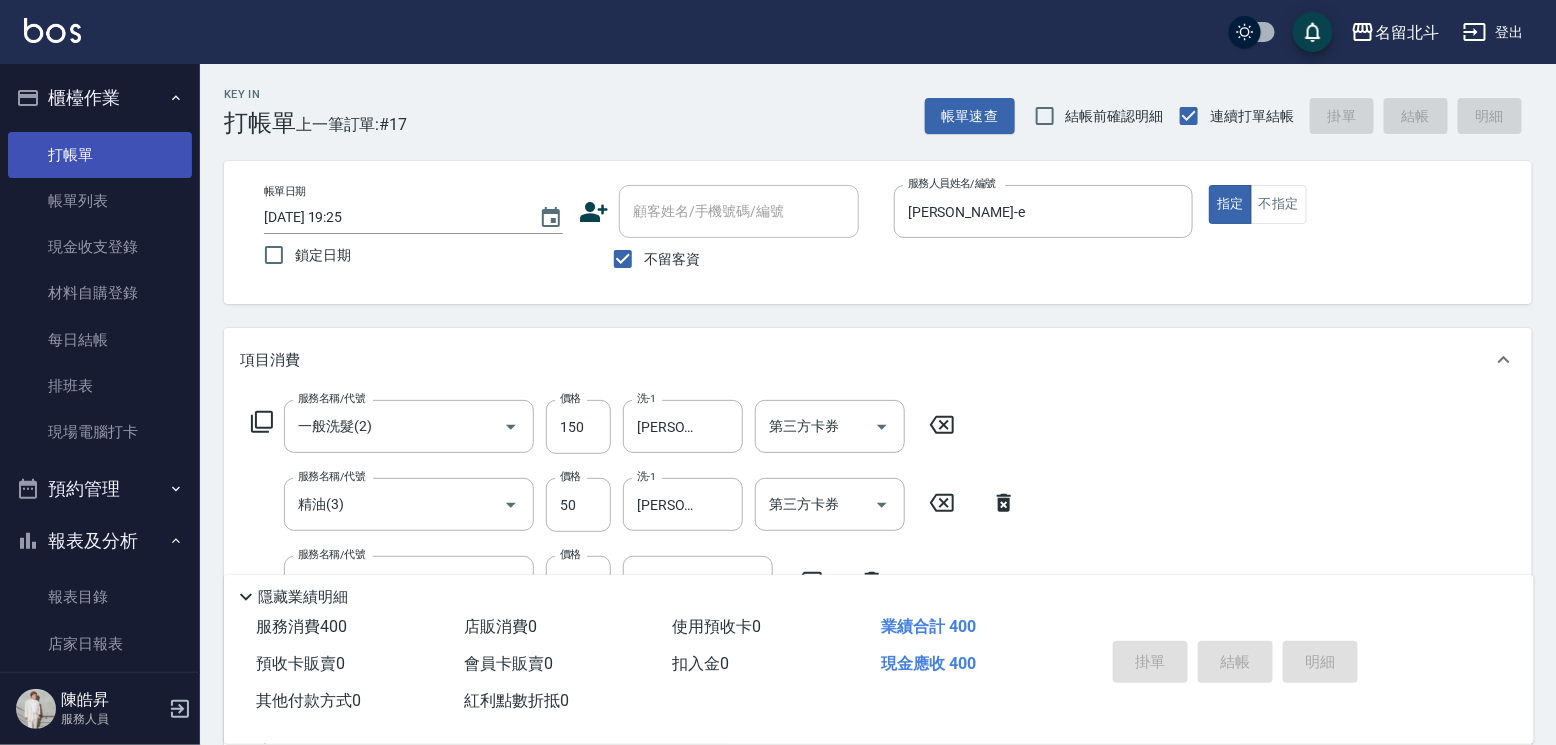 type 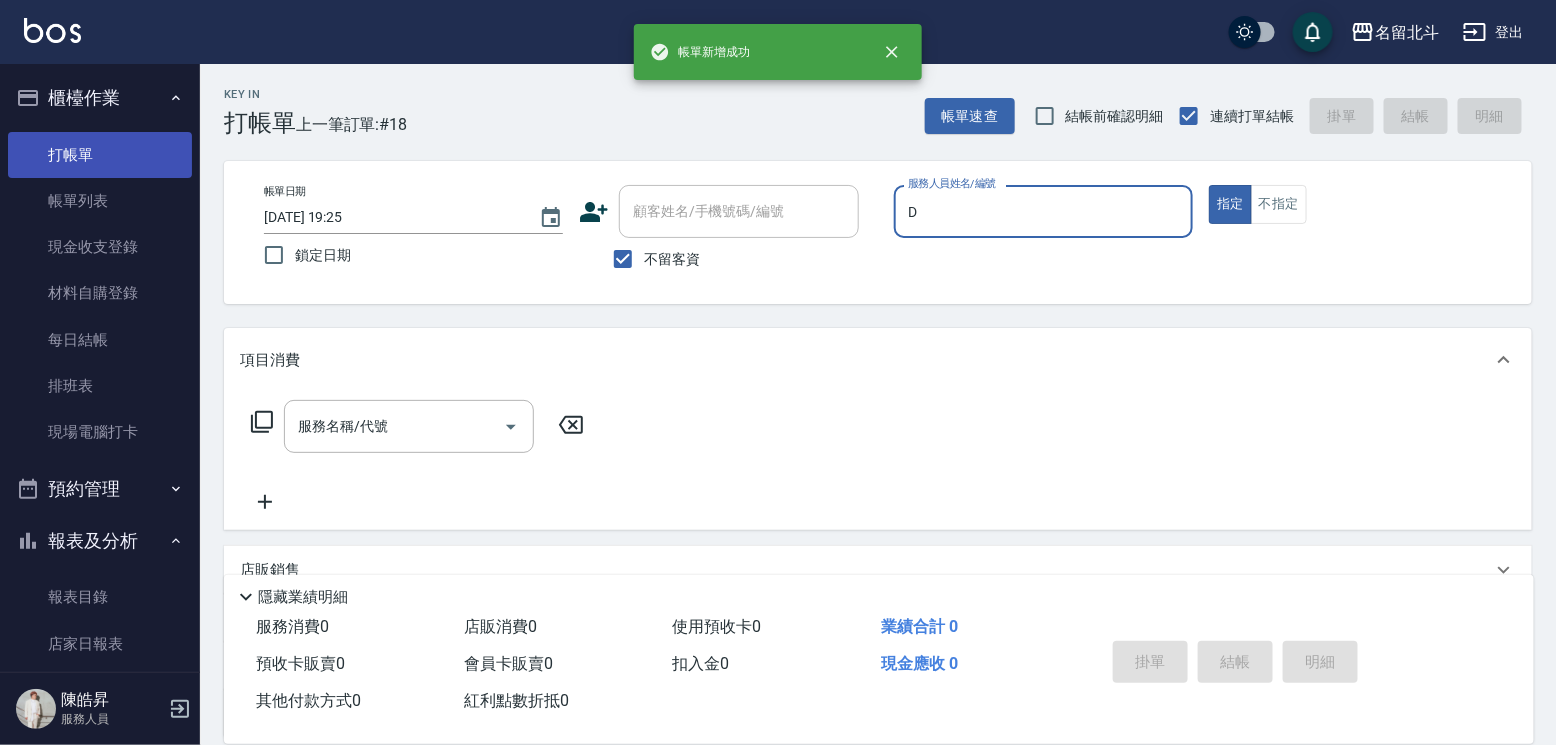 type on "[PERSON_NAME] -d" 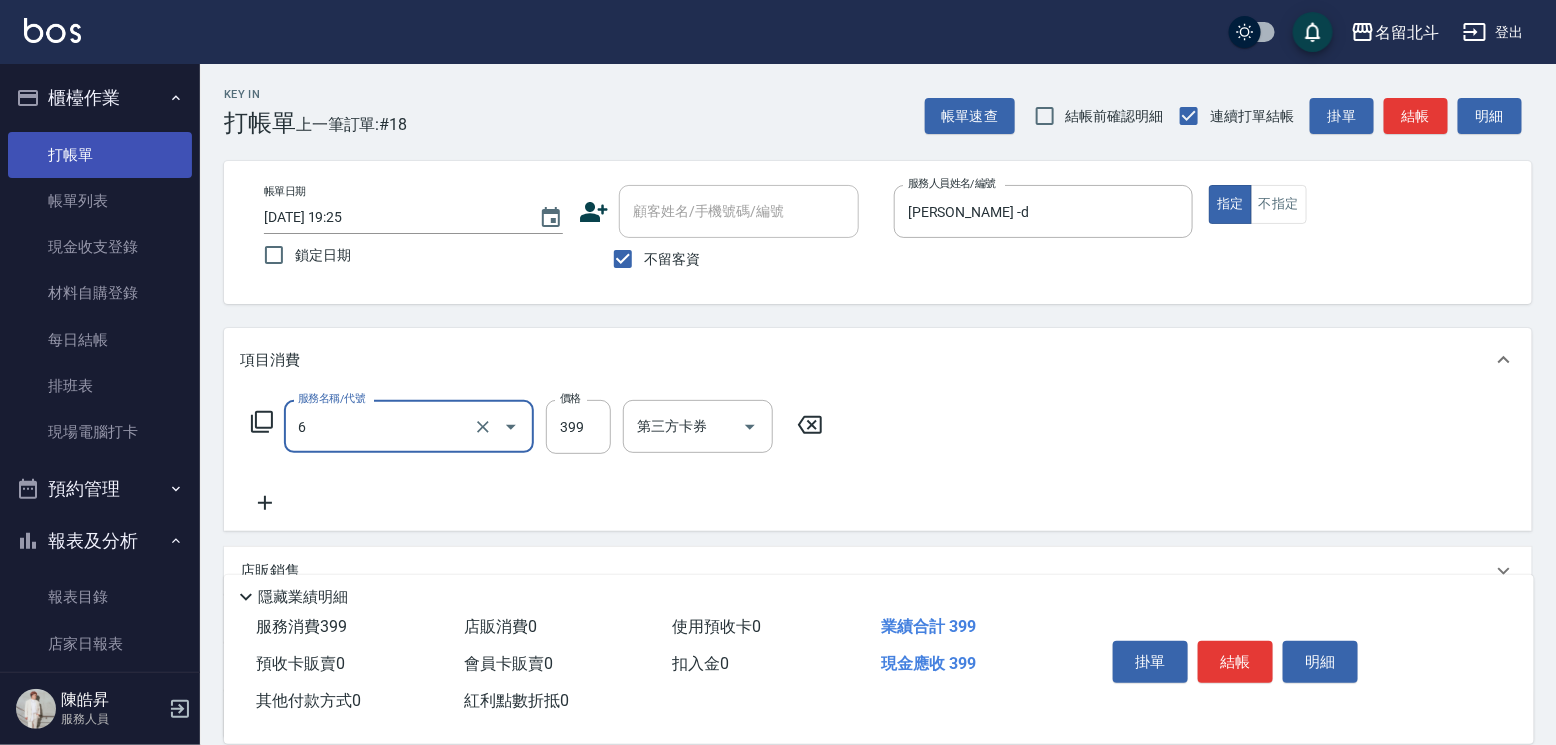 type on "海鹽SPA(6)" 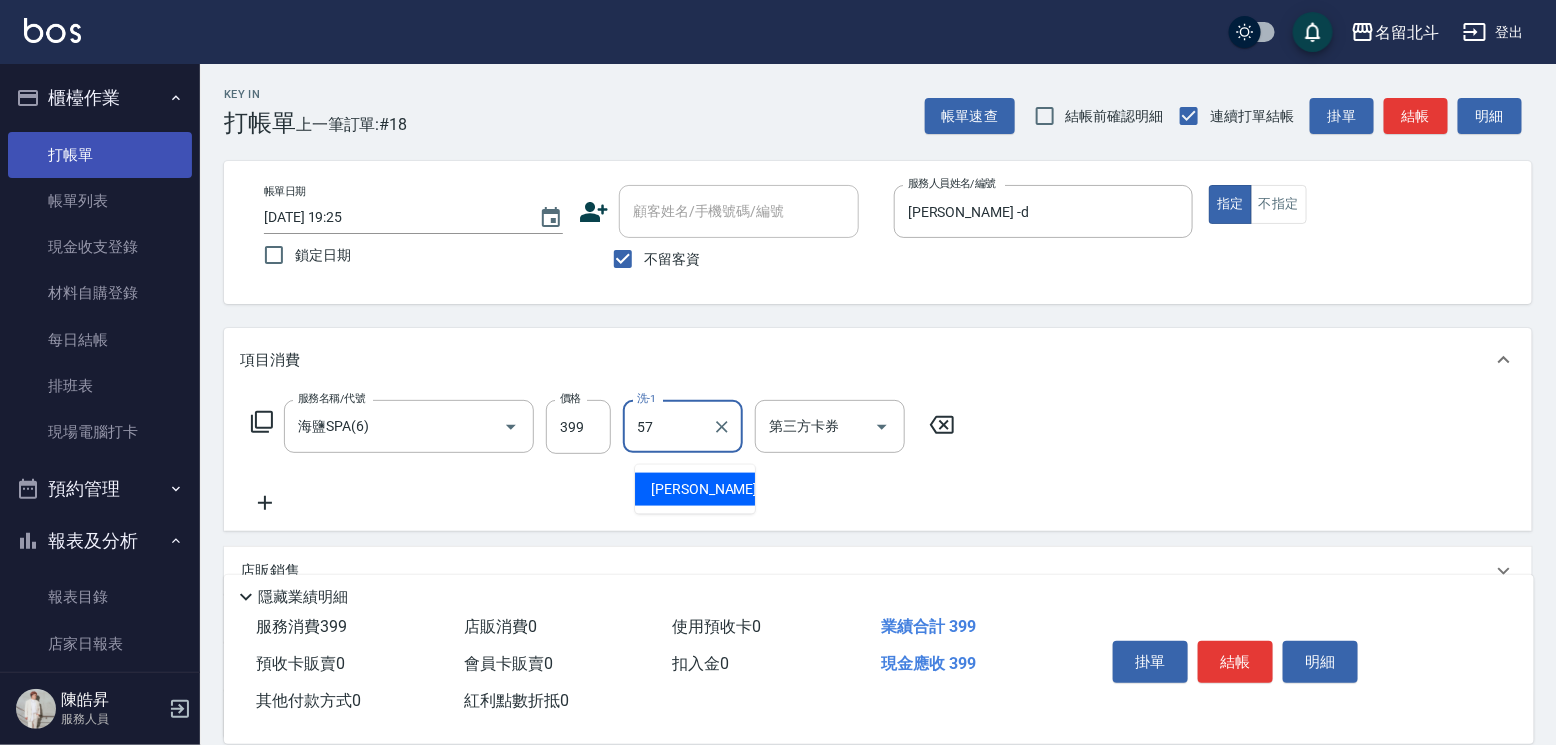 type on "[PERSON_NAME]-57" 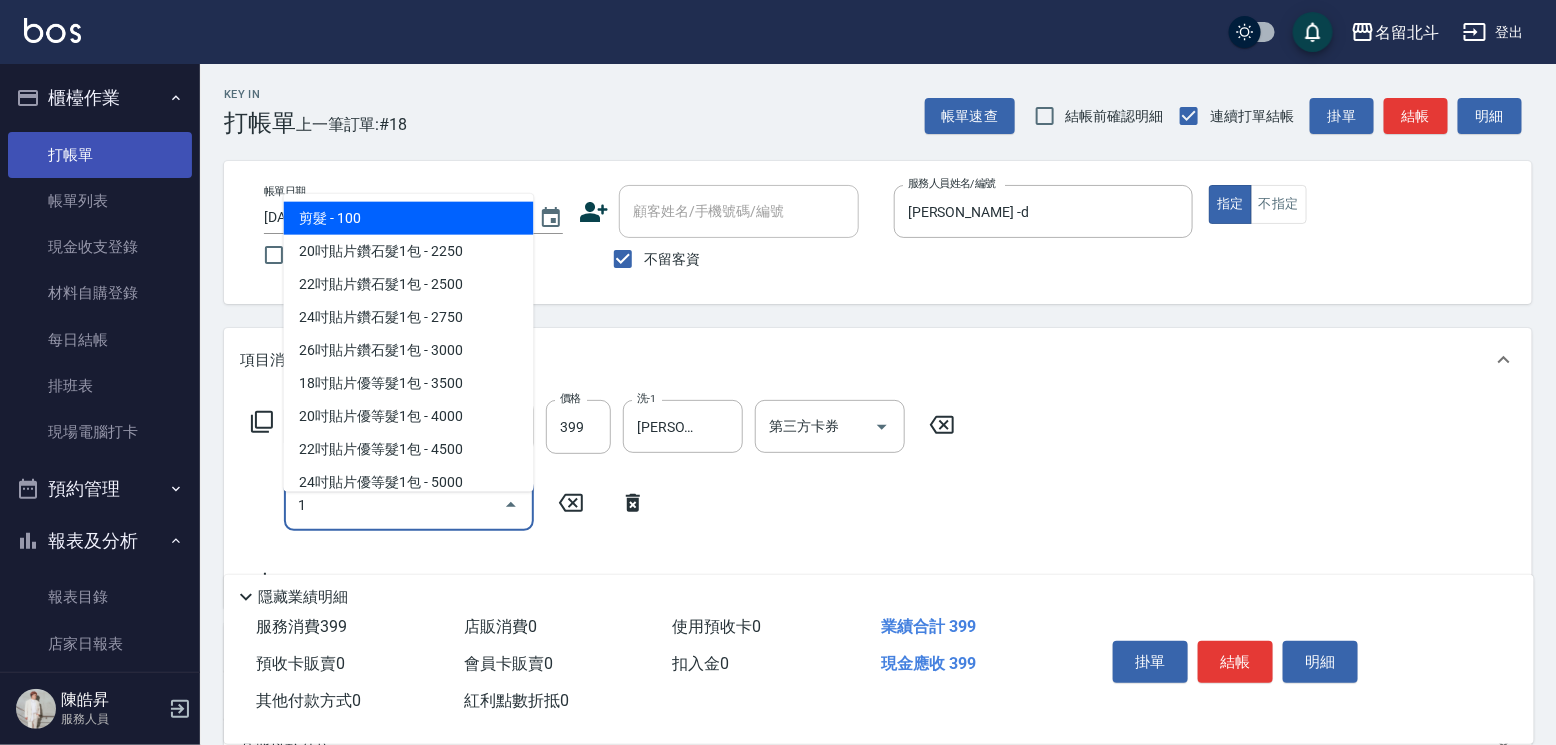 type on "剪髮(1)" 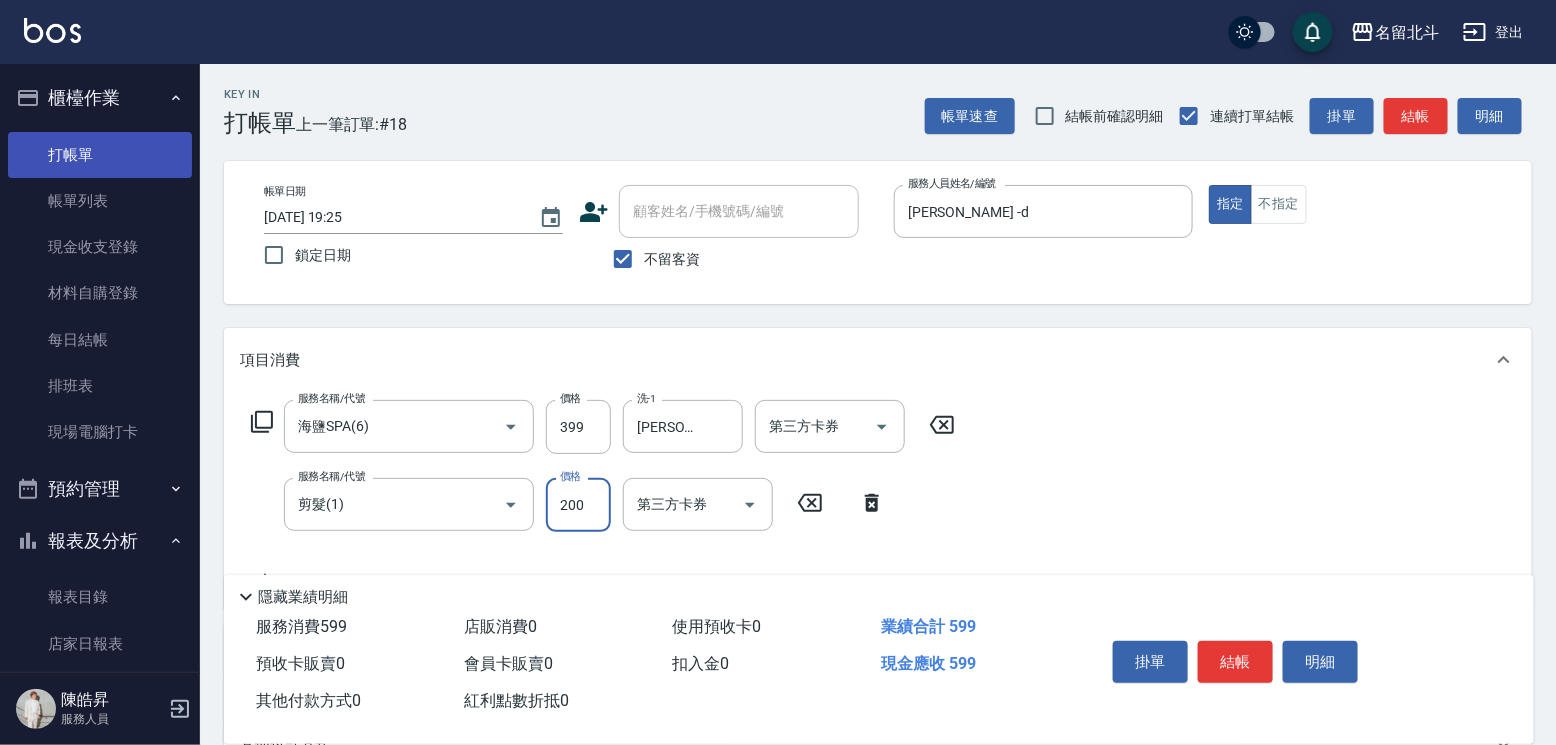 type on "200" 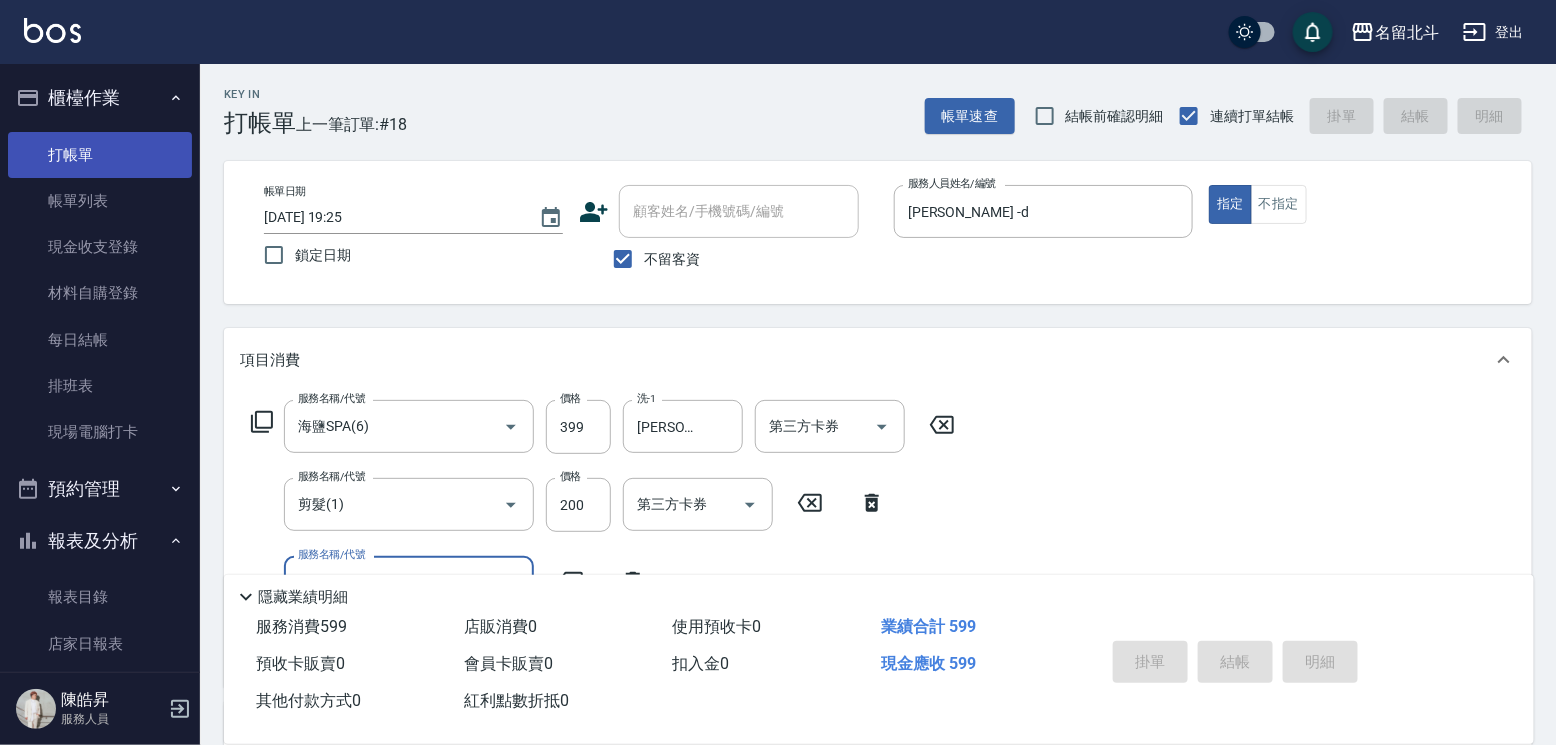 type on "[DATE] 19:26" 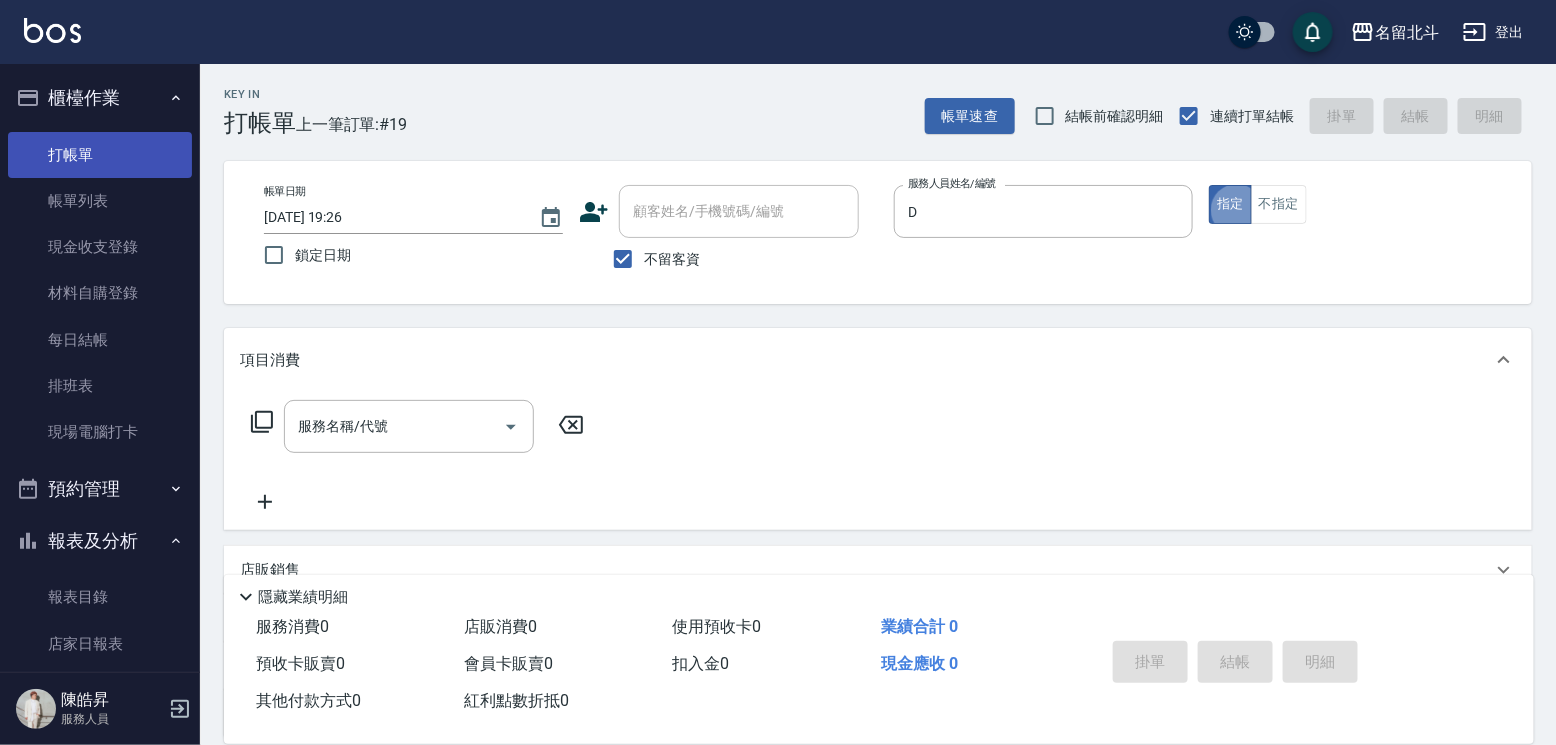 type on "[PERSON_NAME] -d" 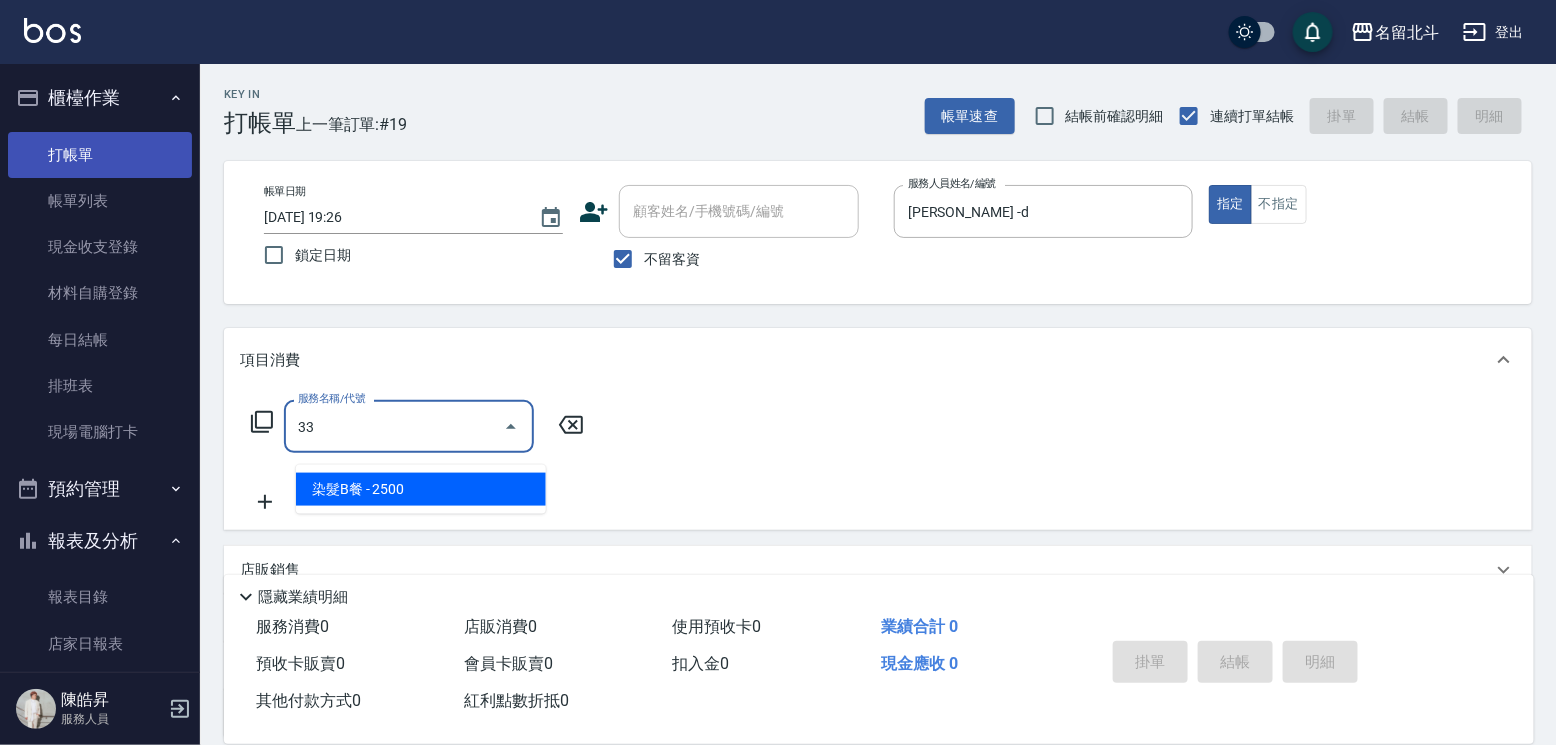 type on "染髮B餐(33)" 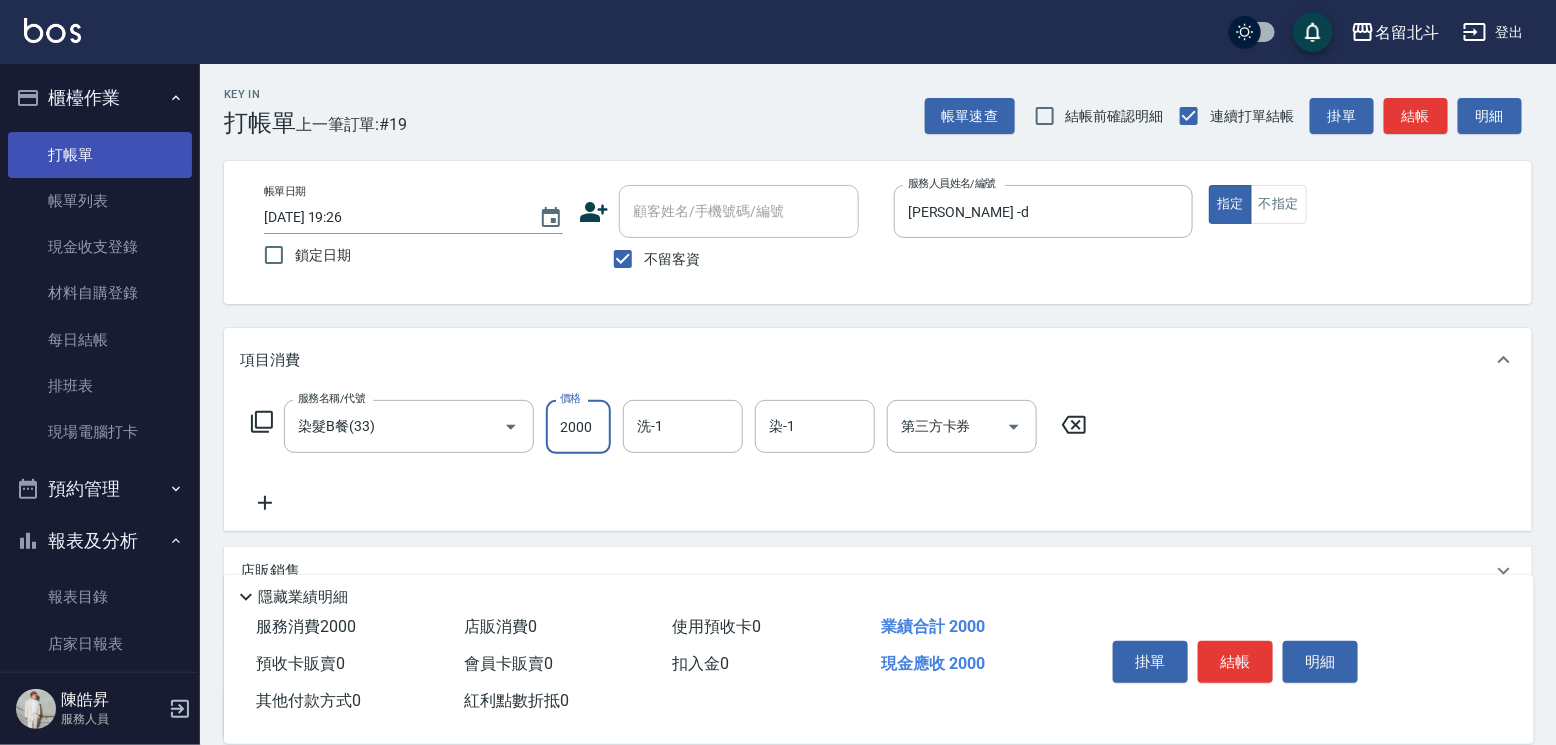type on "2000" 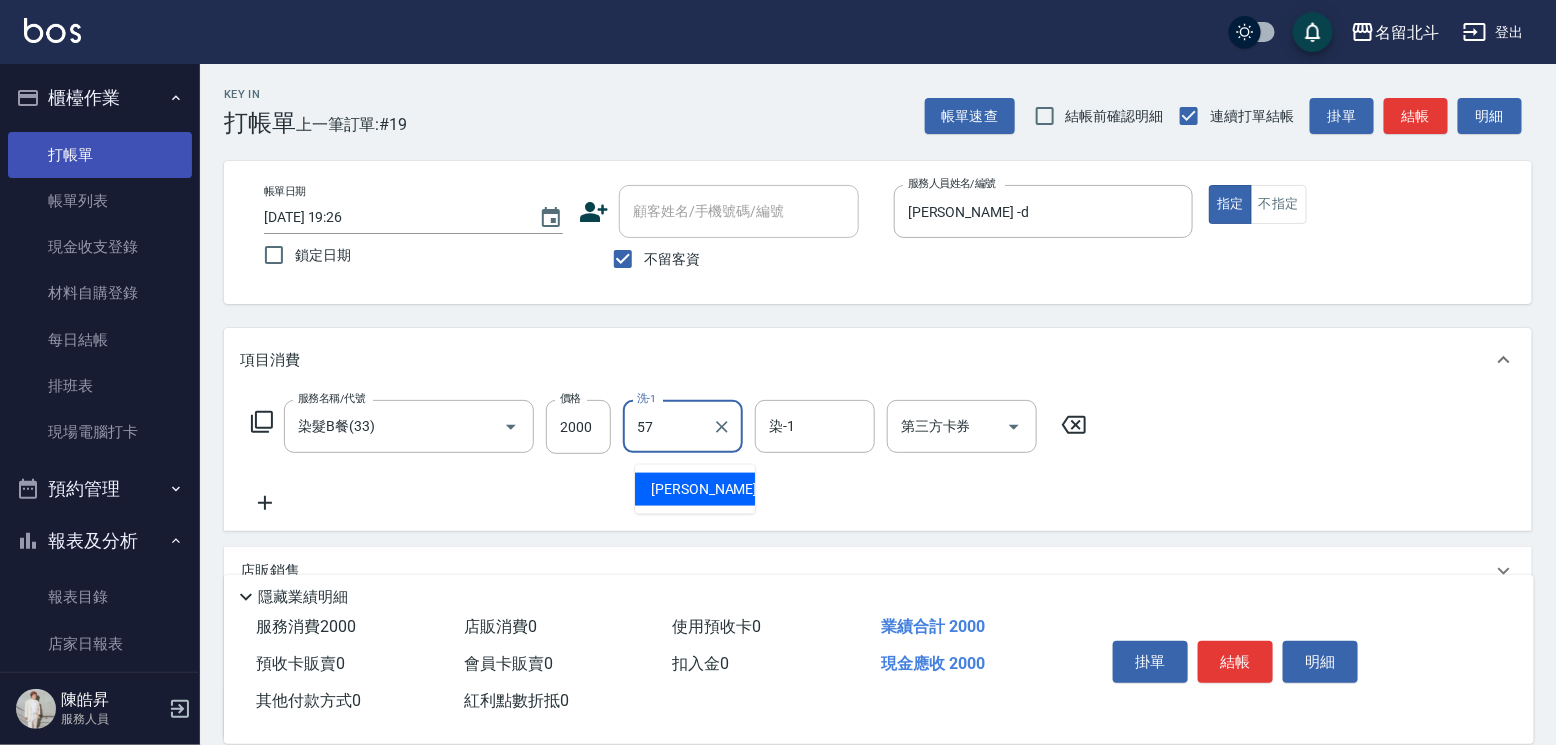 type on "[PERSON_NAME]-57" 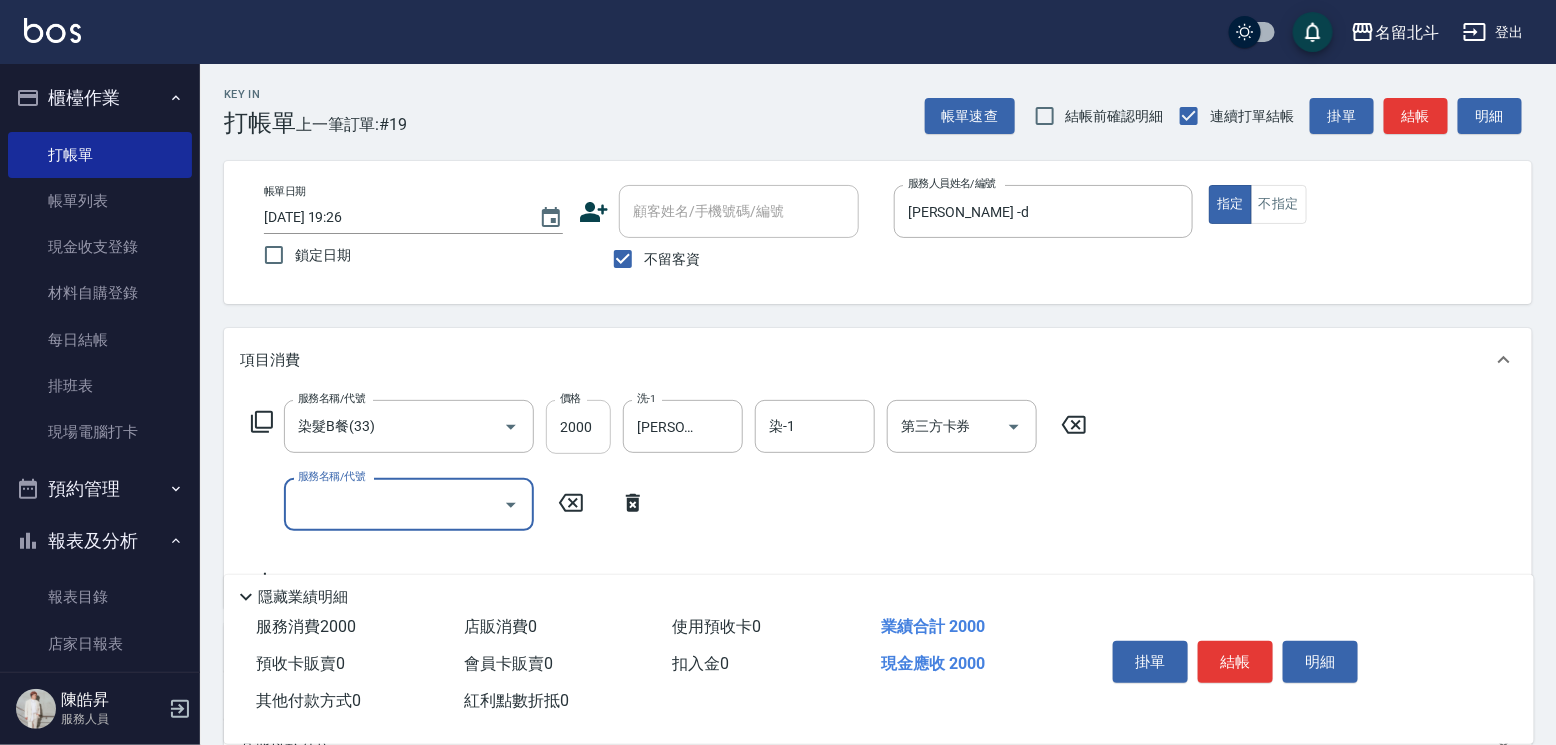 click on "2000" at bounding box center [578, 427] 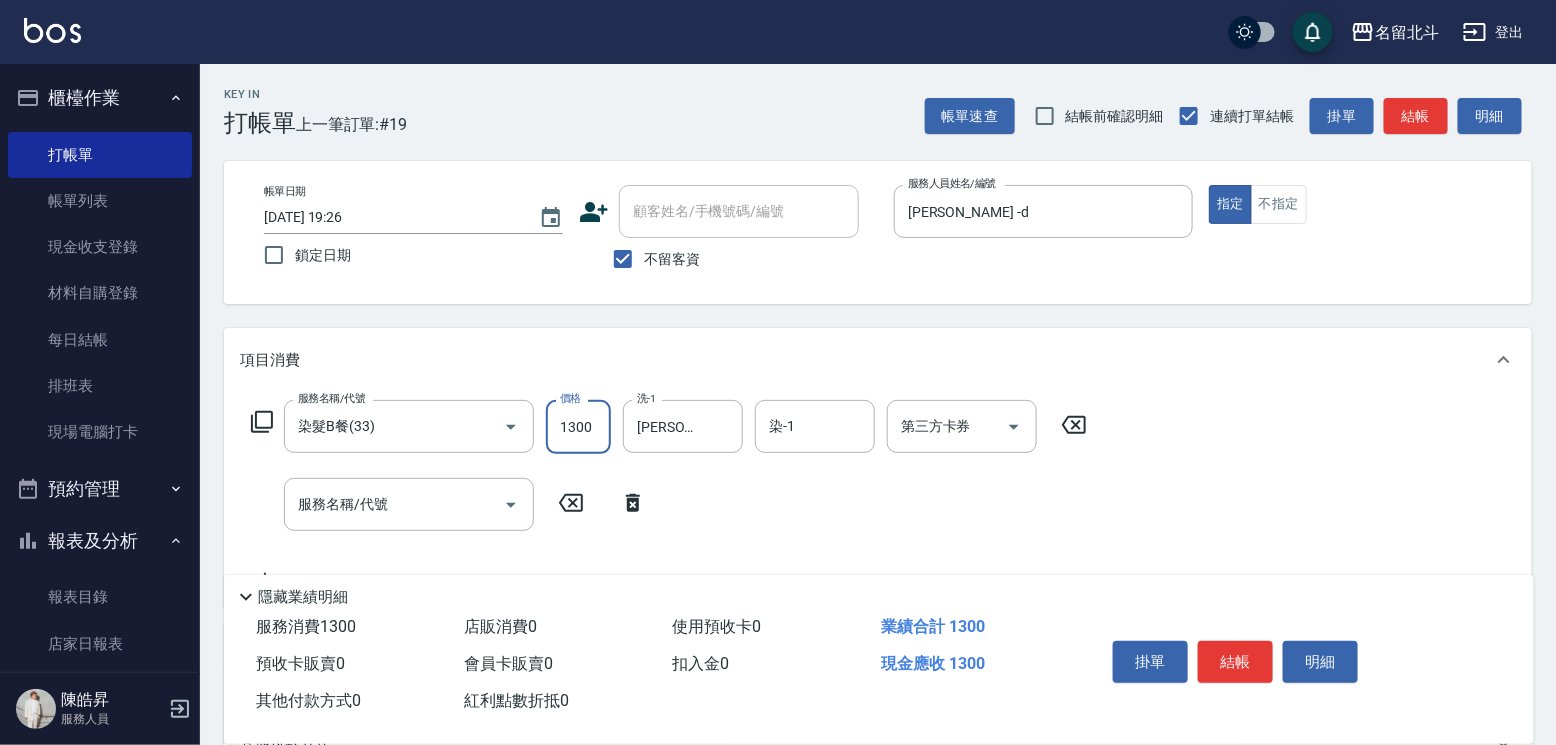 type on "1300" 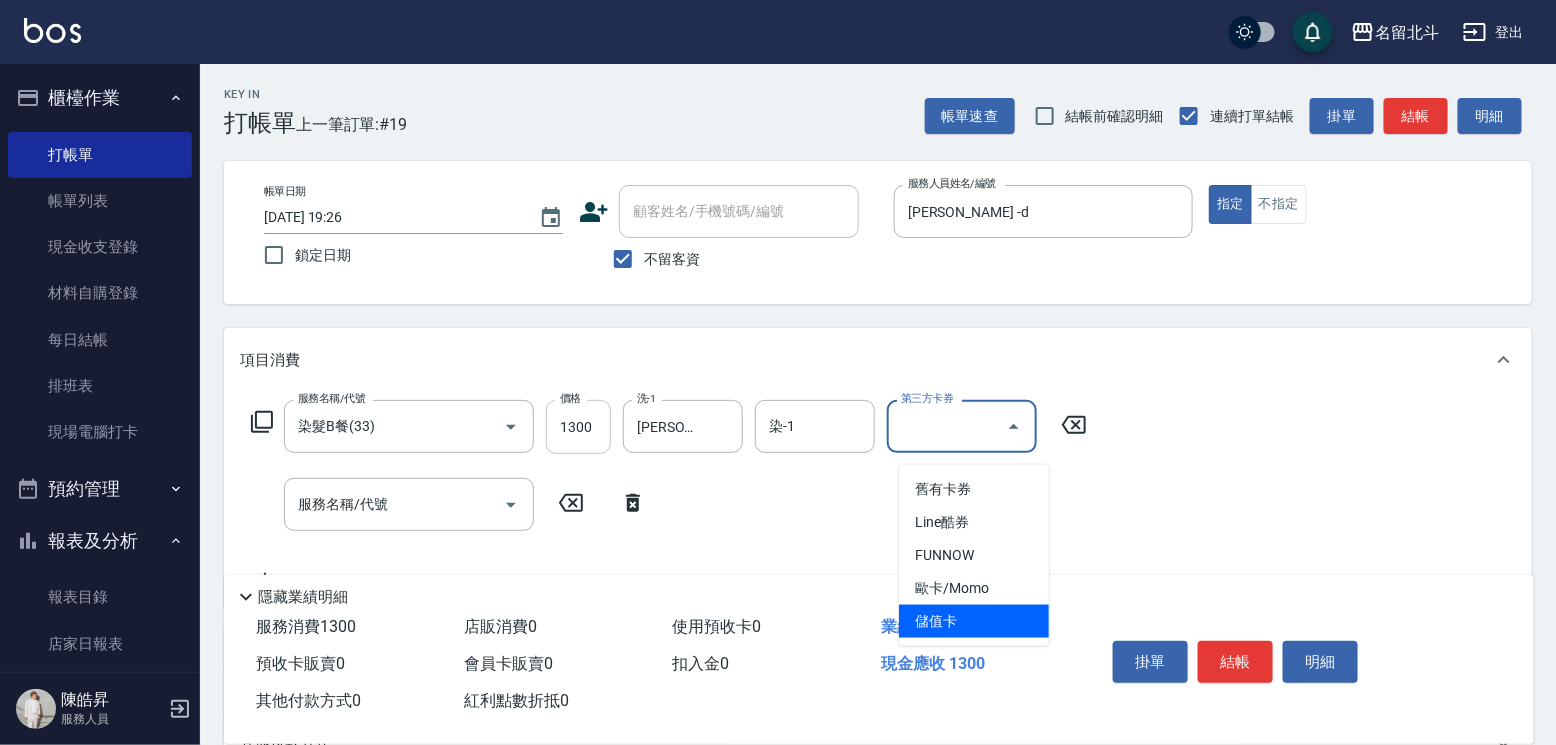 type on "儲值卡" 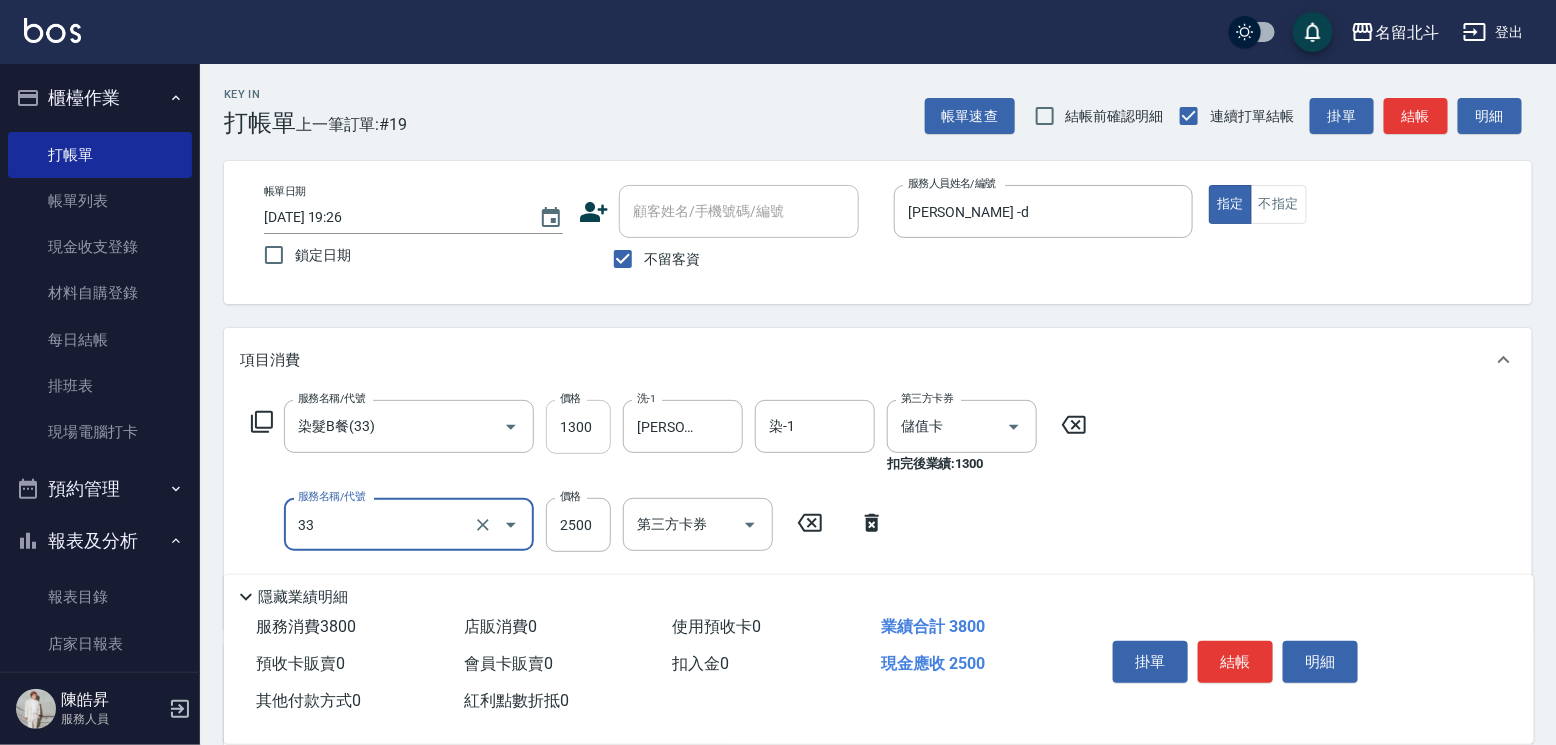 type on "染髮B餐(33)" 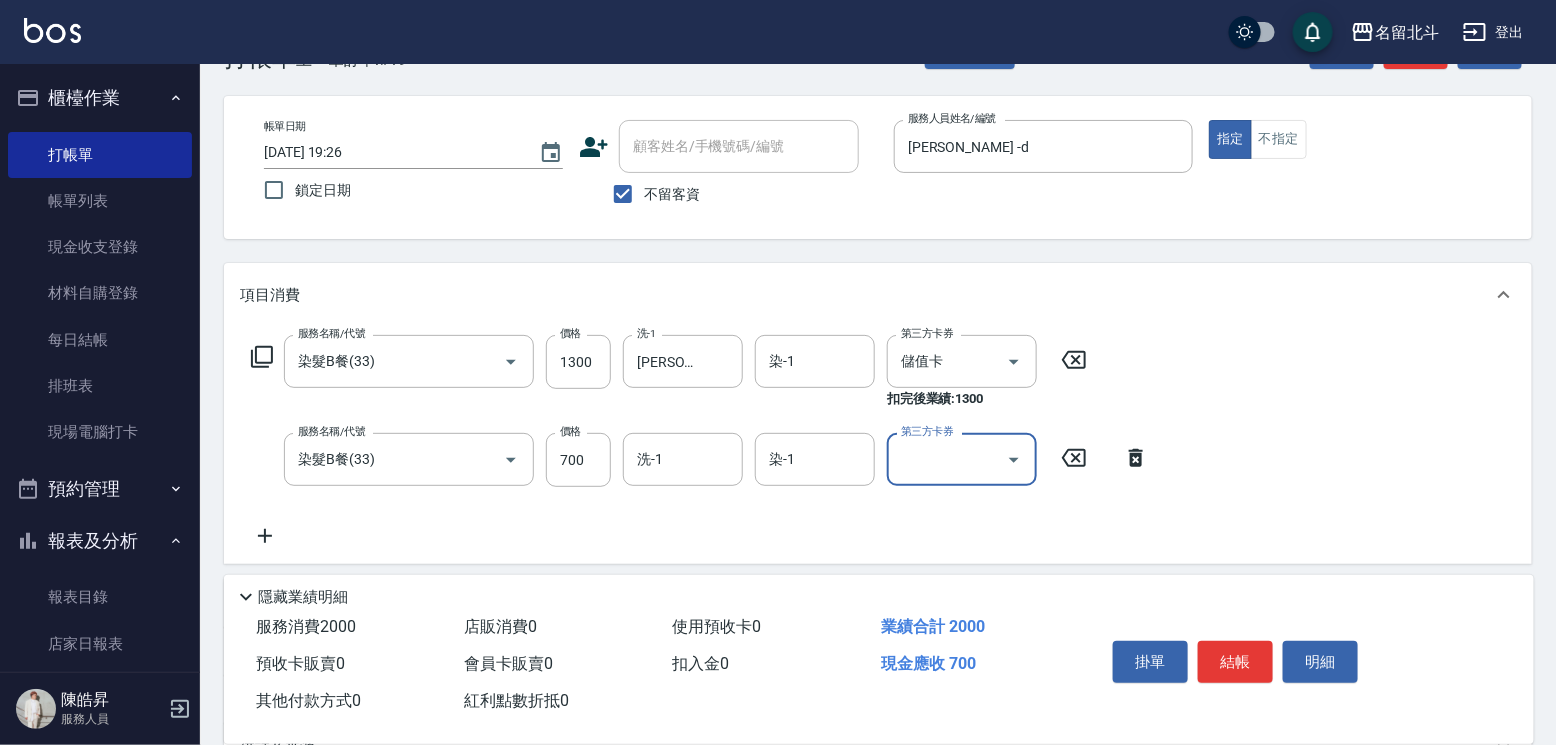 scroll, scrollTop: 100, scrollLeft: 0, axis: vertical 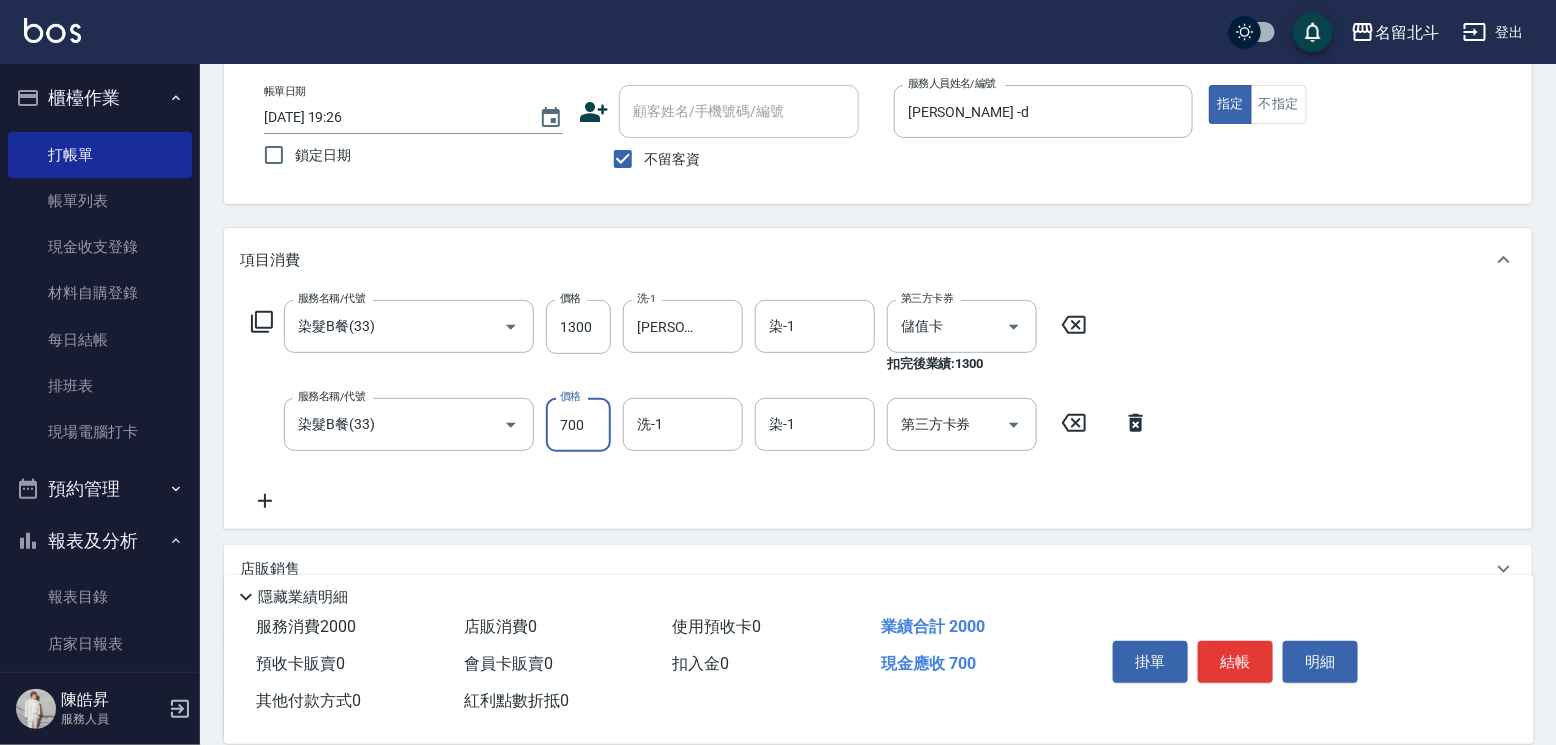 click on "700" at bounding box center (578, 425) 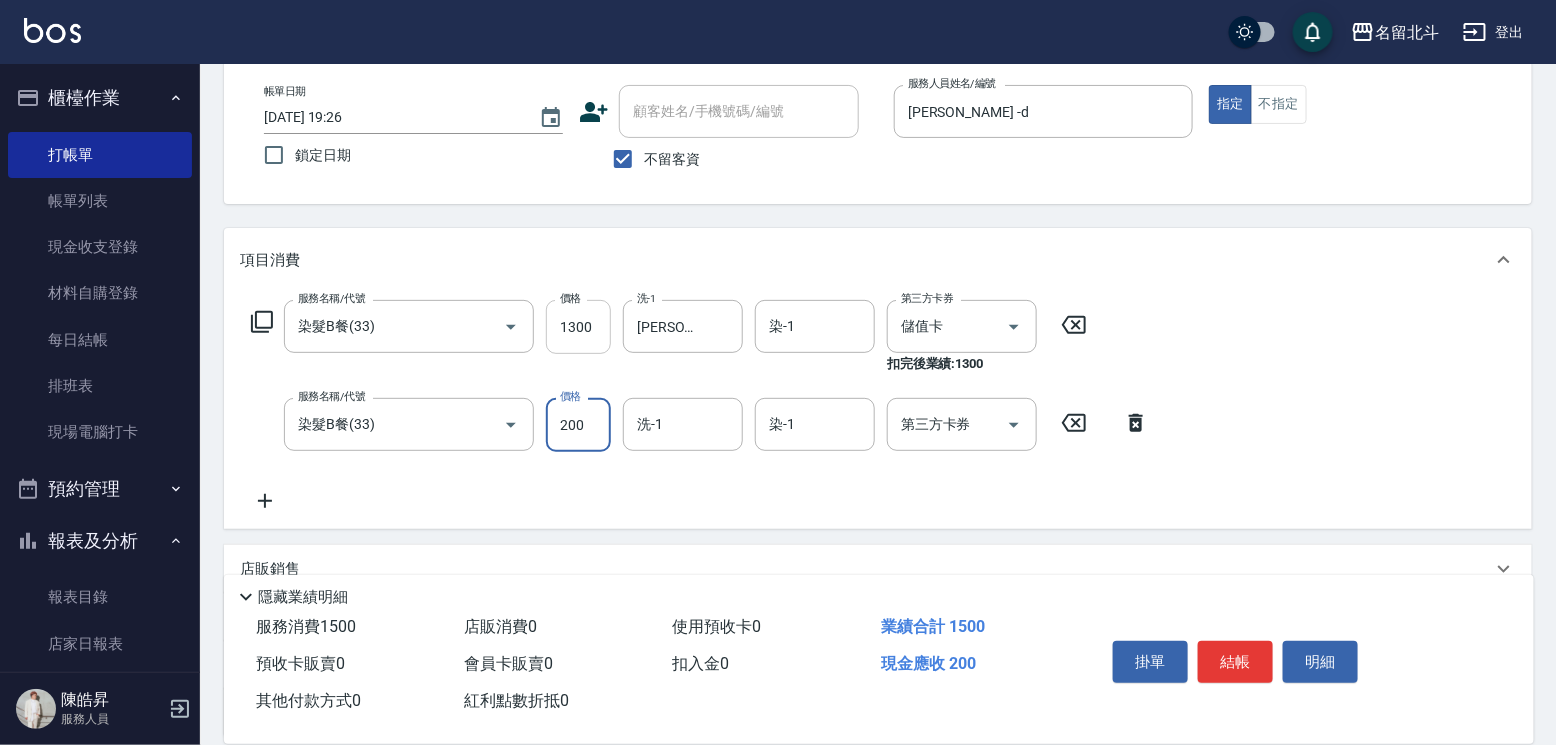 type on "200" 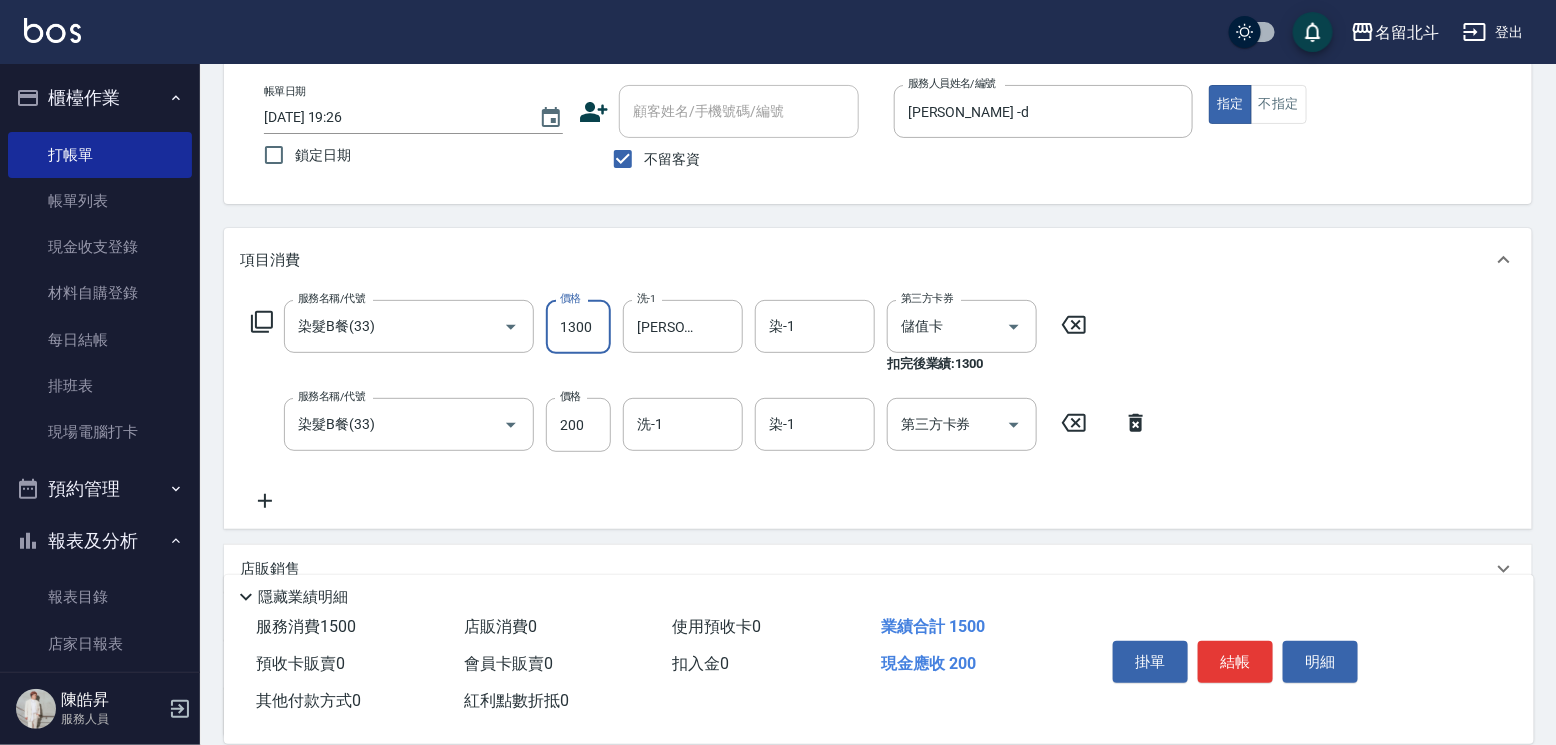 click on "1300" at bounding box center [578, 327] 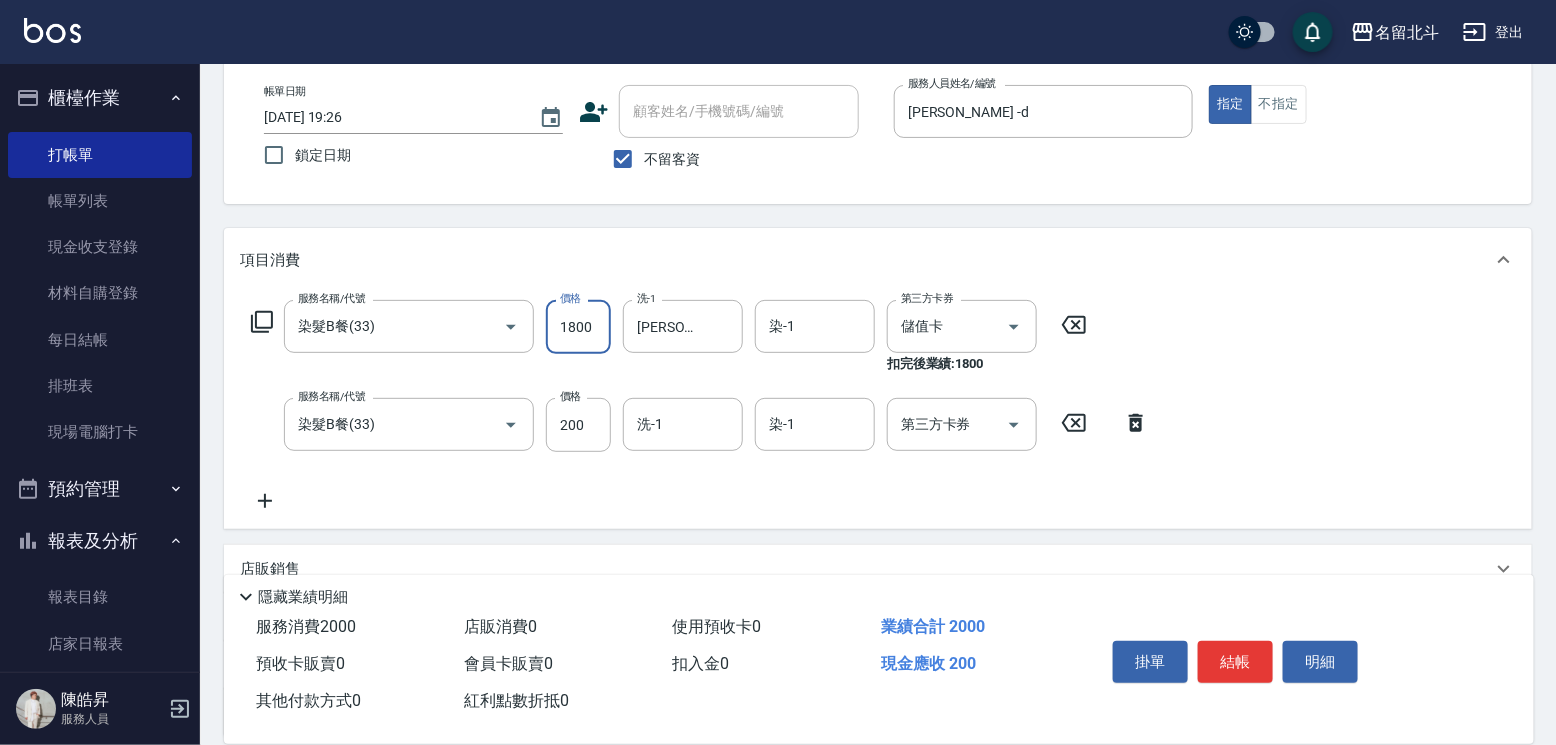 type on "1800" 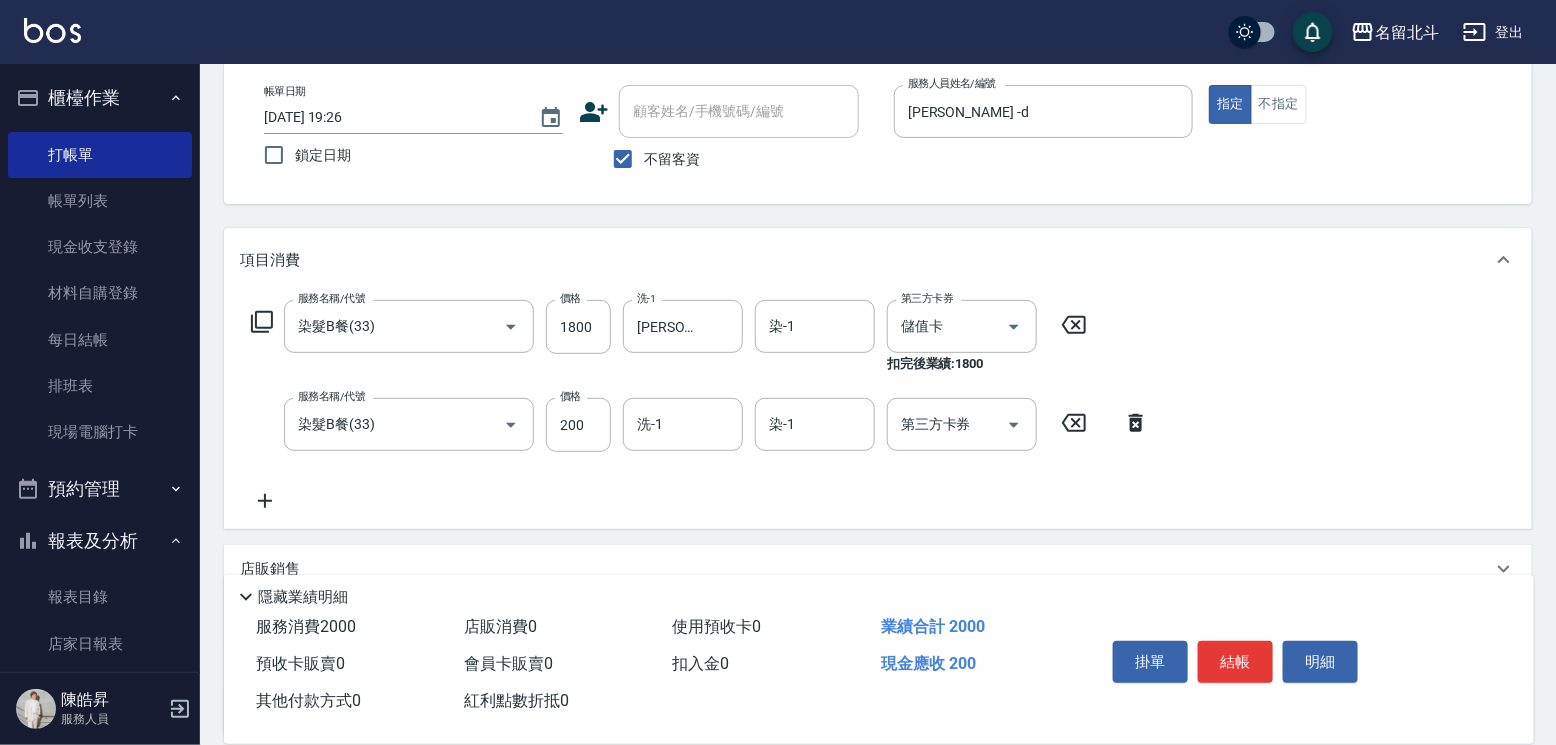 scroll, scrollTop: 0, scrollLeft: 0, axis: both 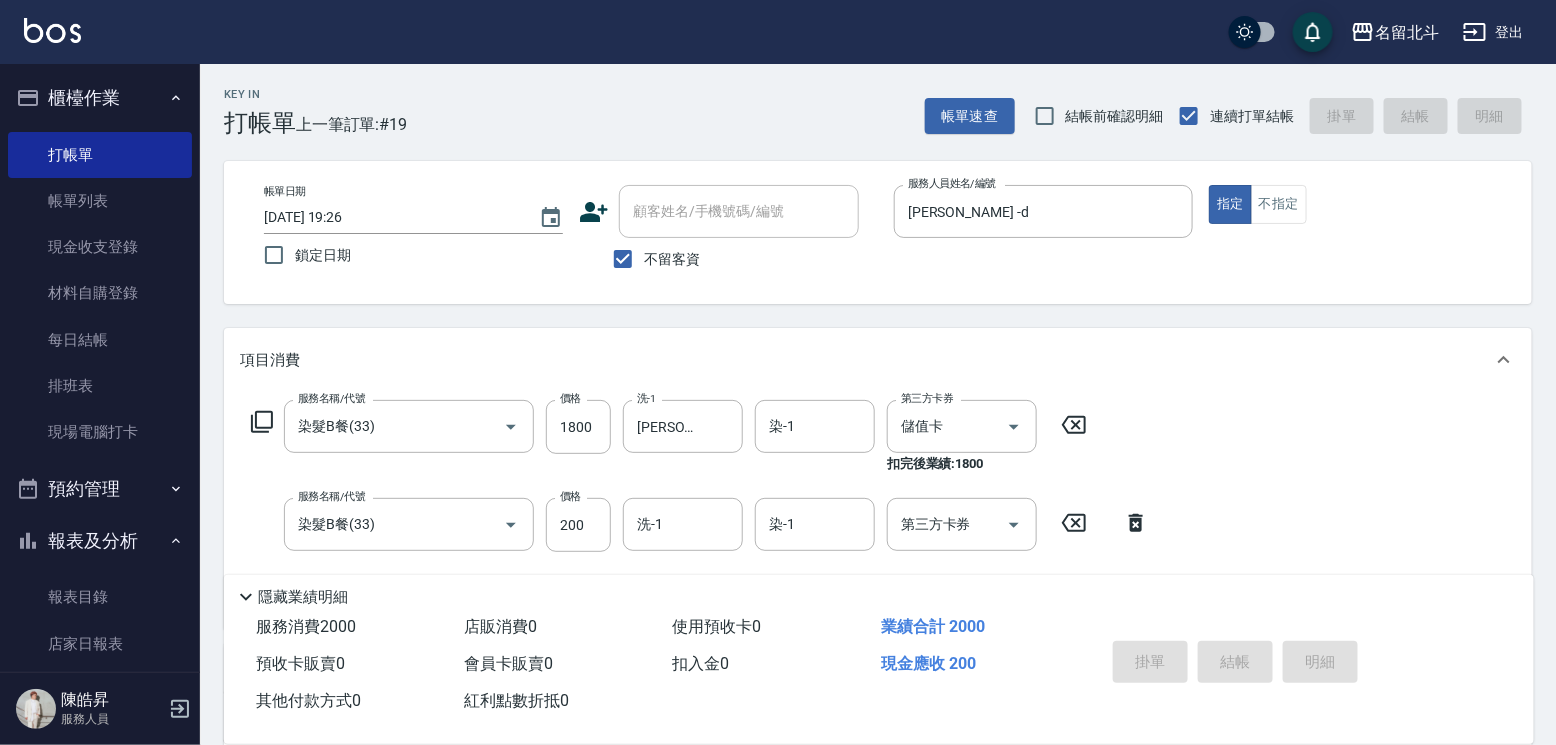type 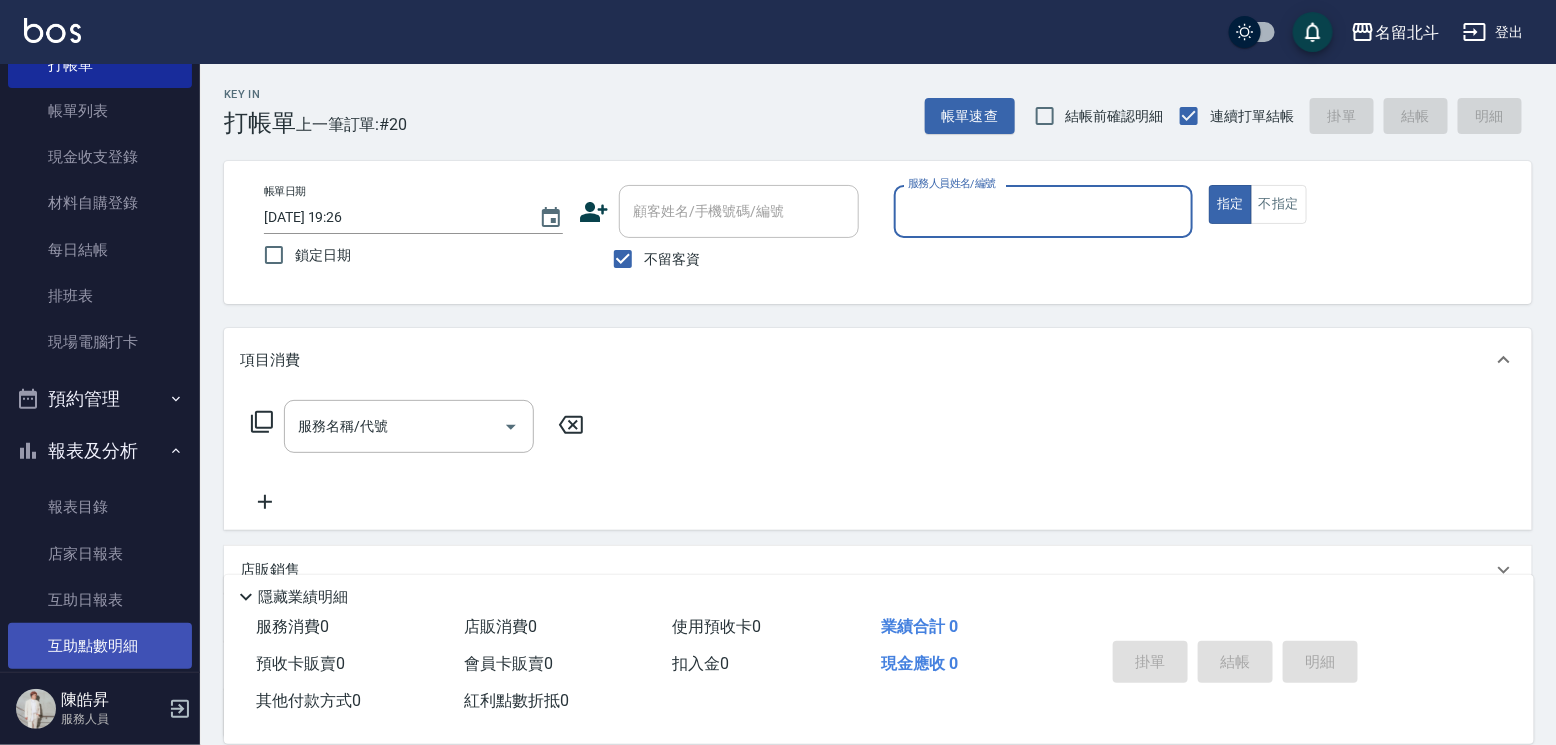 scroll, scrollTop: 200, scrollLeft: 0, axis: vertical 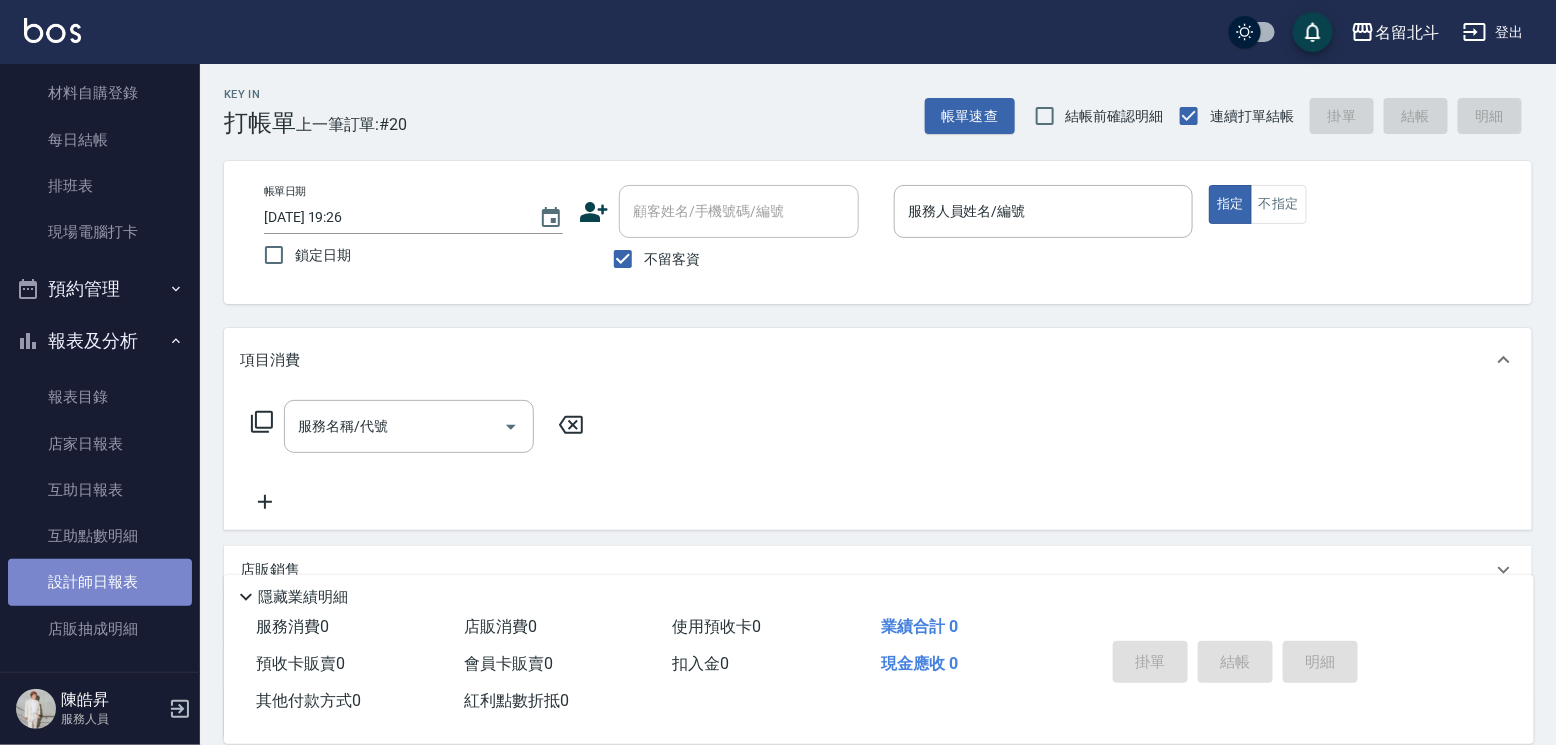 click on "設計師日報表" at bounding box center (100, 582) 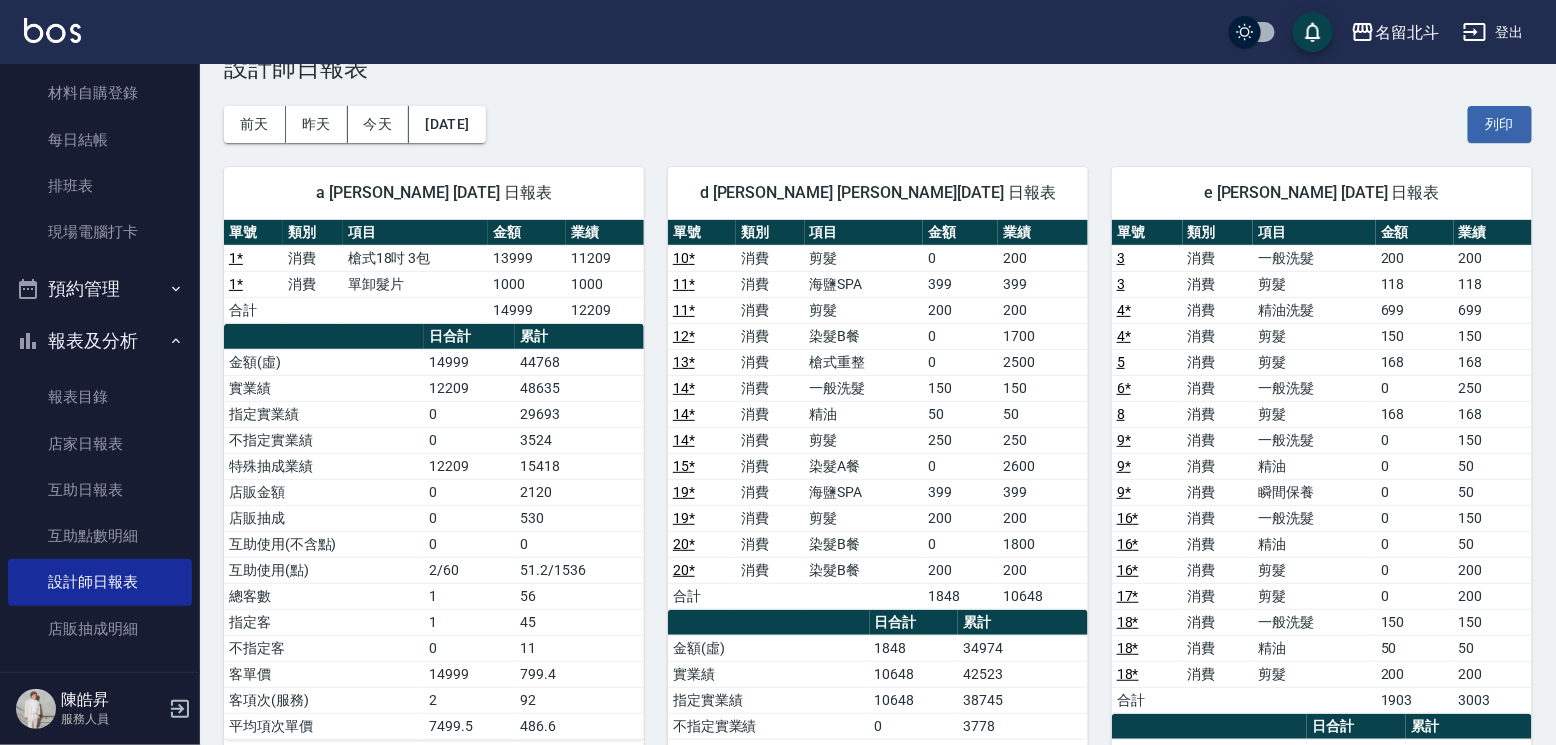scroll, scrollTop: 200, scrollLeft: 0, axis: vertical 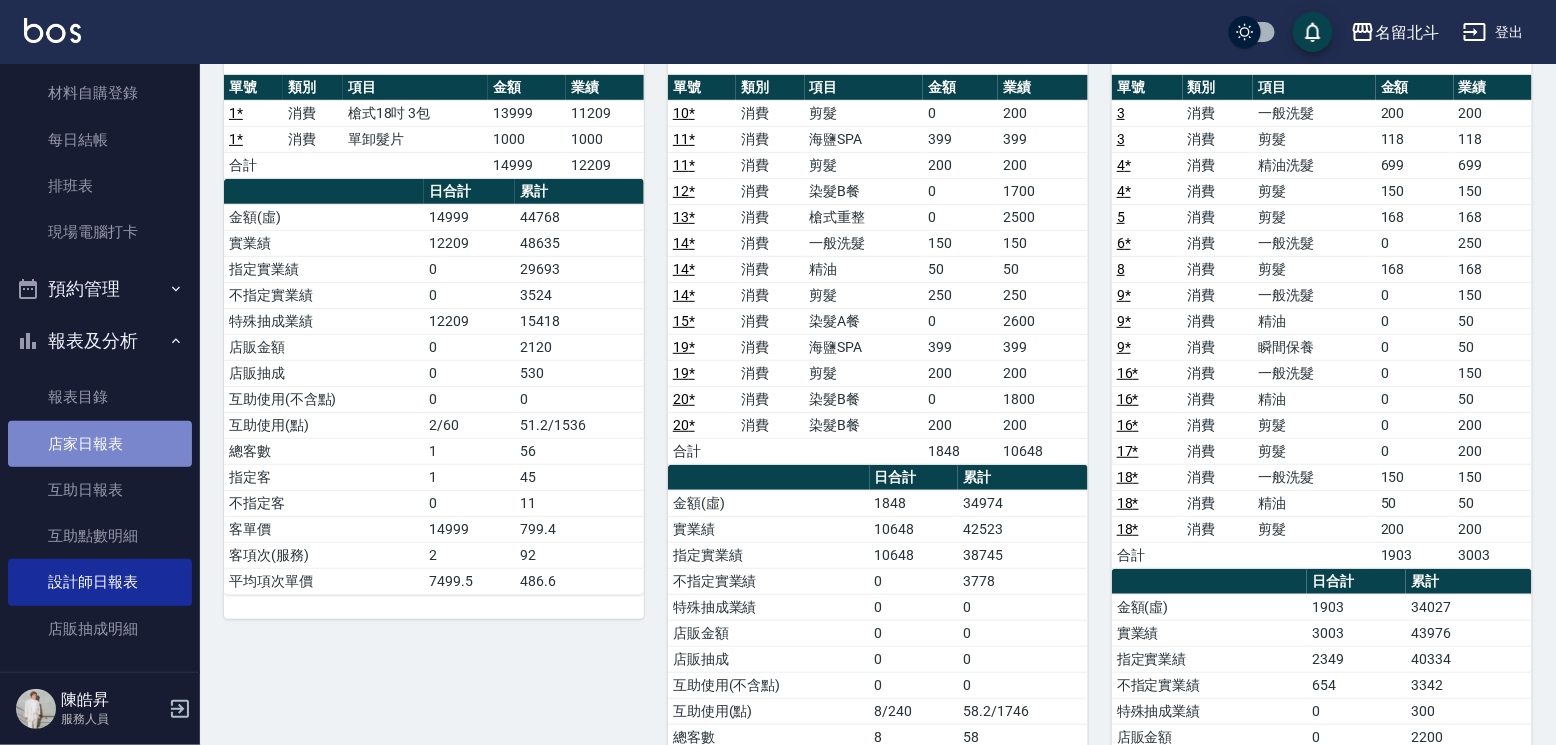 click on "店家日報表" at bounding box center [100, 444] 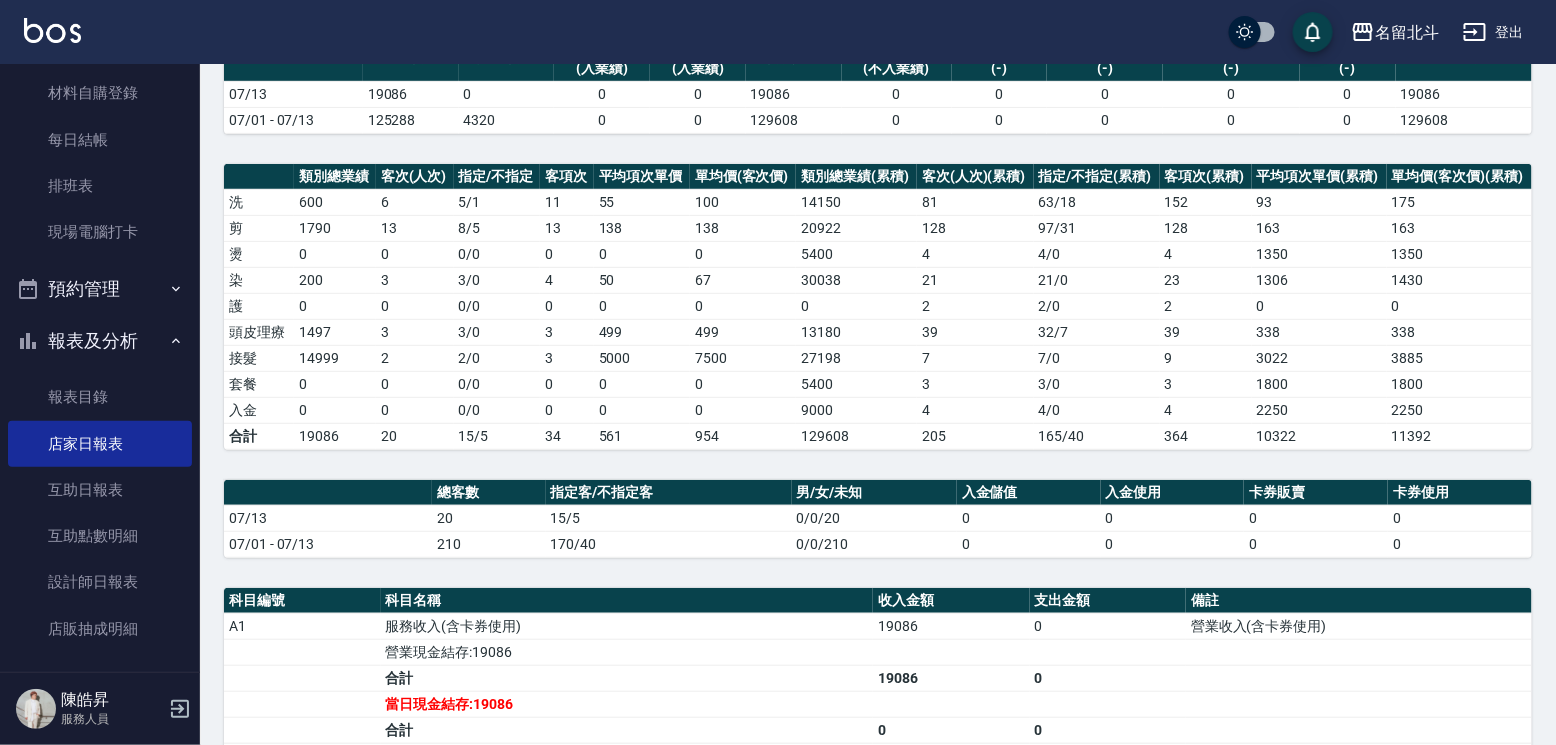 scroll, scrollTop: 200, scrollLeft: 0, axis: vertical 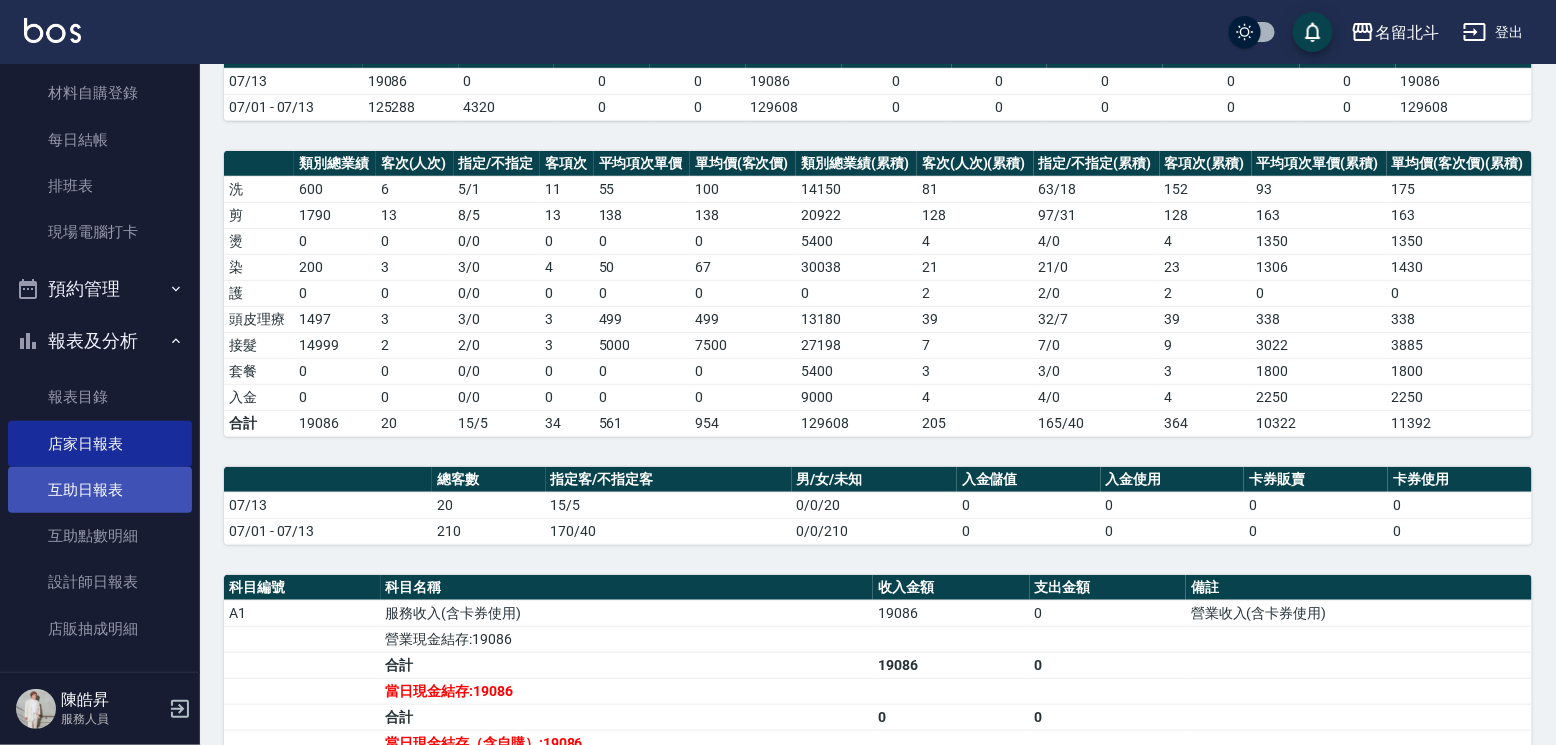 click on "互助日報表" at bounding box center (100, 490) 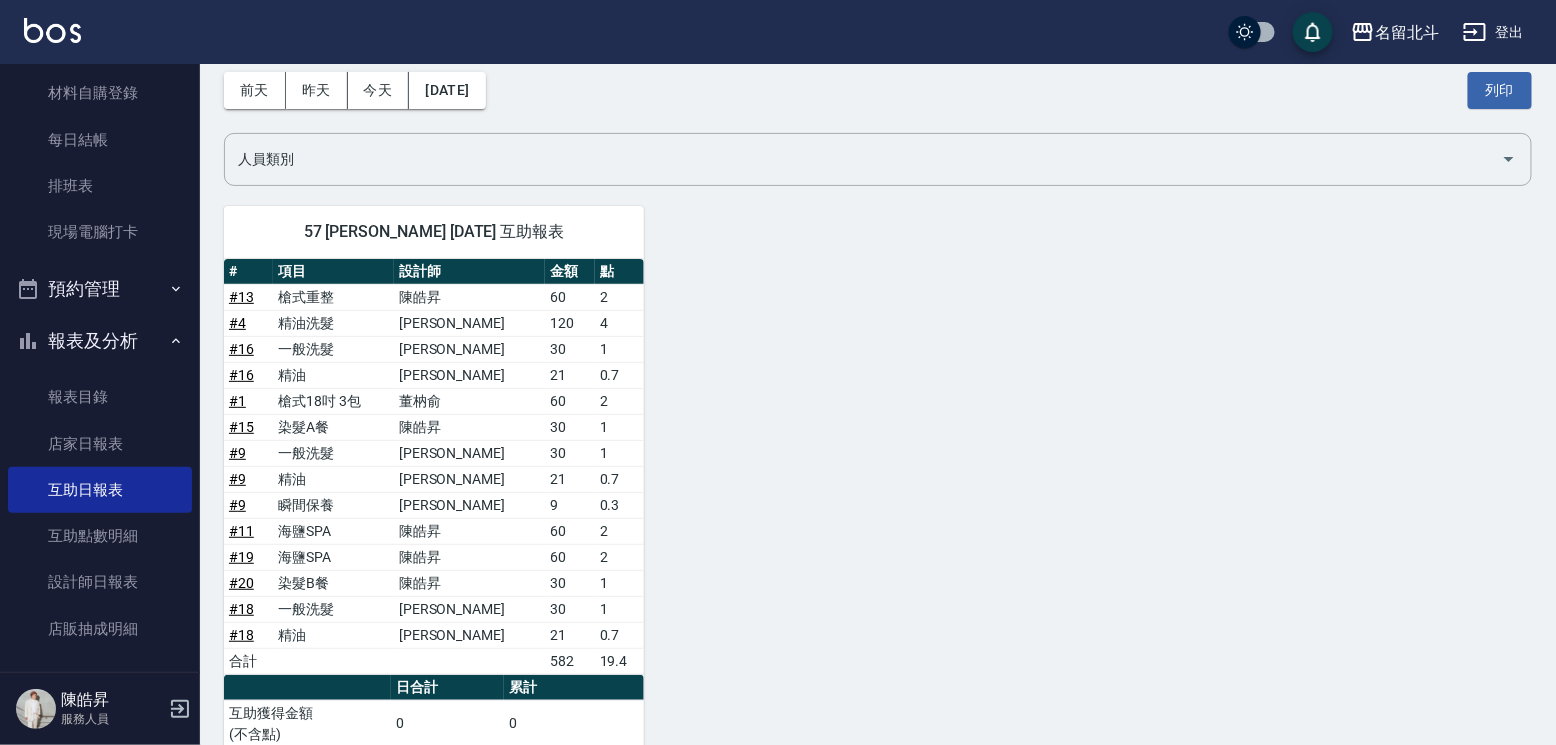 scroll, scrollTop: 234, scrollLeft: 0, axis: vertical 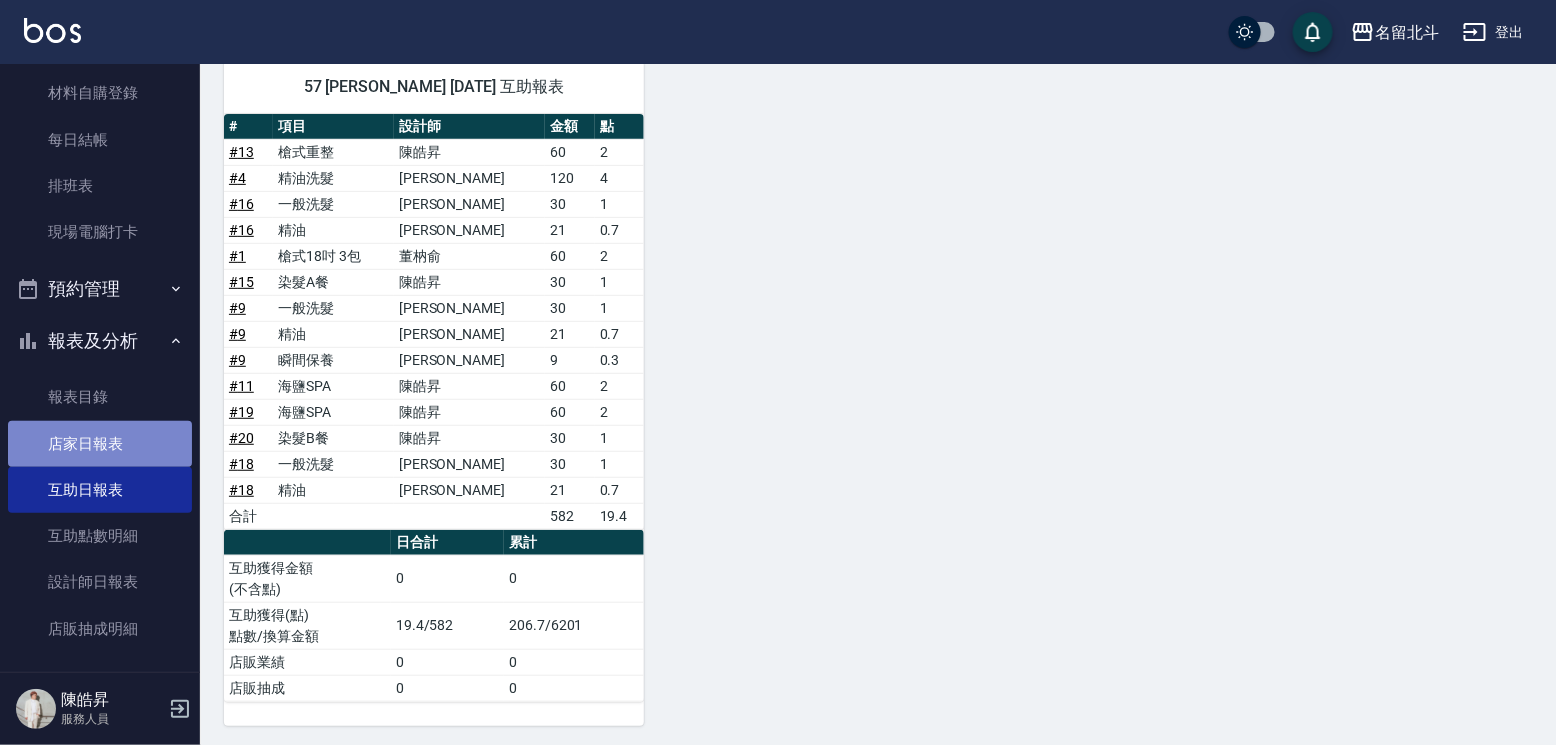click on "店家日報表" at bounding box center [100, 444] 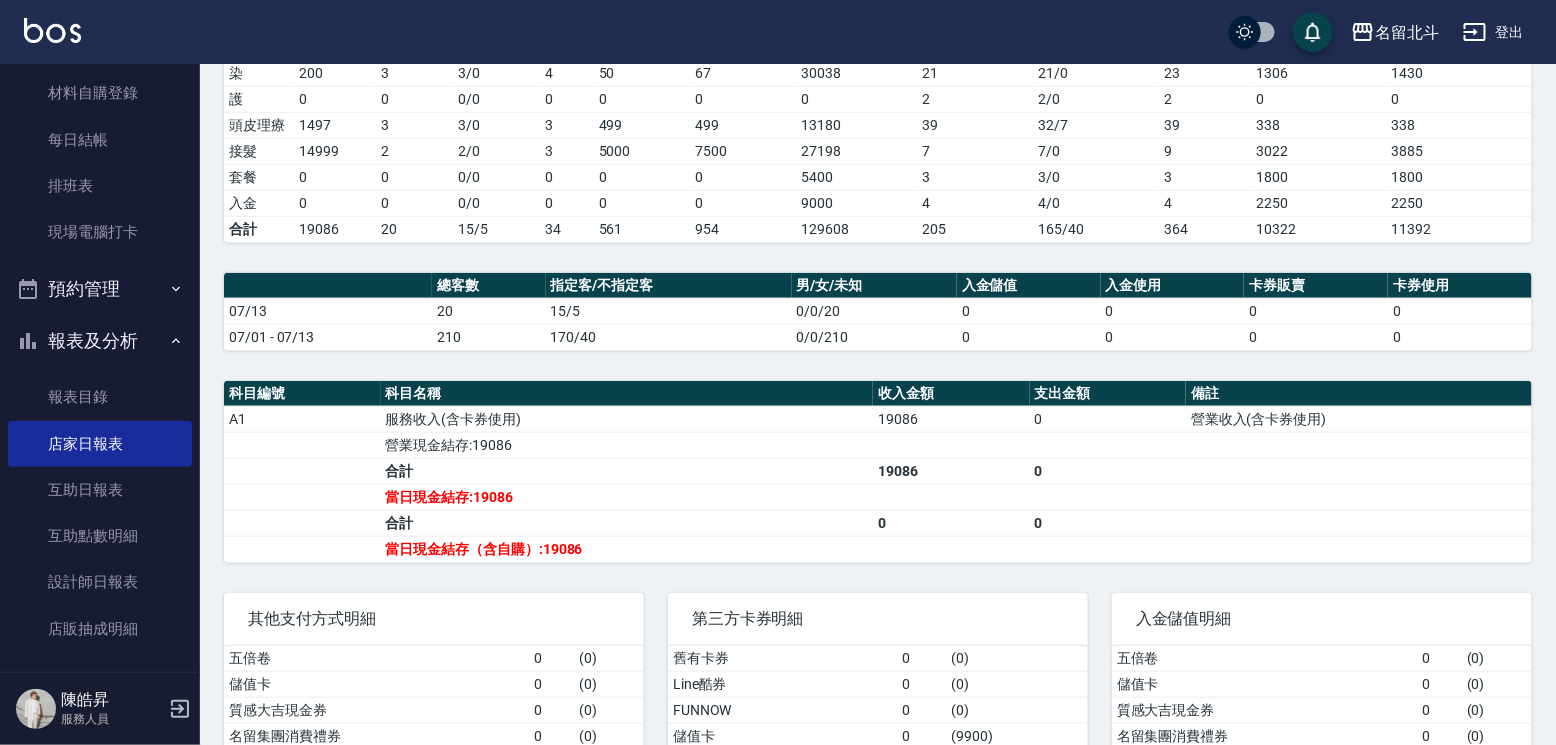 scroll, scrollTop: 400, scrollLeft: 0, axis: vertical 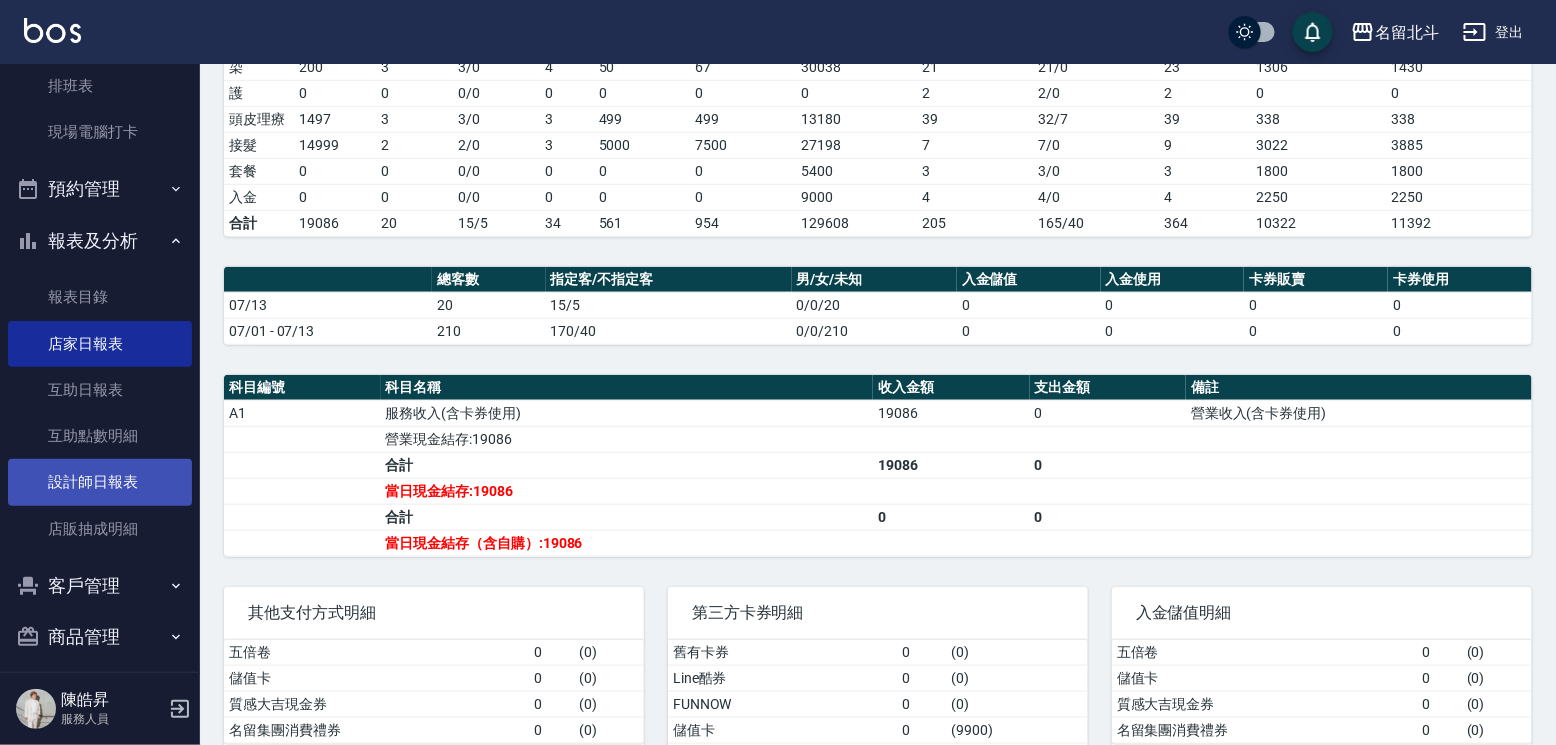 click on "設計師日報表" at bounding box center [100, 482] 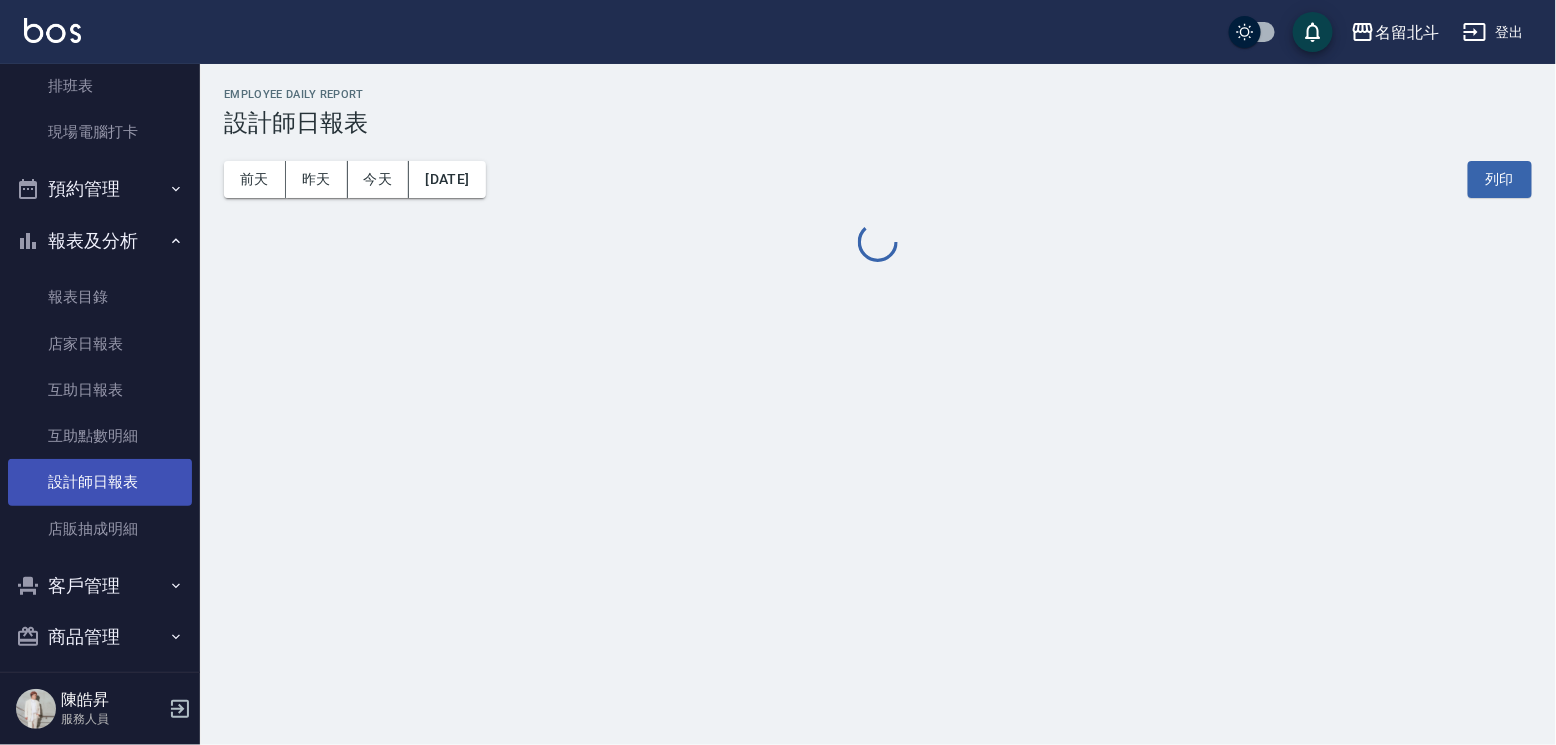 scroll, scrollTop: 0, scrollLeft: 0, axis: both 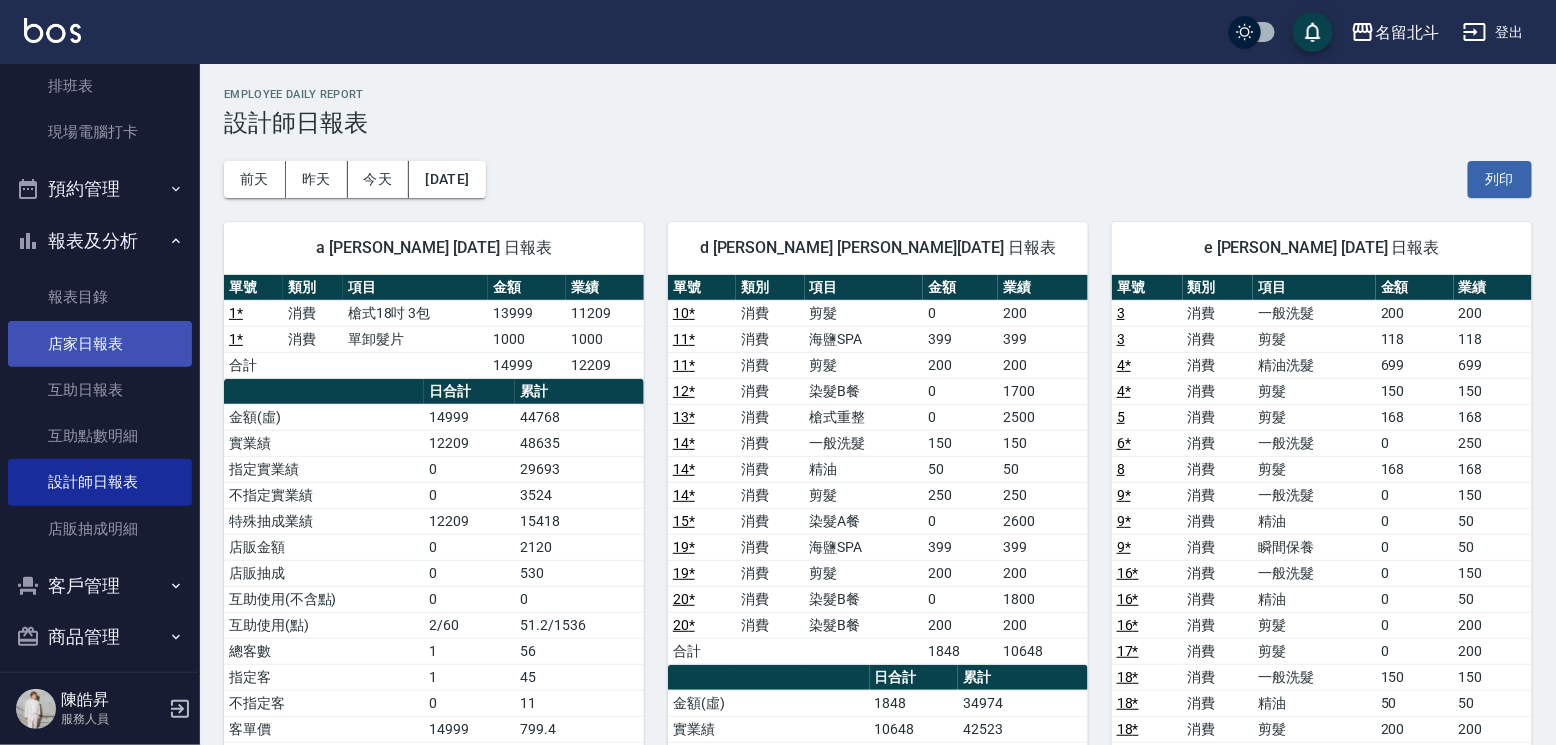click on "店家日報表" at bounding box center [100, 344] 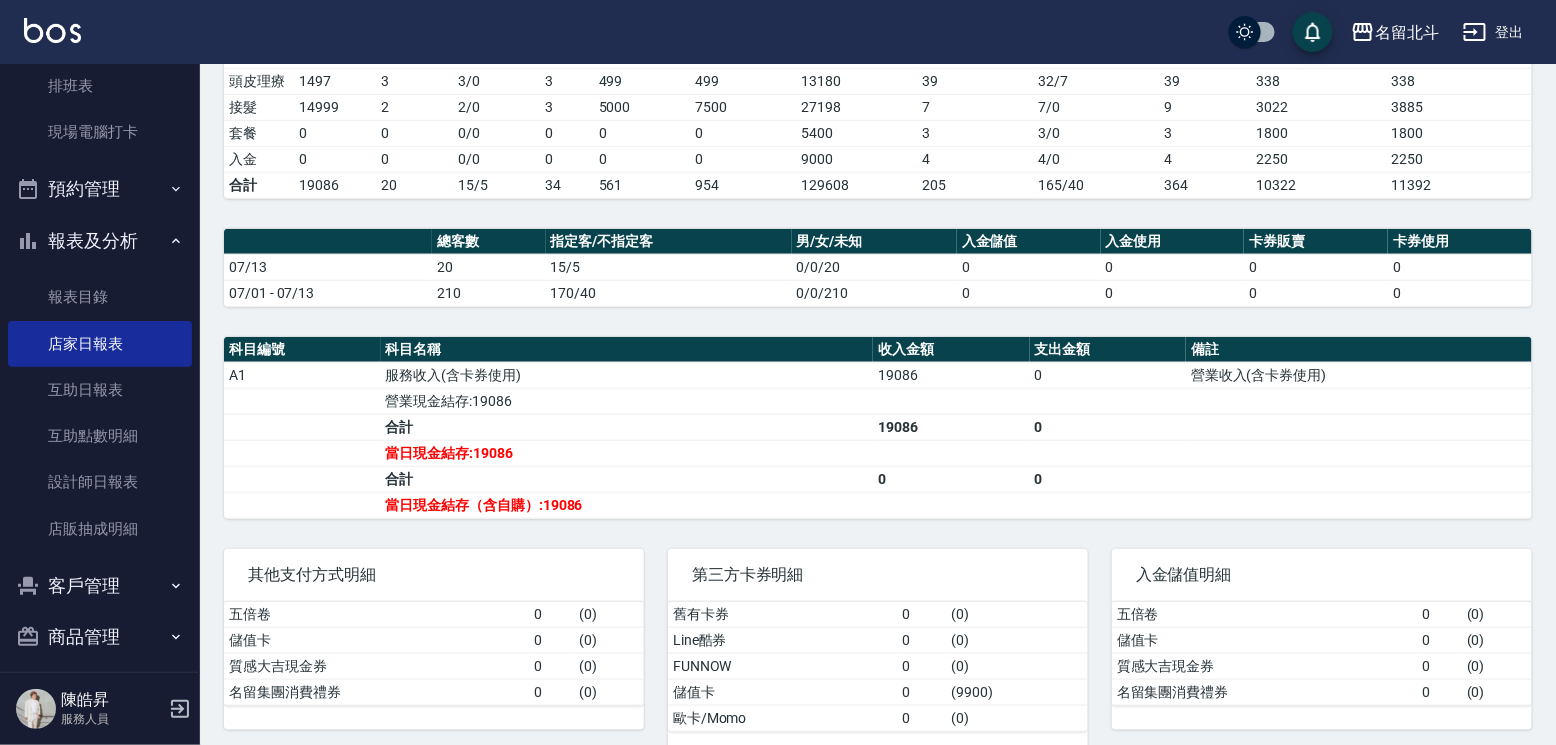 scroll, scrollTop: 467, scrollLeft: 0, axis: vertical 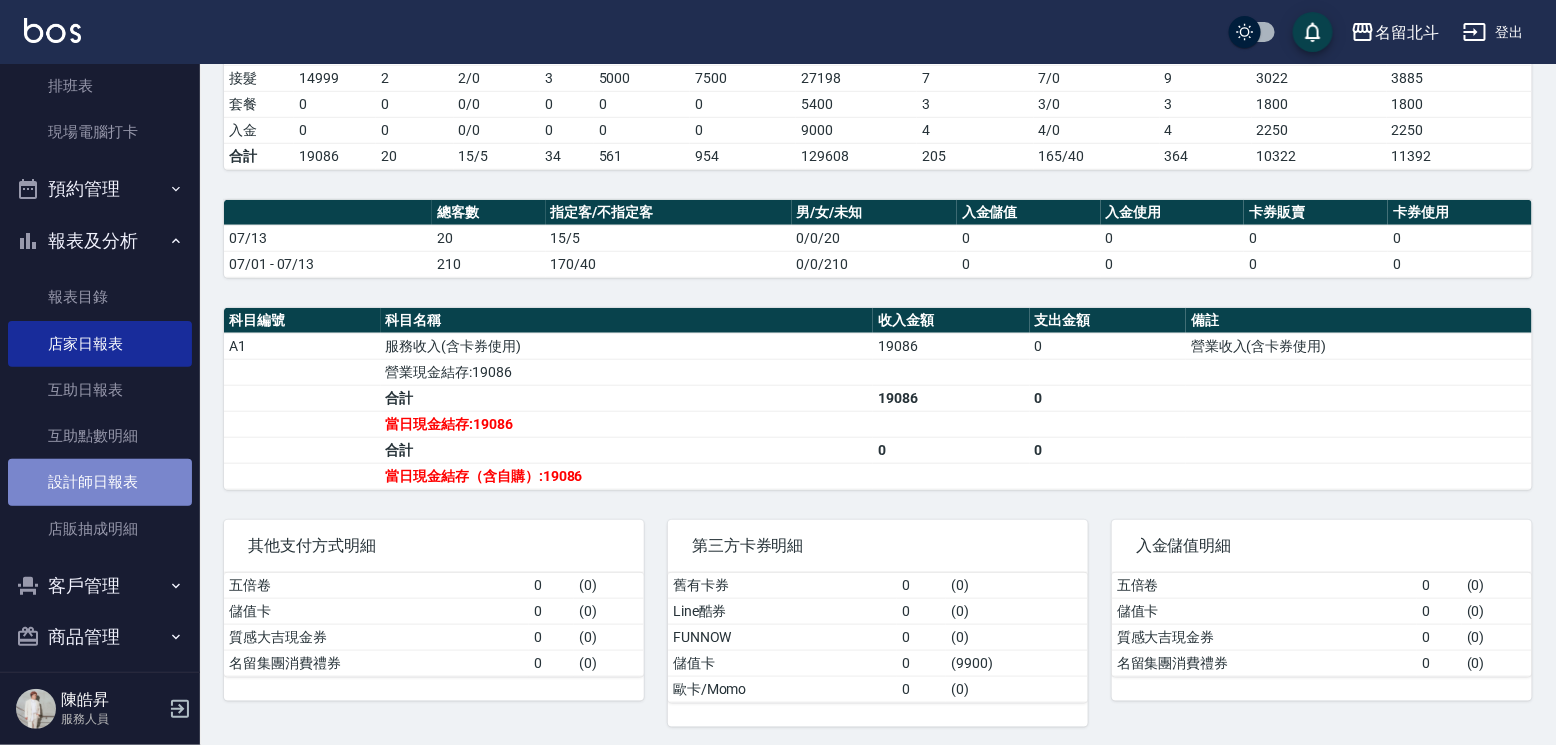 click on "設計師日報表" at bounding box center [100, 482] 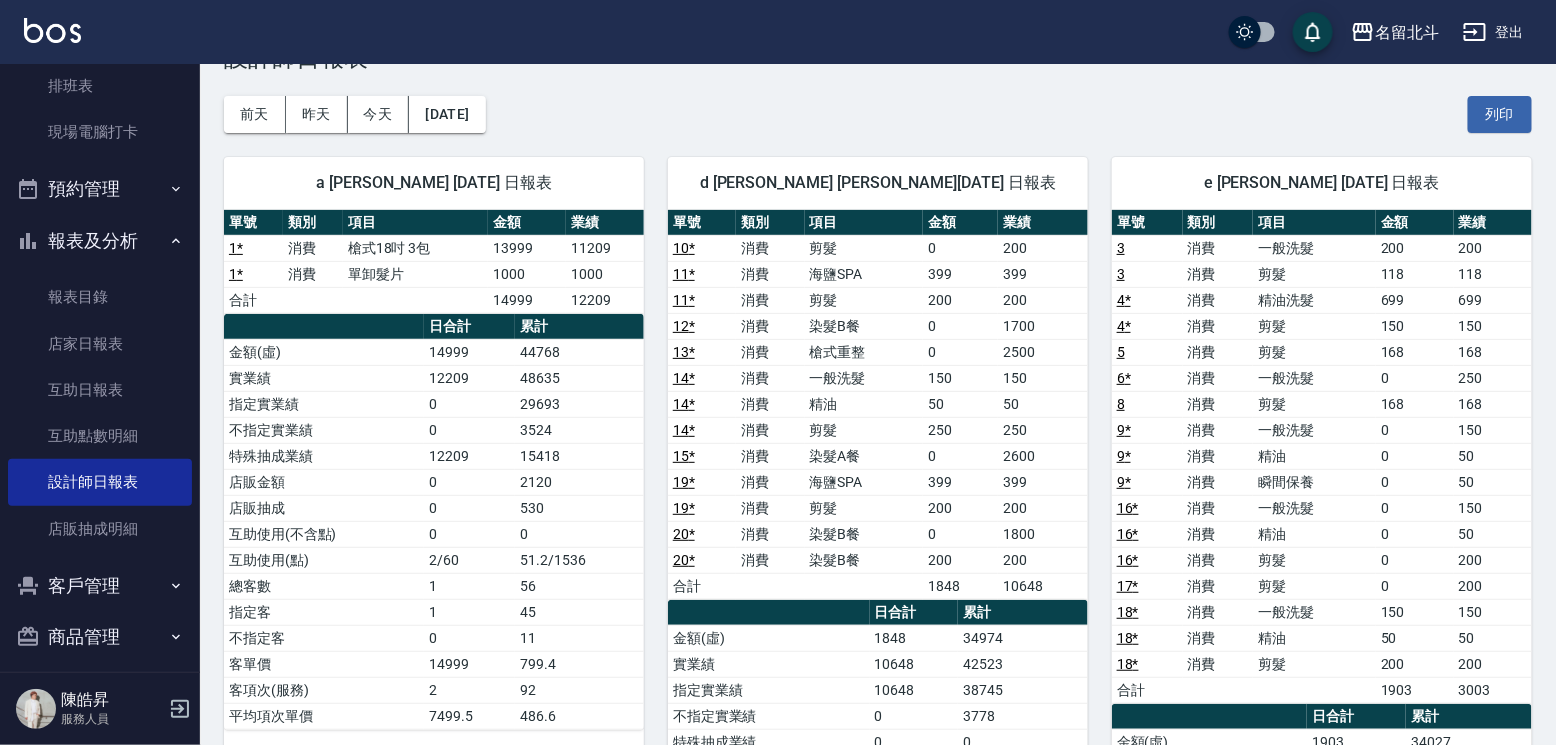 scroll, scrollTop: 100, scrollLeft: 0, axis: vertical 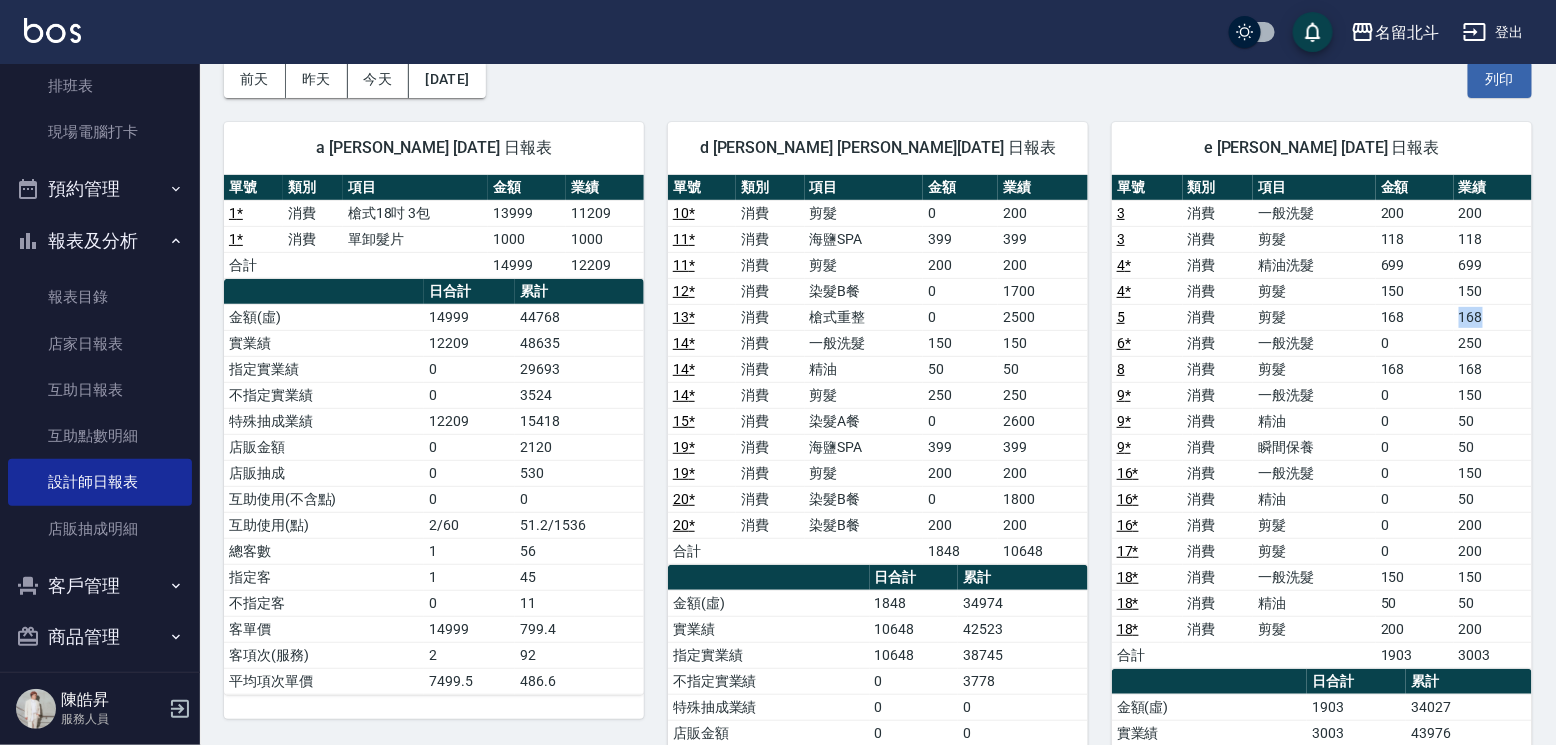 drag, startPoint x: 1455, startPoint y: 312, endPoint x: 1500, endPoint y: 324, distance: 46.572525 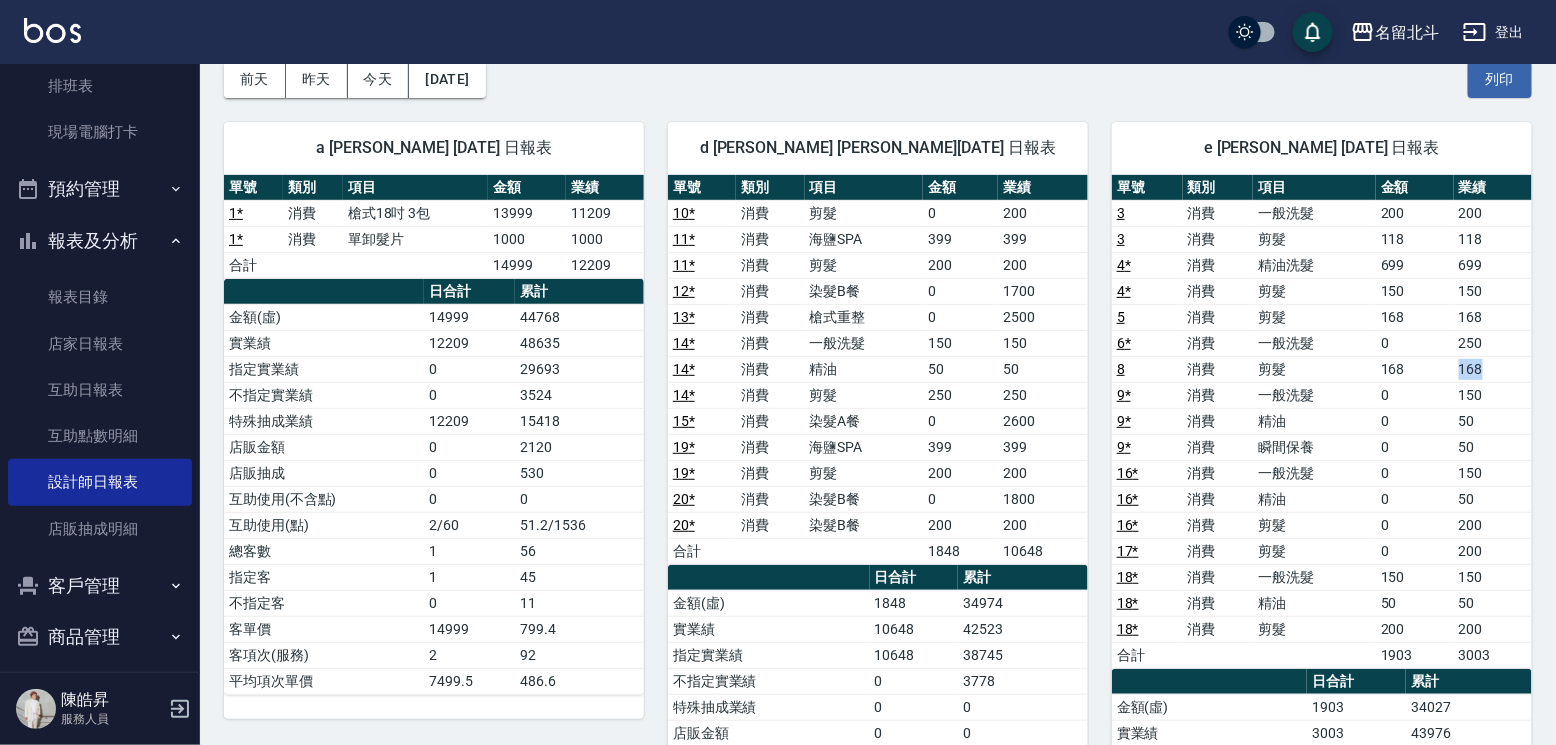 drag, startPoint x: 1487, startPoint y: 365, endPoint x: 1455, endPoint y: 361, distance: 32.24903 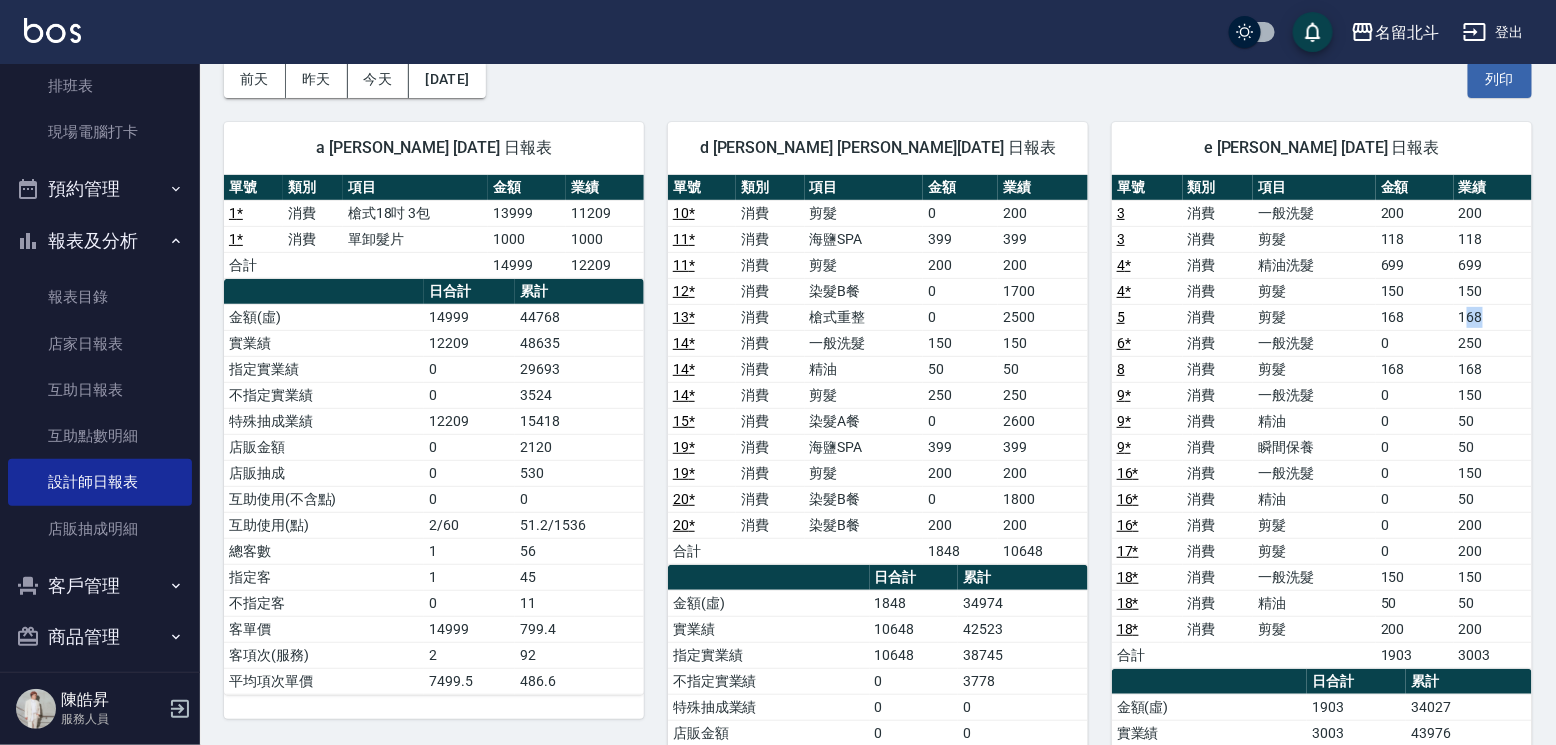 drag, startPoint x: 1470, startPoint y: 312, endPoint x: 1492, endPoint y: 317, distance: 22.561028 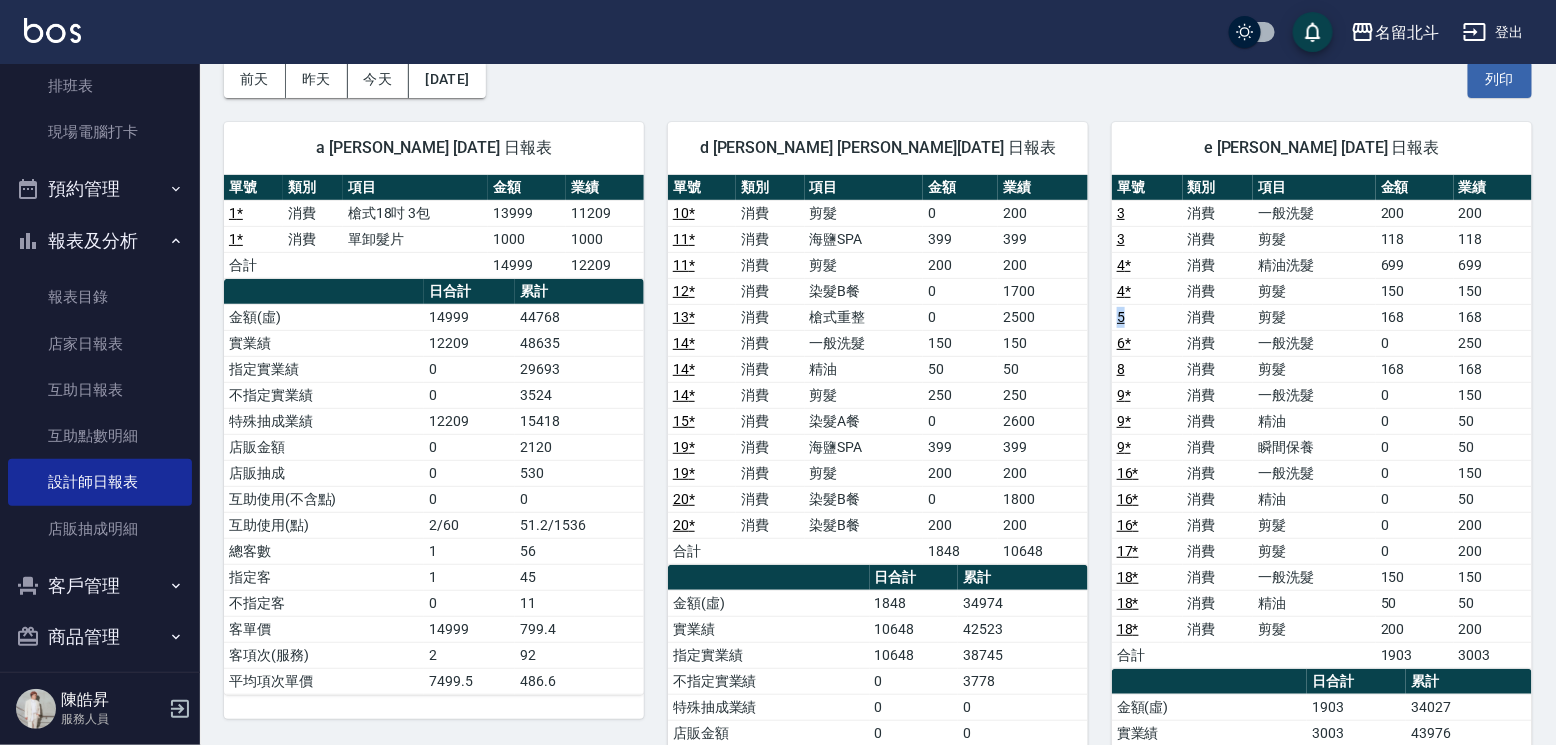 drag, startPoint x: 1115, startPoint y: 313, endPoint x: 1125, endPoint y: 315, distance: 10.198039 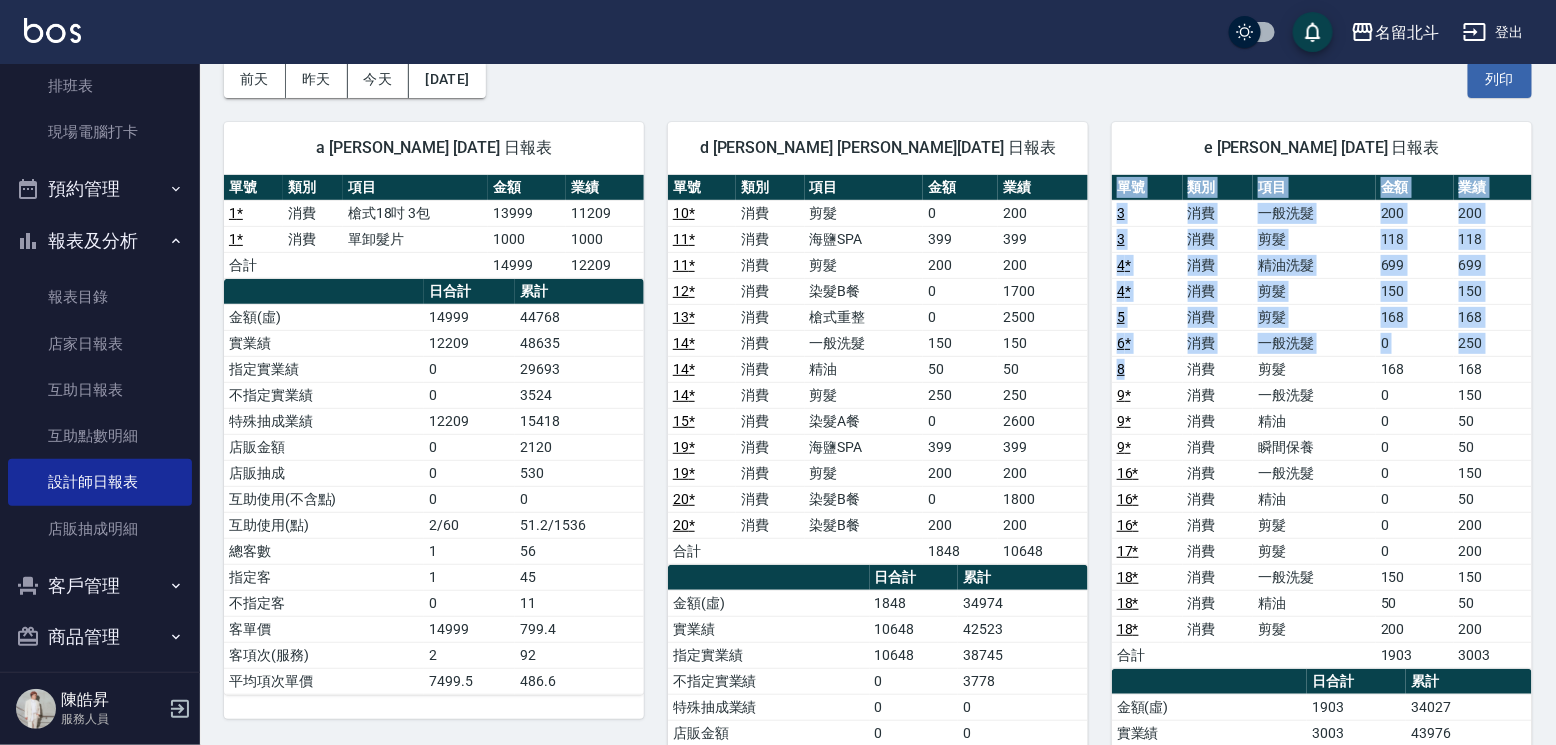 drag, startPoint x: 1109, startPoint y: 364, endPoint x: 1136, endPoint y: 368, distance: 27.294687 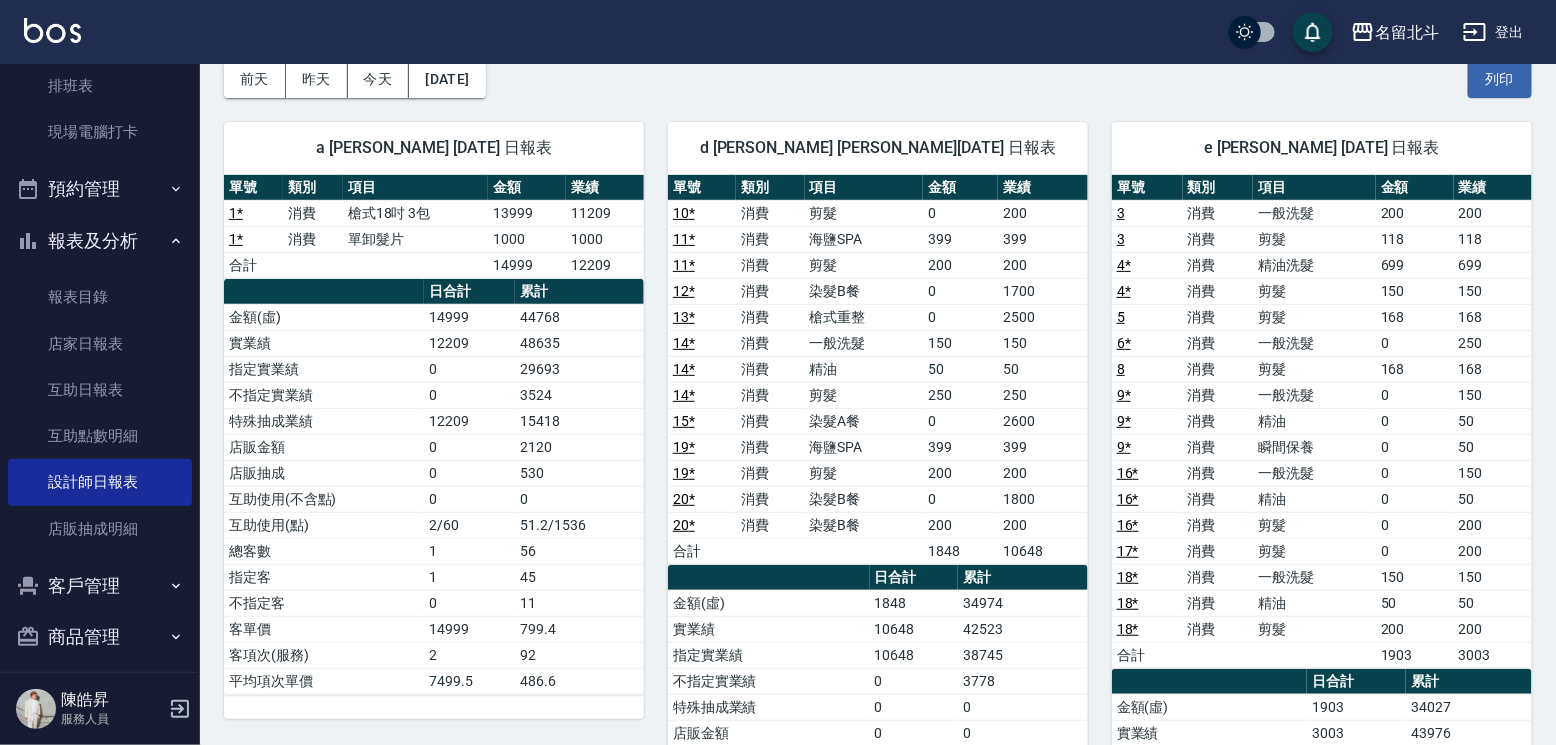 click on "50" at bounding box center (1043, 369) 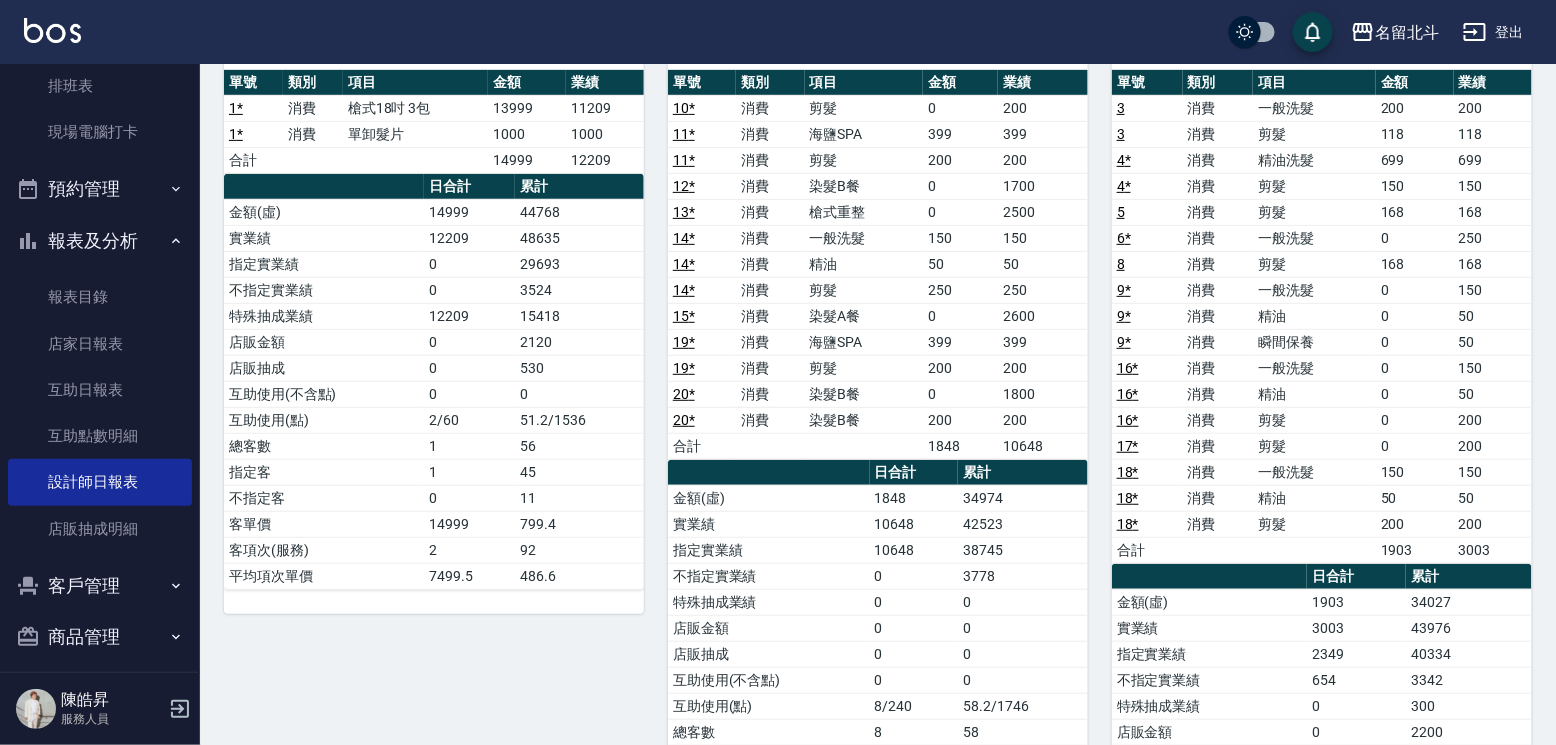 scroll, scrollTop: 198, scrollLeft: 0, axis: vertical 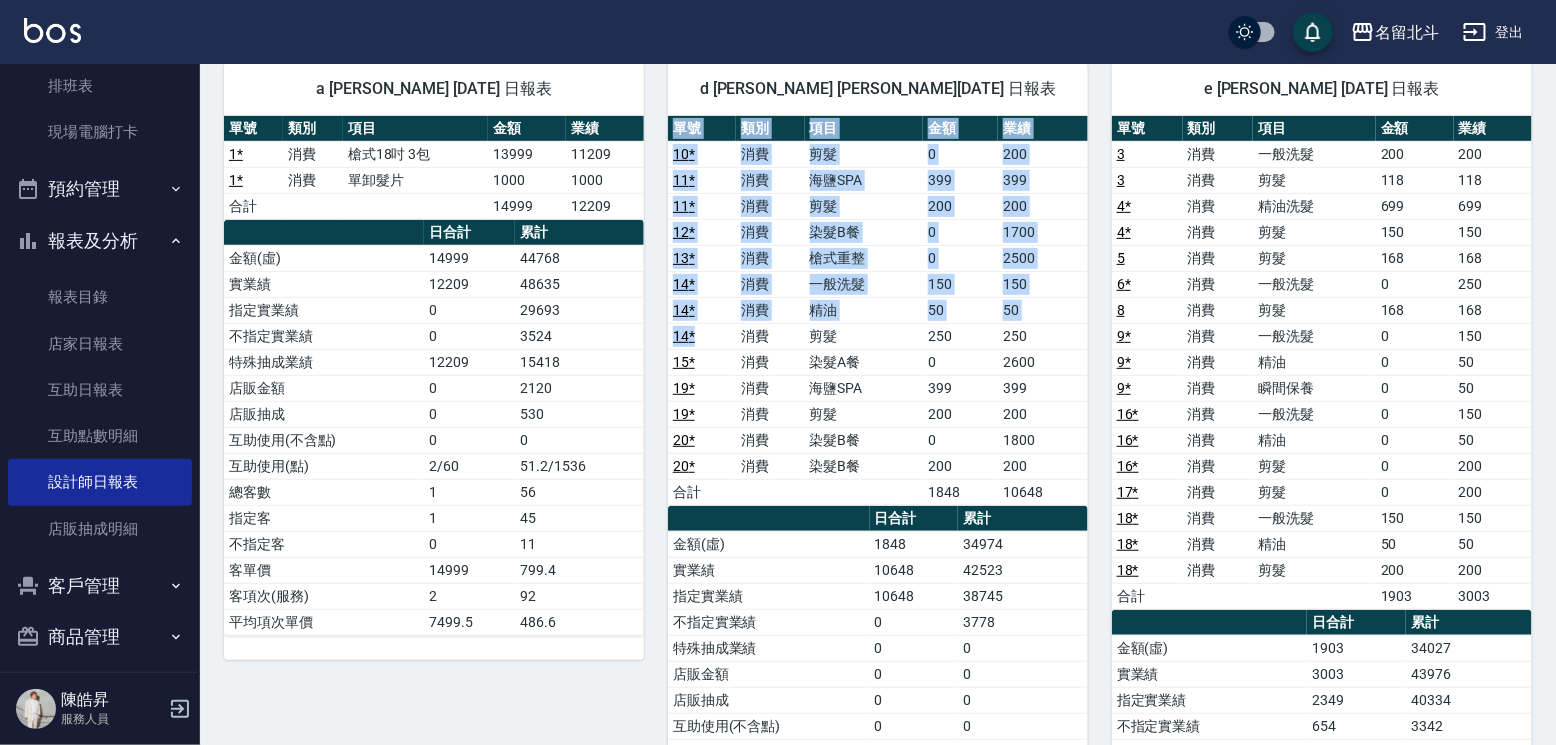 drag, startPoint x: 665, startPoint y: 283, endPoint x: 695, endPoint y: 341, distance: 65.29931 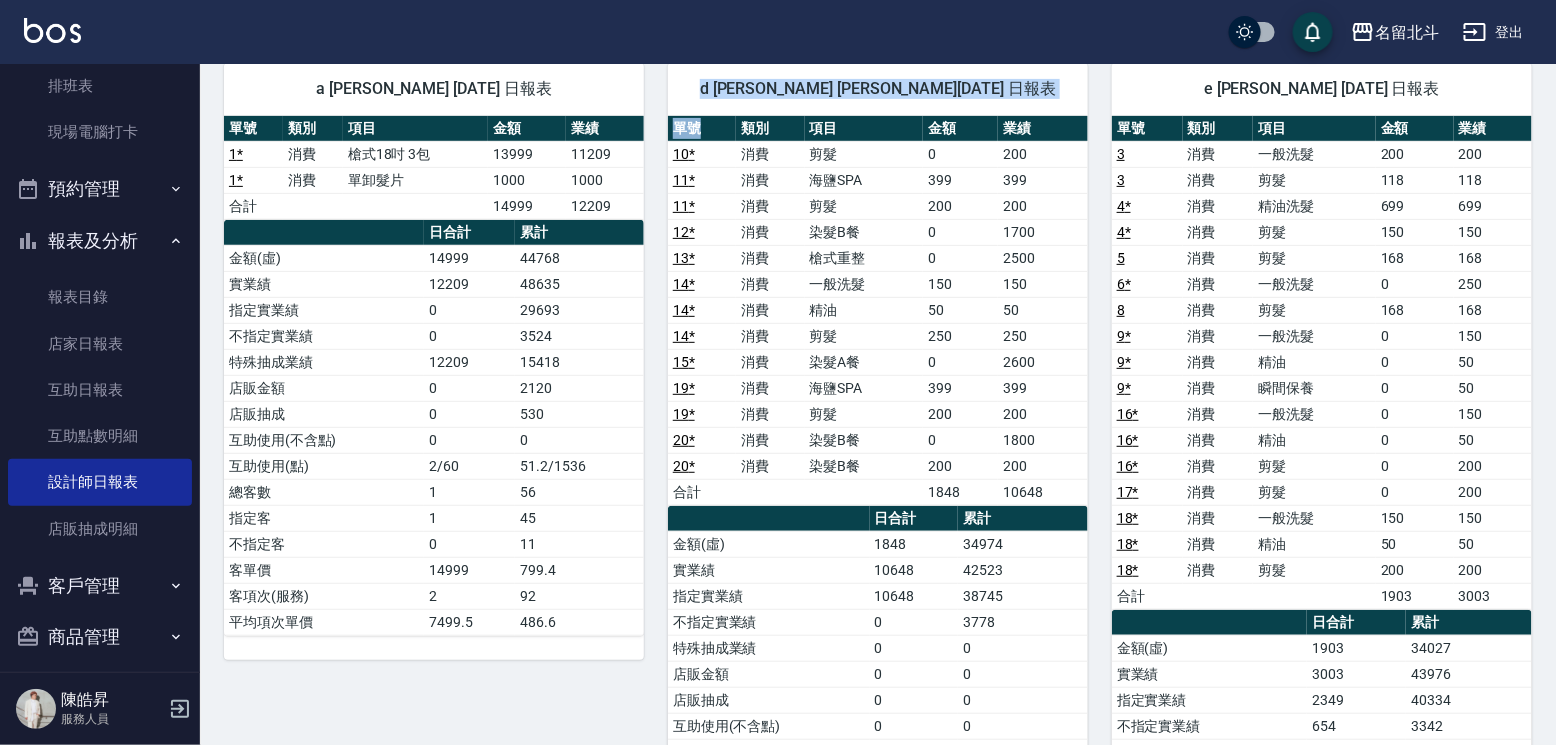 click on "d [PERSON_NAME]  [PERSON_NAME][DATE] 日報表  單號 類別 項目 金額 業績 10 * 消費 剪髮 0 200 11 * 消費 海鹽SPA 399 399 11 * 消費 剪髮 200 200 12 * 消費 染髮B餐 0 1700 13 * 消費 槍式重整 0 2500 14 * 消費 一般洗髮 150 150 14 * 消費 精油 50 50 14 * 消費 剪髮 250 250 15 * 消費 染髮A餐 0 2600 19 * 消費 海鹽SPA 399 399 19 * 消費 剪髮 200 200 20 * 消費 染髮B餐 0 1800 20 * 消費 染髮B餐 200 200 合計 1848 10648 日合計 累計 金額(虛) 1848 34974 實業績 10648 42523 指定實業績 10648 38745 不指定實業績 0 3778 特殊抽成業績 0 0 店販金額 0 0 店販抽成 0 0 互助使用(不含點) 0 0 互助使用(點) 8/240 58.2/1746 總客數 8 58 指定客 8 45 不指定客 0 13 客單價 231 603 客項次(服務) 13 105 平均項次單價 142.2 333.1" at bounding box center (866, 544) 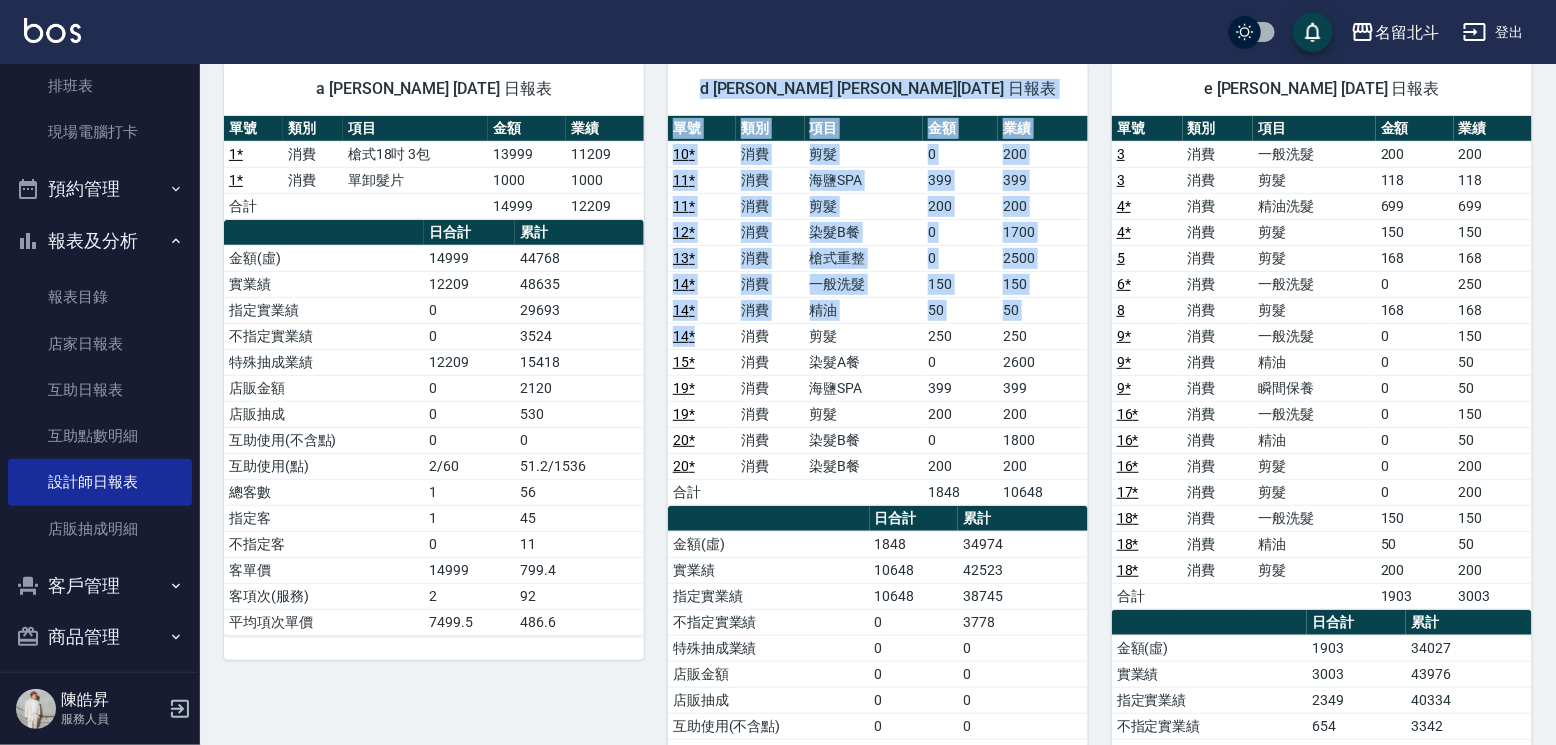 drag, startPoint x: 665, startPoint y: 336, endPoint x: 702, endPoint y: 321, distance: 39.92493 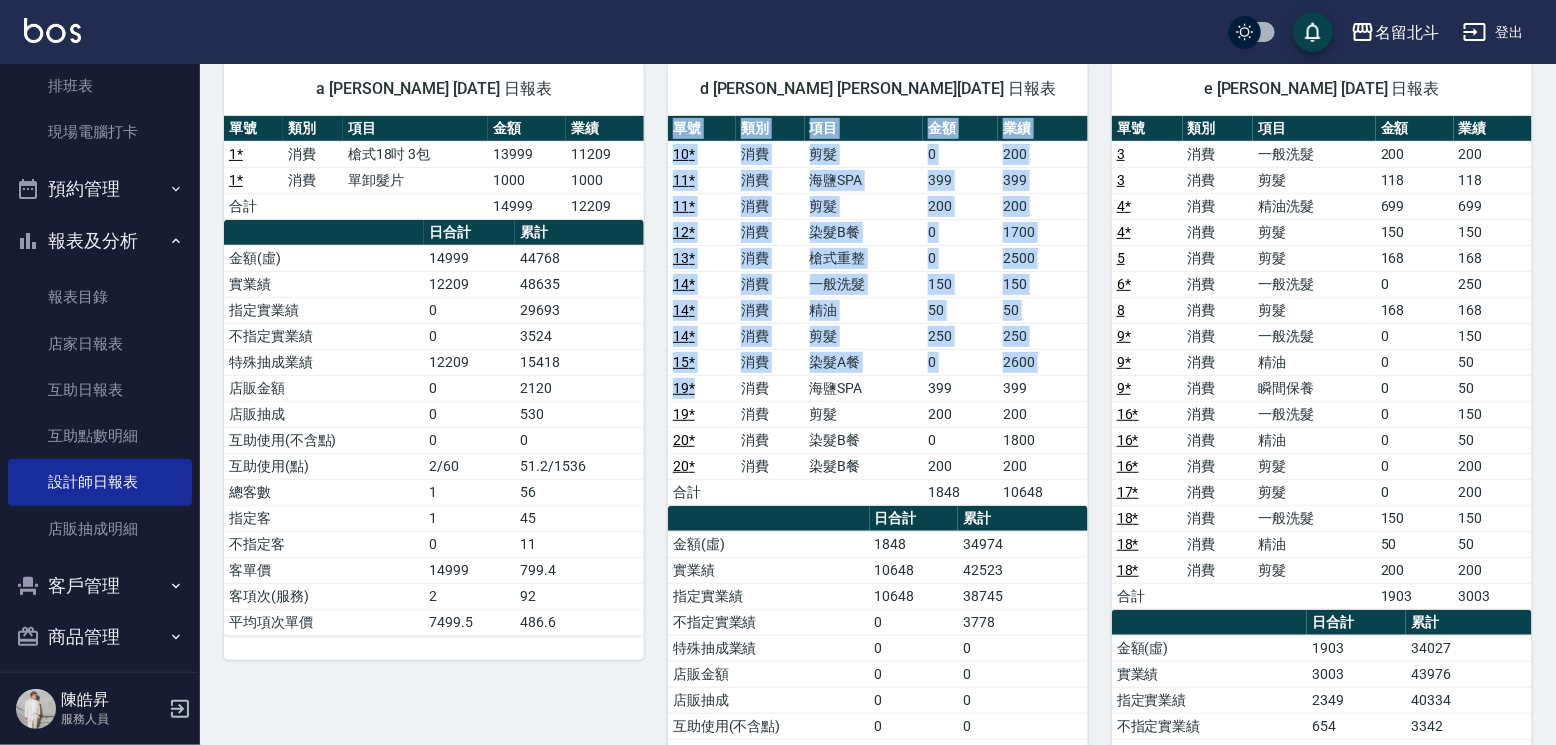 drag, startPoint x: 667, startPoint y: 382, endPoint x: 692, endPoint y: 387, distance: 25.495098 